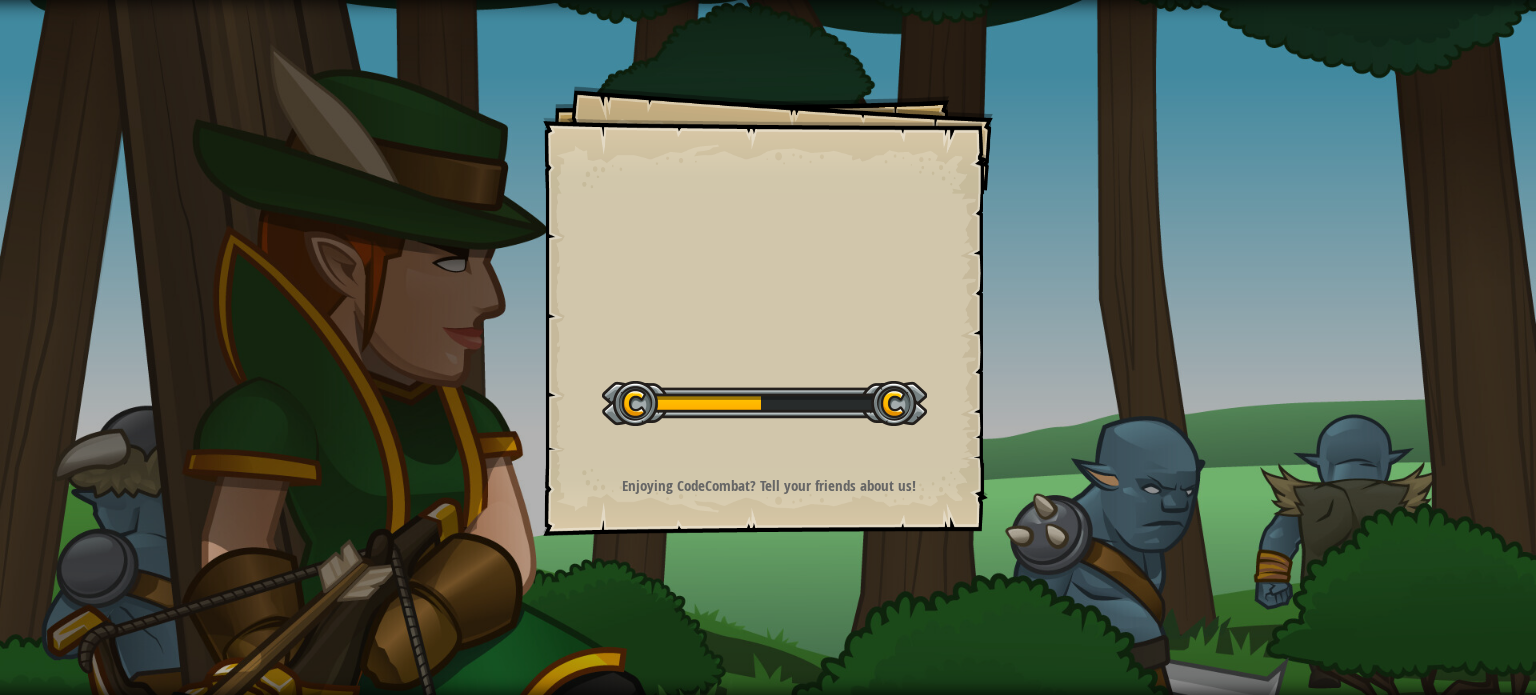 scroll, scrollTop: 0, scrollLeft: 0, axis: both 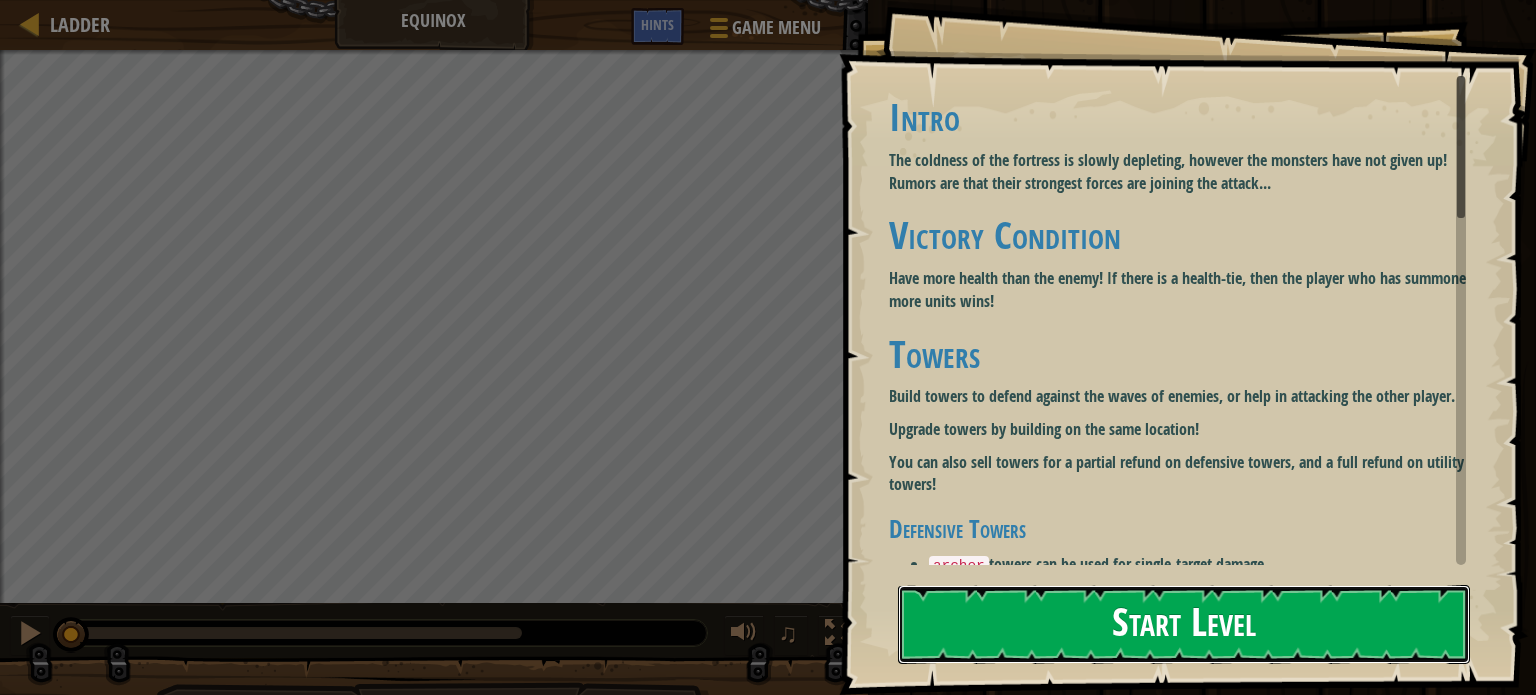 click on "Start Level" at bounding box center (1184, 624) 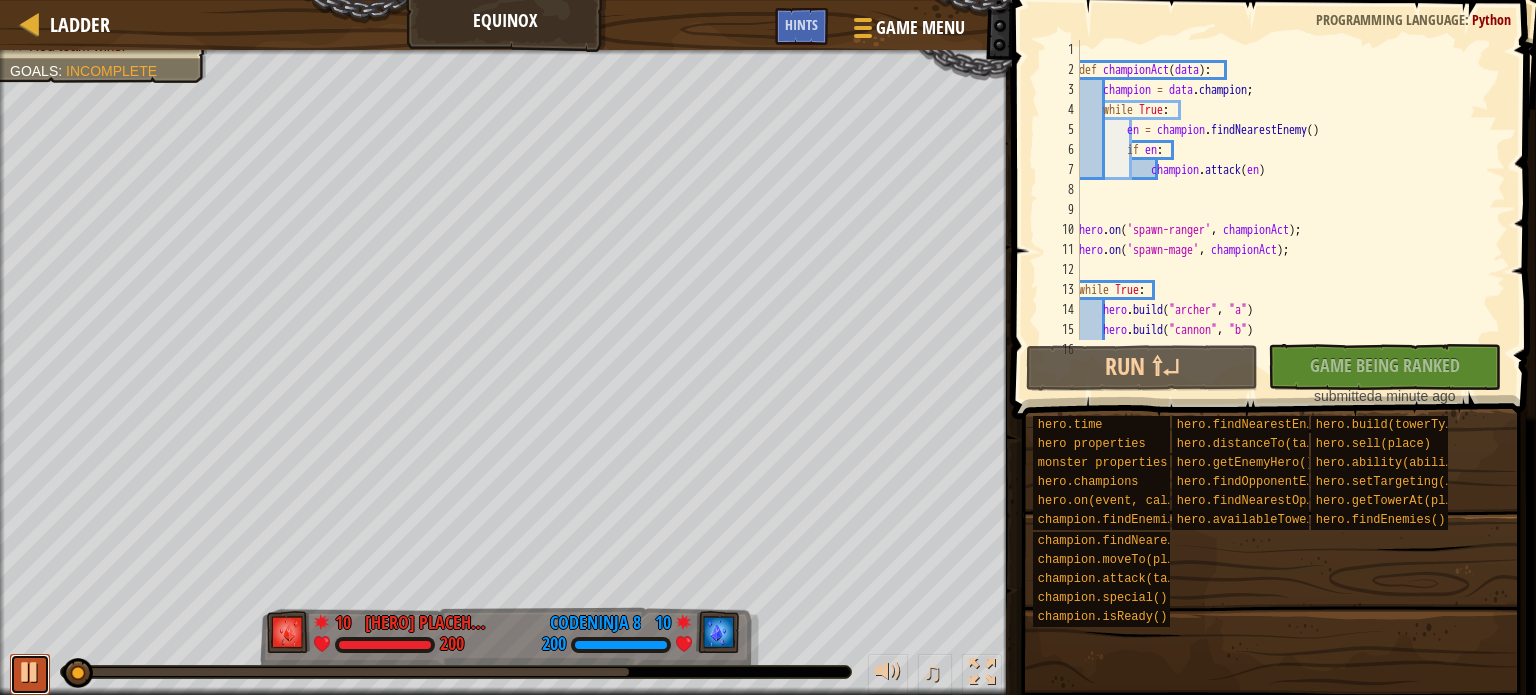 click at bounding box center [30, 672] 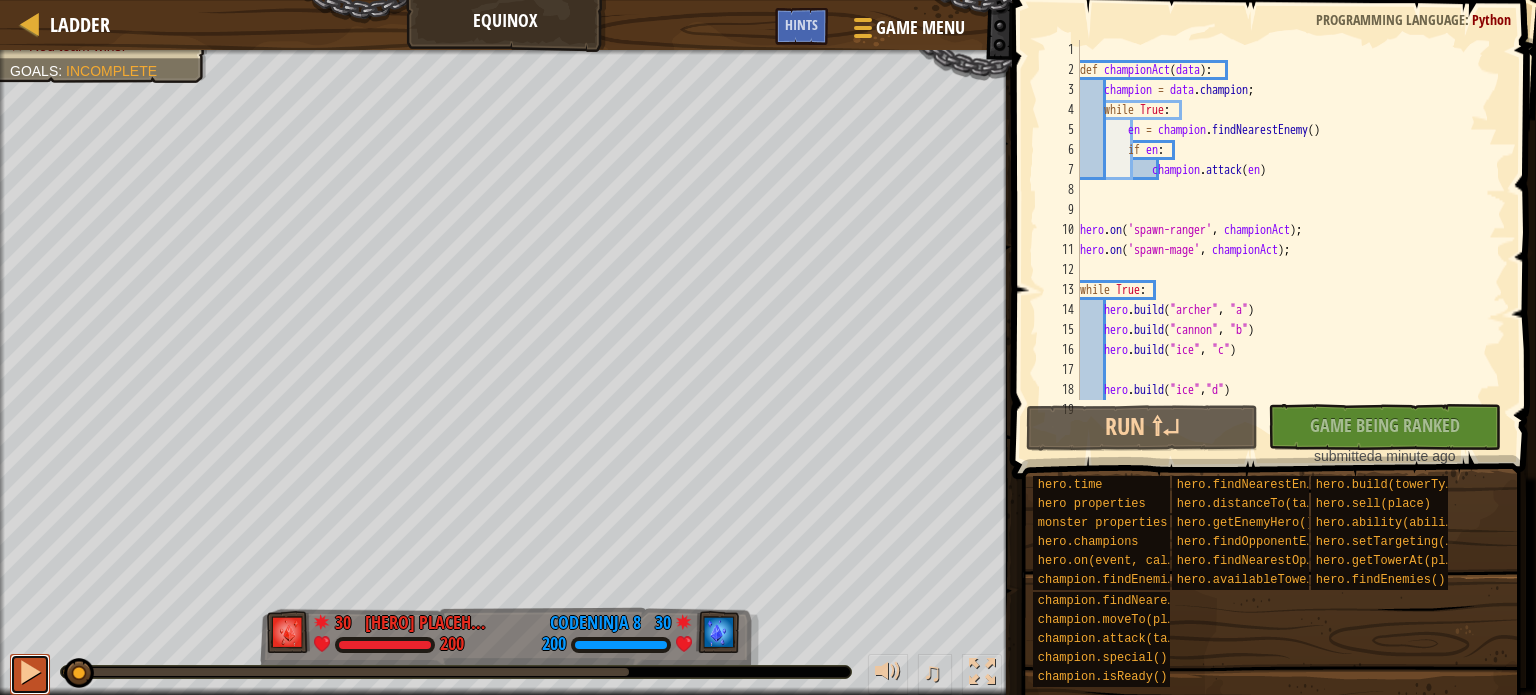 click at bounding box center [30, 672] 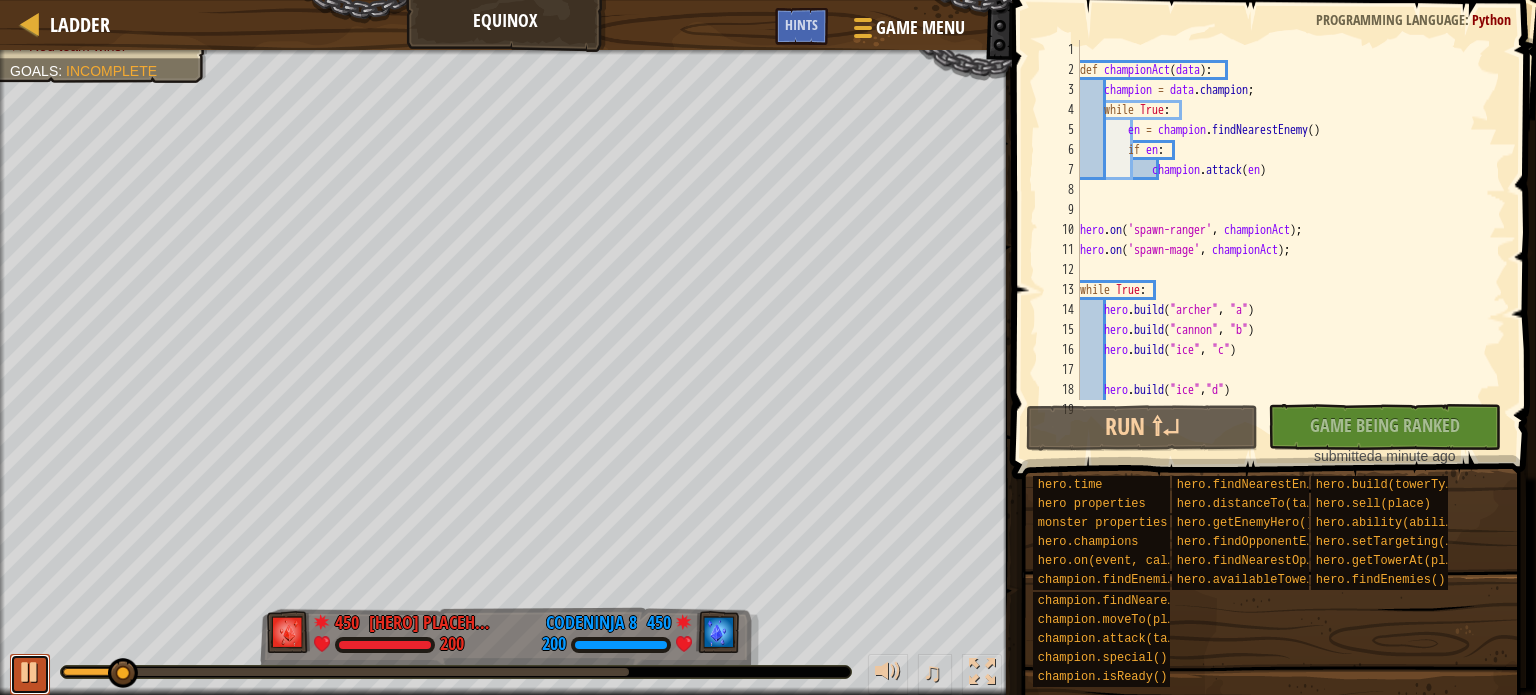 click at bounding box center (30, 672) 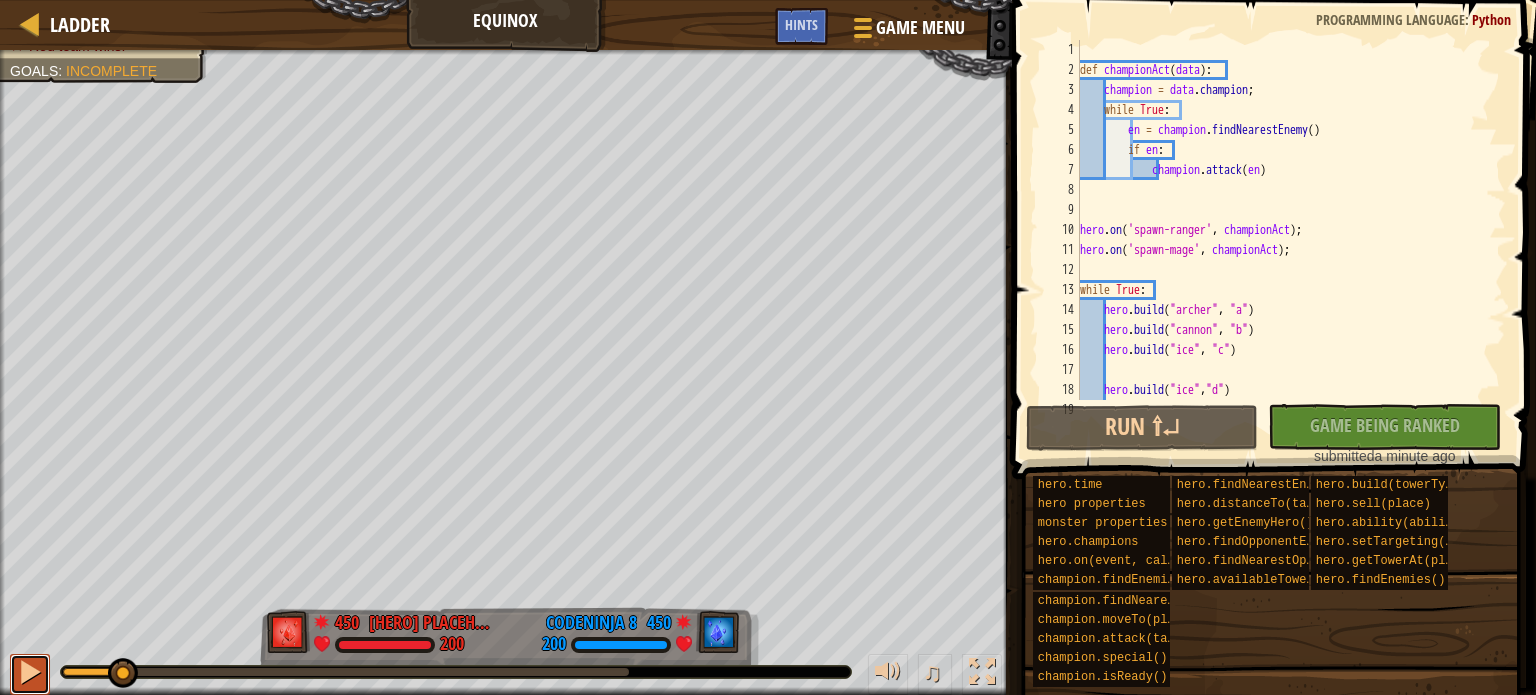 click at bounding box center [30, 672] 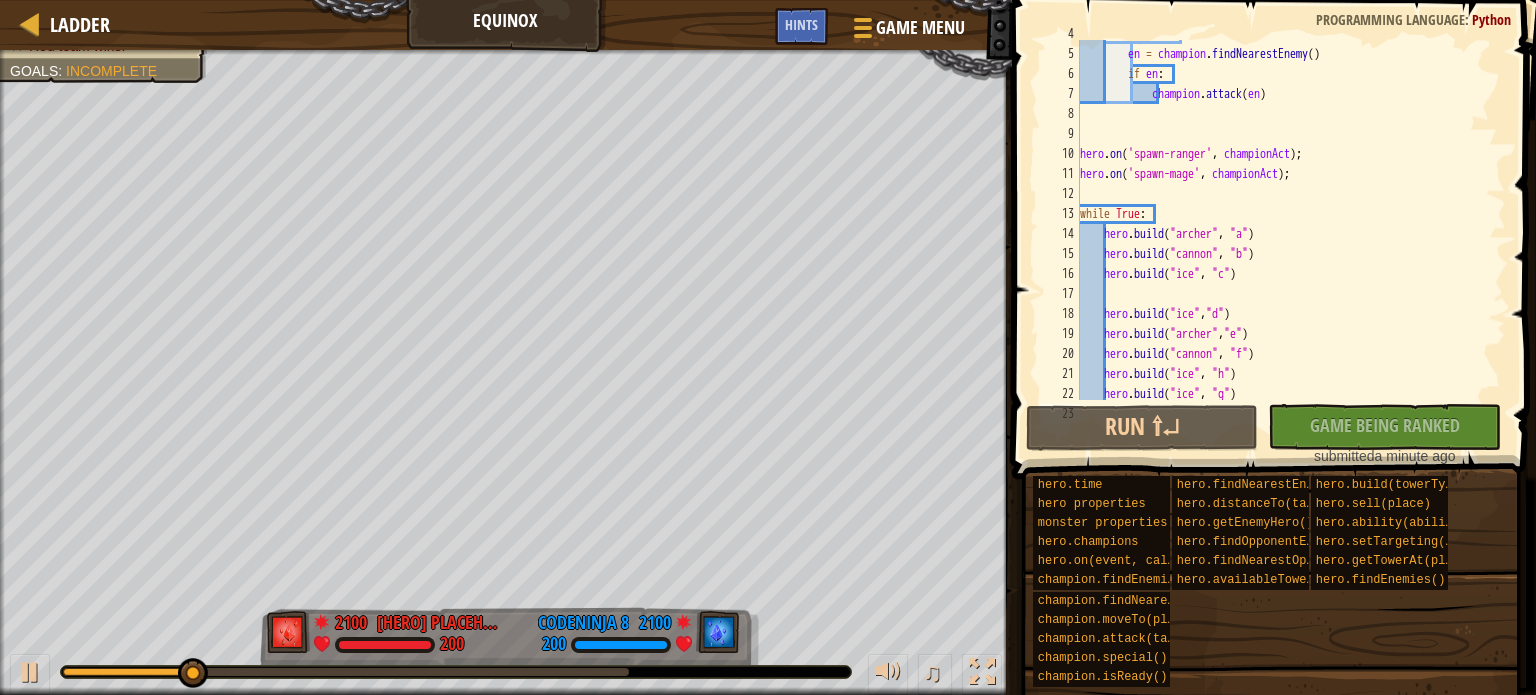 scroll, scrollTop: 100, scrollLeft: 0, axis: vertical 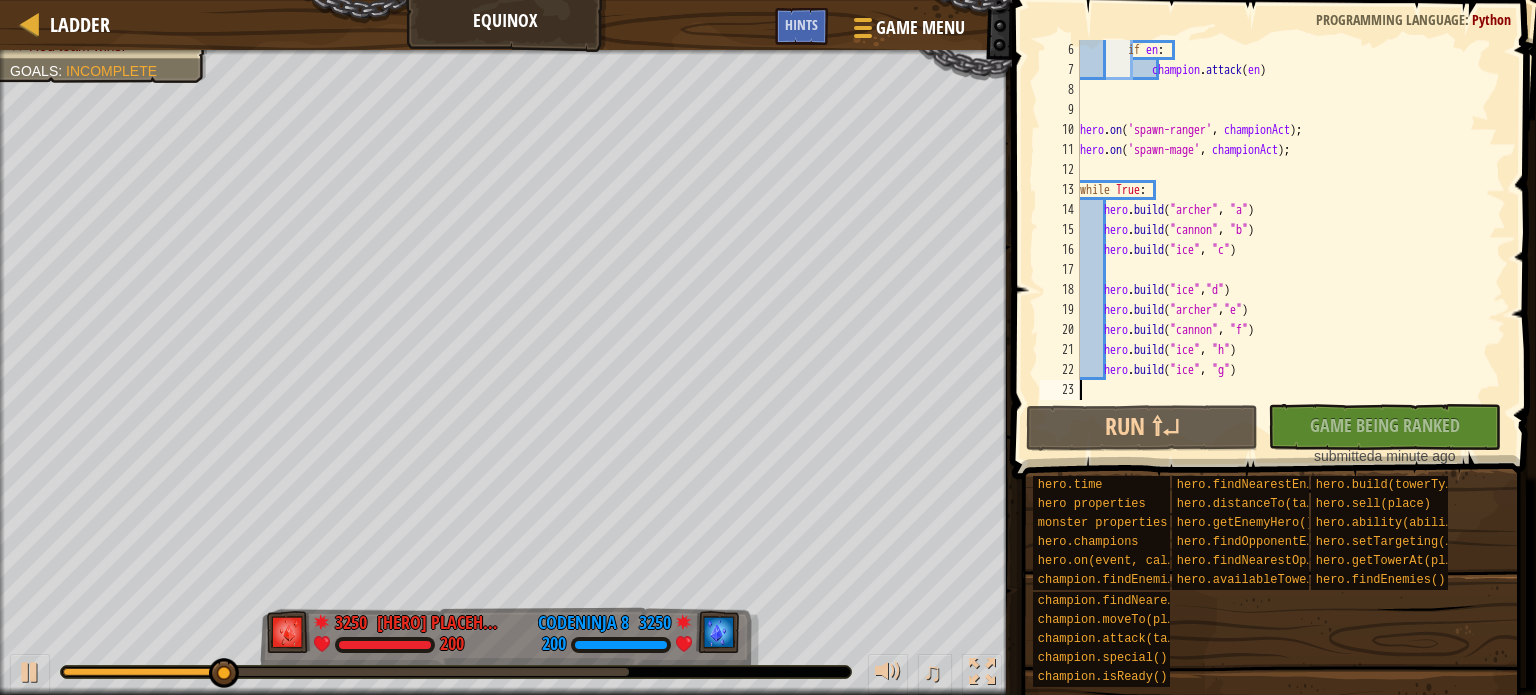 click on "if   en :              champion . attack ( en ) hero . on ( 'spawn-ranger' ,   championAct ) ; hero . on ( 'spawn-mage' ,   championAct ) ; while   True :      hero . build ( "archer" ,   "a" )      hero . build ( "cannon" ,   "b" )      hero . build ( "ice" ,   "c" )             hero . build ( "ice" , "d" )      hero . build ( "archer" , "e" )      hero . build ( "cannon" ,   "f" )      hero . build ( "ice" ,   "h" )      hero . build ( "ice" ,   "g" )" at bounding box center (1283, 240) 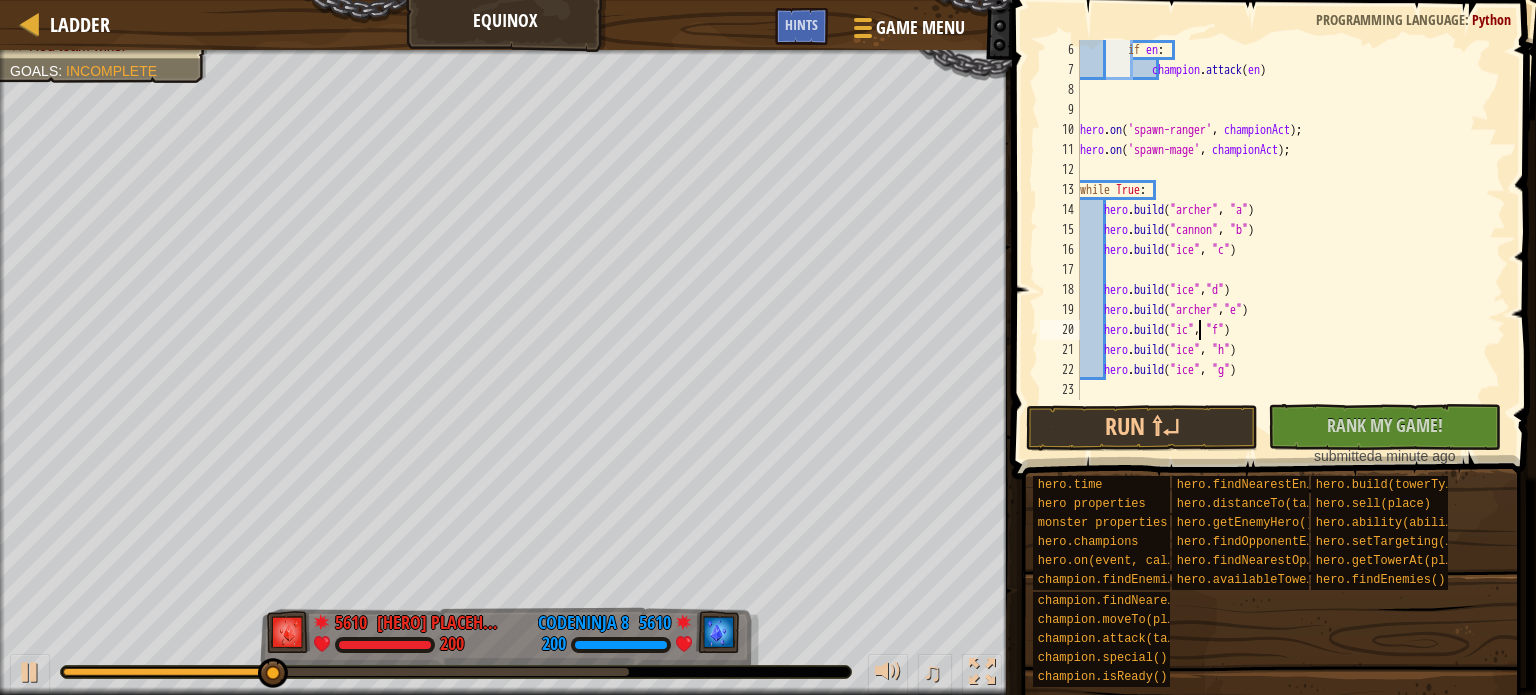 scroll, scrollTop: 9, scrollLeft: 9, axis: both 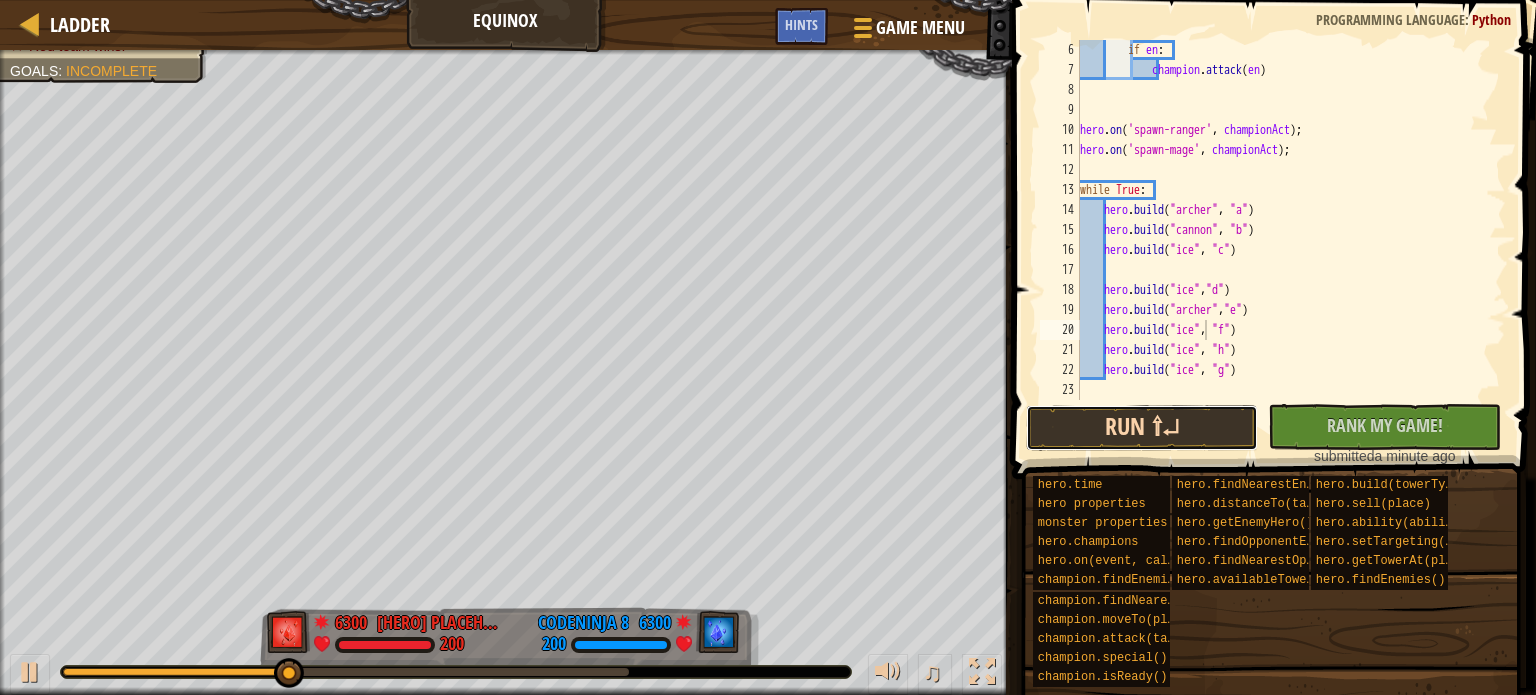 click on "Run ⇧↵" at bounding box center (1142, 428) 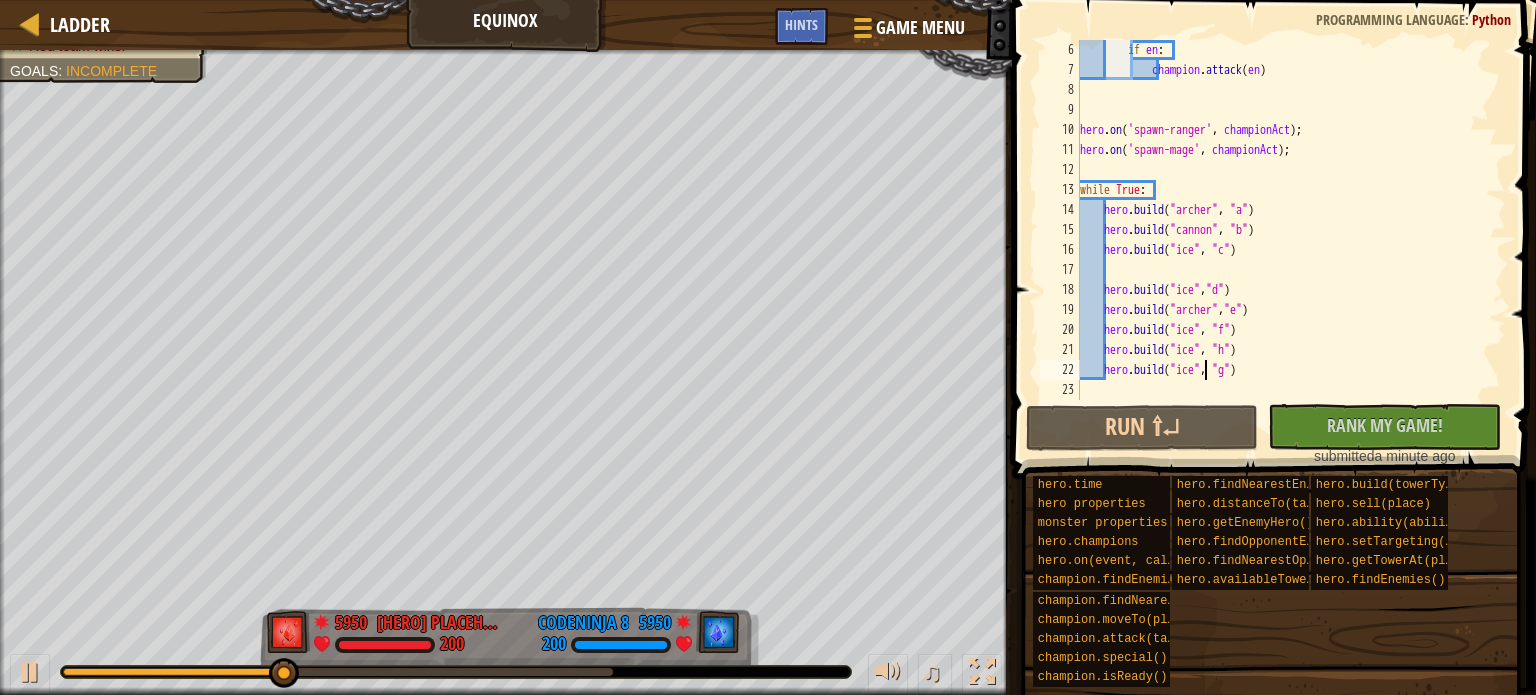 click on "if   en :              champion . attack ( en ) hero . on ( 'spawn-ranger' ,   championAct ) ; hero . on ( 'spawn-mage' ,   championAct ) ; while   True :      hero . build ( "archer" ,   "a" )      hero . build ( "cannon" ,   "b" )      hero . build ( "ice" ,   "c" )             hero . build ( "ice" , "d" )      hero . build ( "archer" , "e" )      hero . build ( "ice" ,   "f" )      hero . build ( "ice" ,   "h" )      hero . build ( "ice" ,   "g" )" at bounding box center (1283, 240) 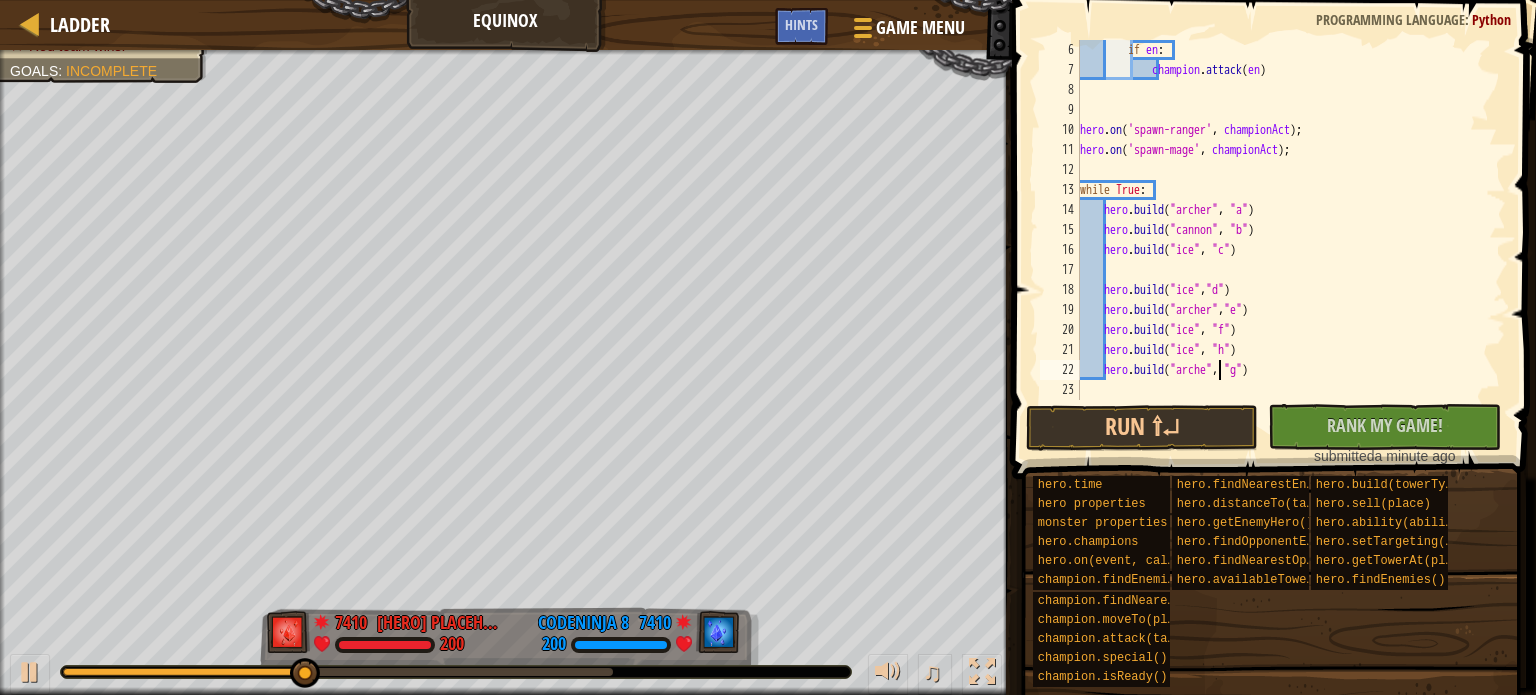 scroll, scrollTop: 9, scrollLeft: 12, axis: both 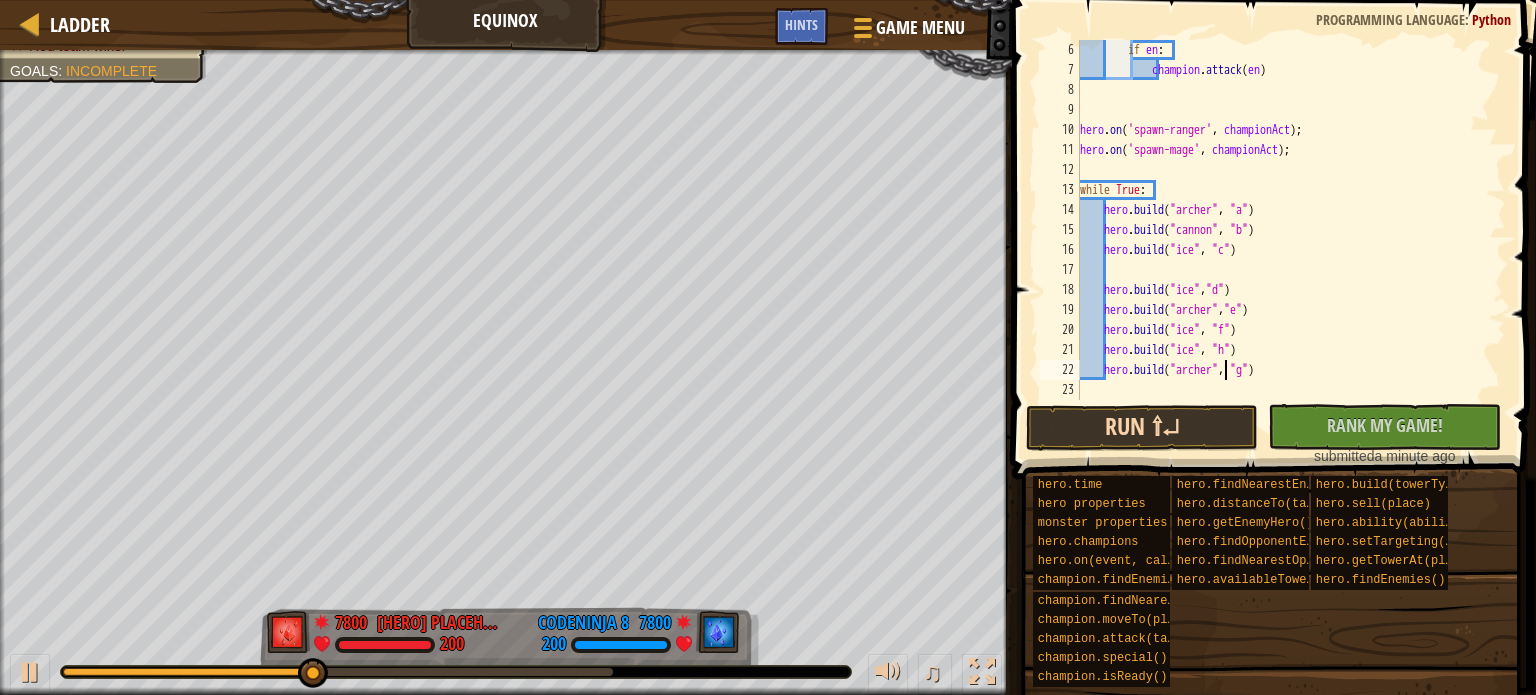 type on "hero.build("archer", "g")" 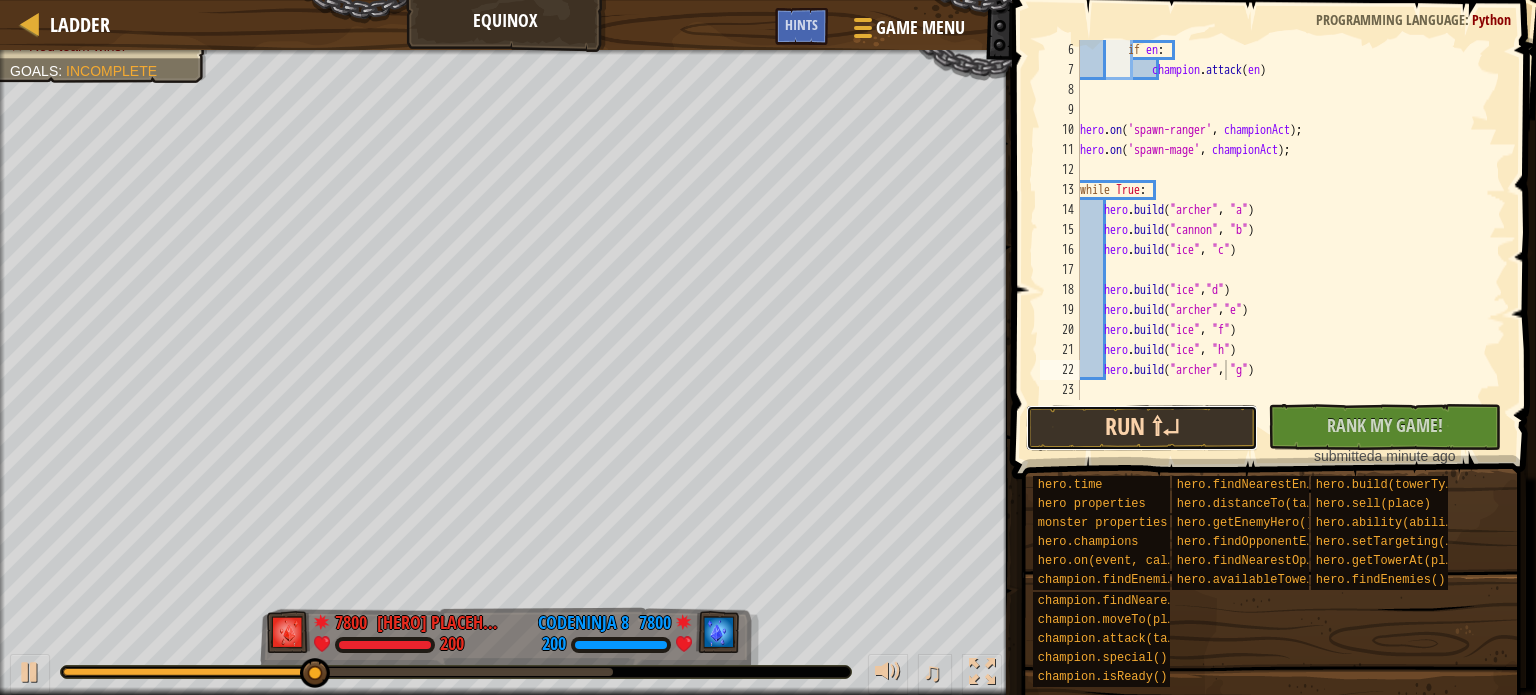 click on "Run ⇧↵" at bounding box center [1142, 428] 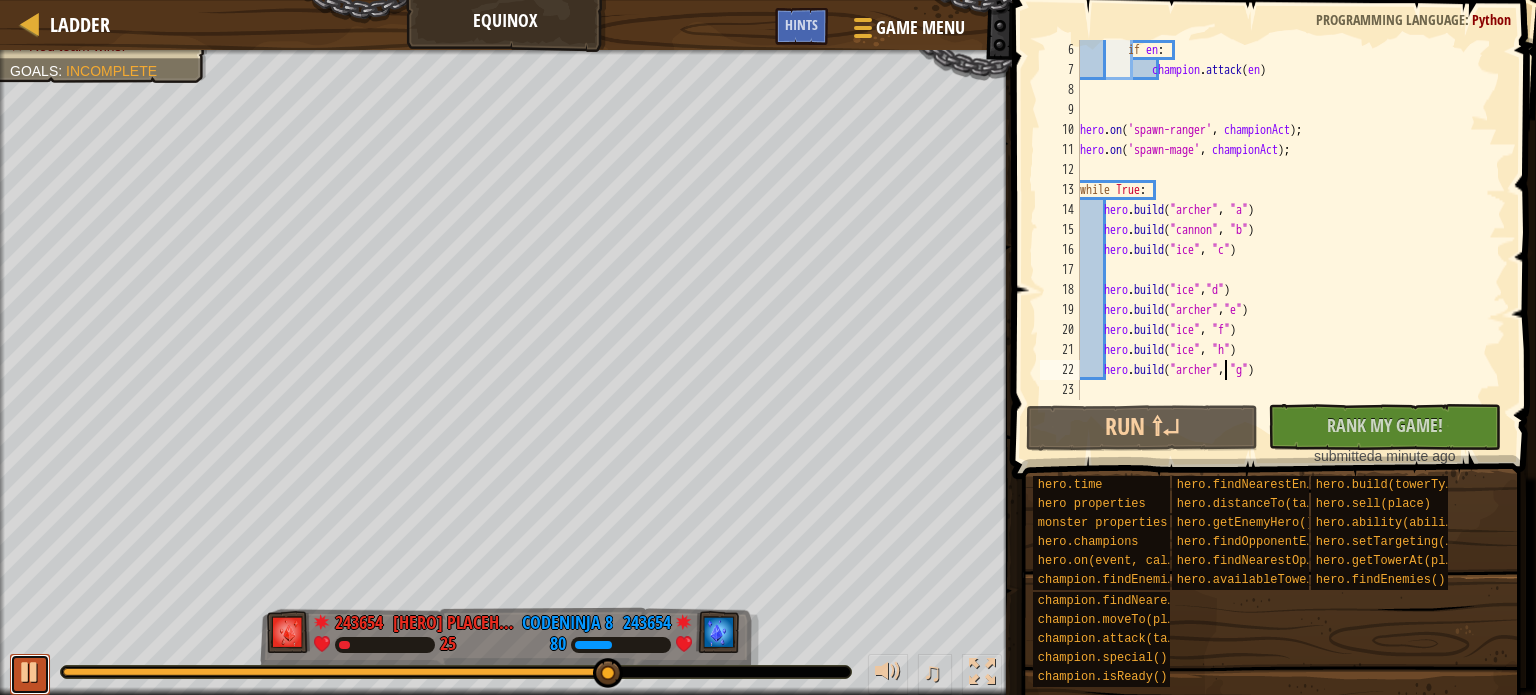 click at bounding box center (30, 672) 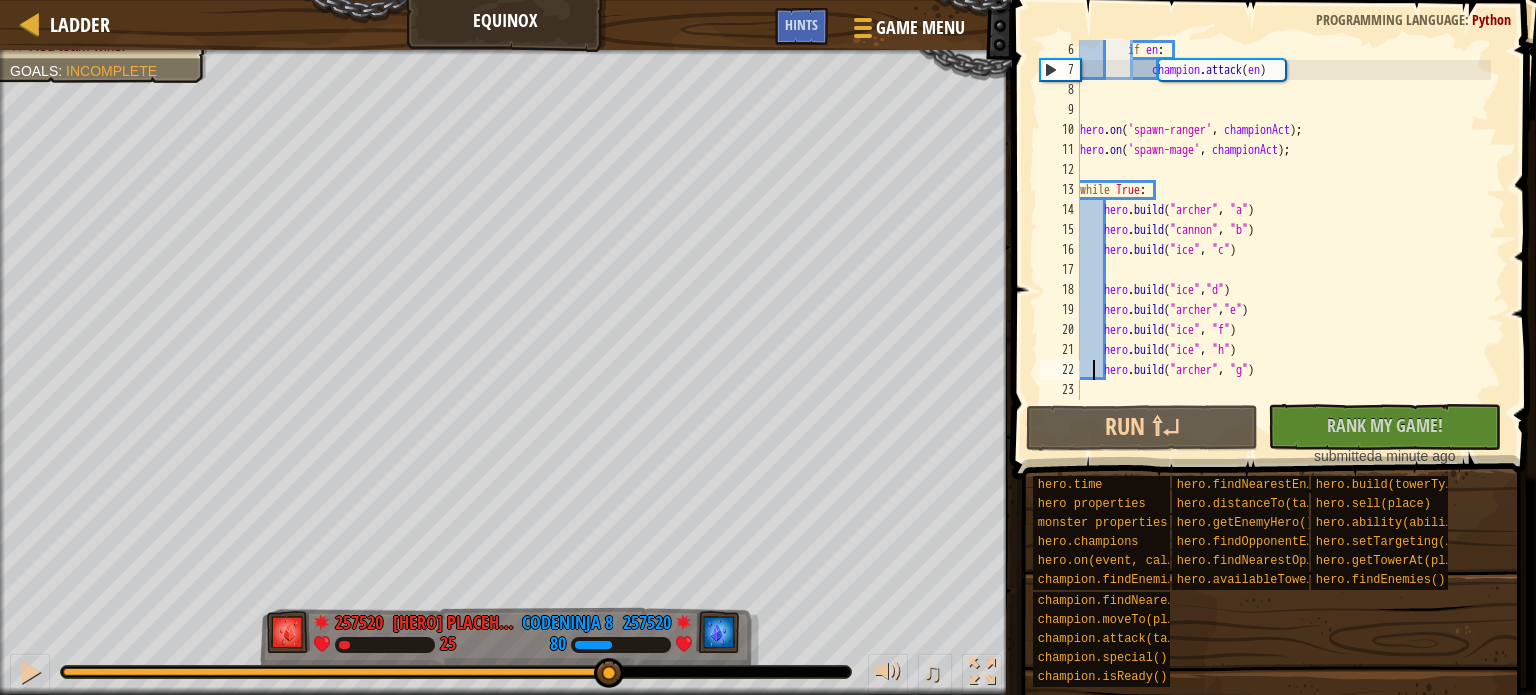 click on "if   en :              champion . attack ( en ) hero . on ( 'spawn-ranger' ,   championAct ) ; hero . on ( 'spawn-mage' ,   championAct ) ; while   True :      hero . build ( "archer" ,   "a" )      hero . build ( "cannon" ,   "b" )      hero . build ( "ice" ,   "c" )             hero . build ( "ice" , "d" )      hero . build ( "archer" , "e" )      hero . build ( "ice" ,   "f" )      hero . build ( "ice" ,   "h" )      hero . build ( "archer" ,   "g" )" at bounding box center [1283, 240] 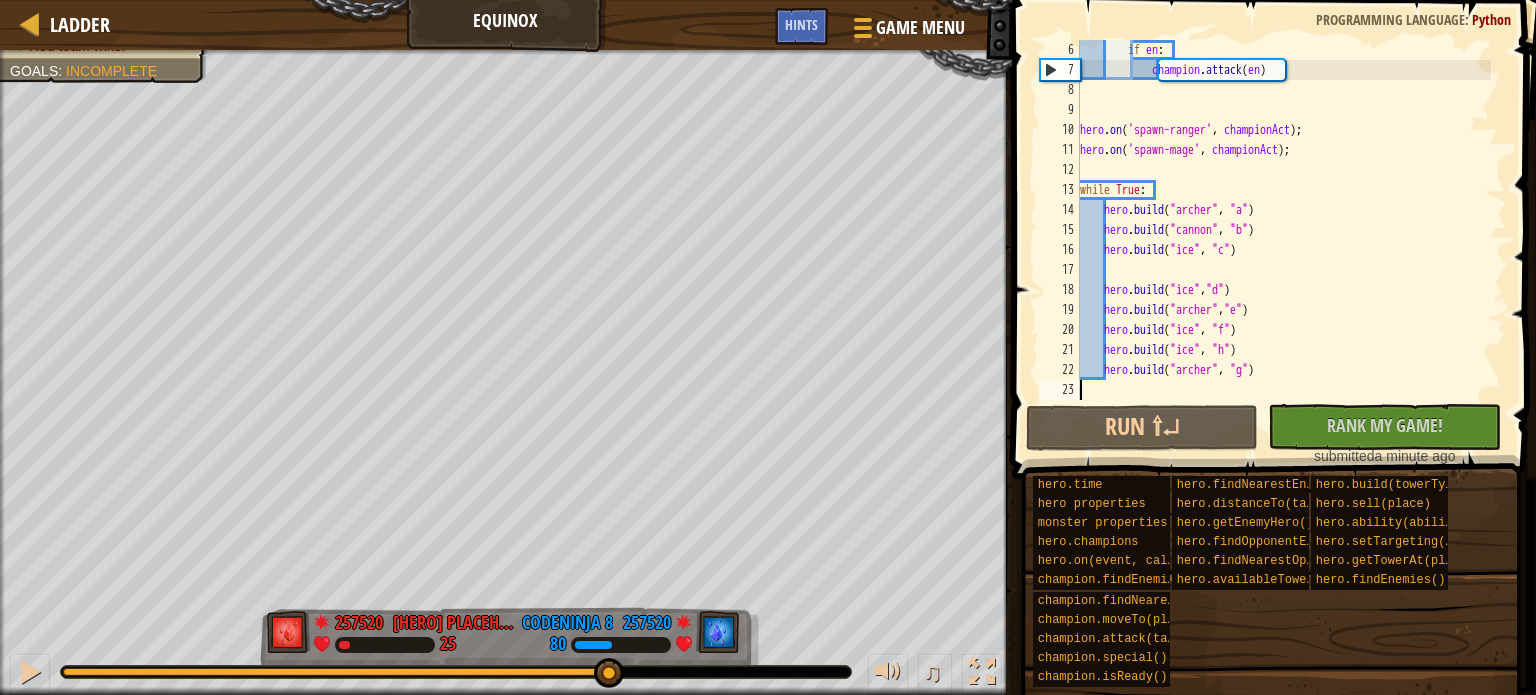 scroll, scrollTop: 9, scrollLeft: 0, axis: vertical 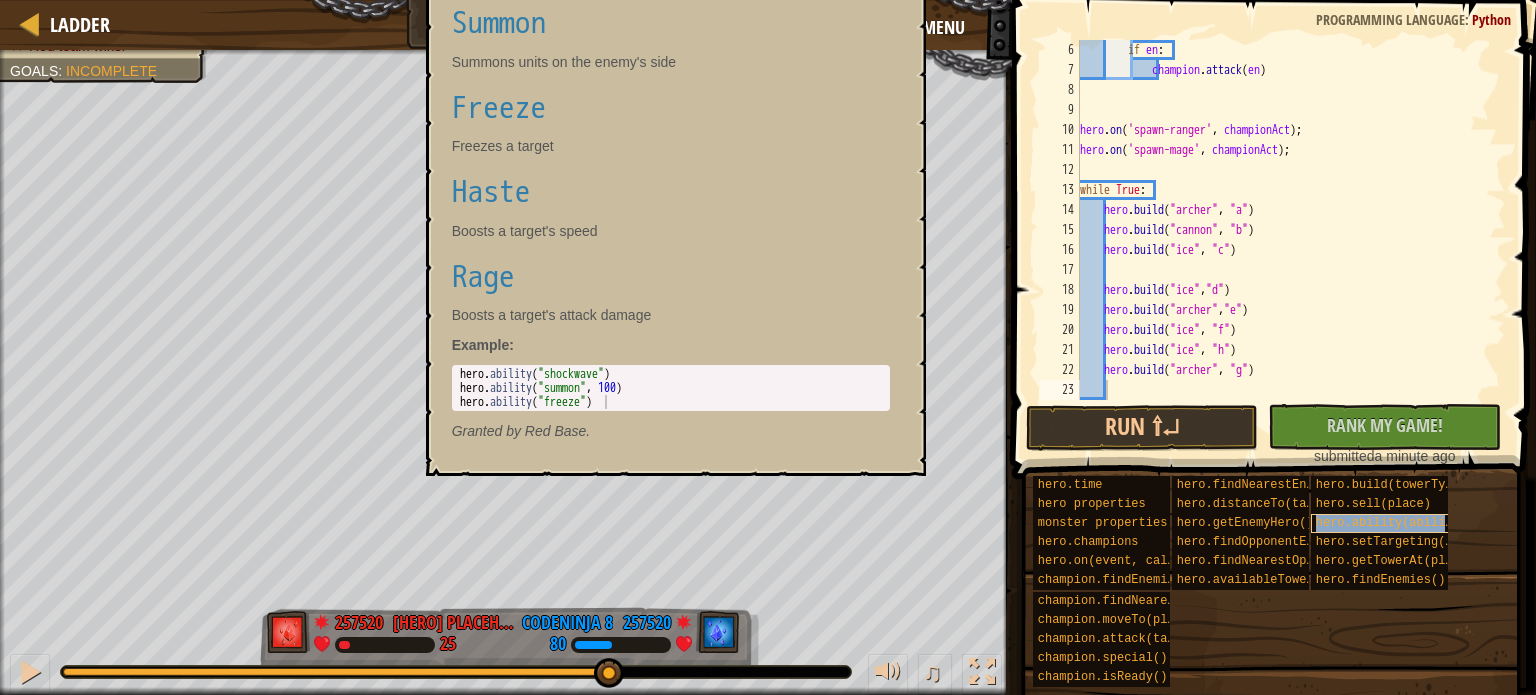 click on "hero.ability(abilityName, abilityArgument)" at bounding box center (1467, 523) 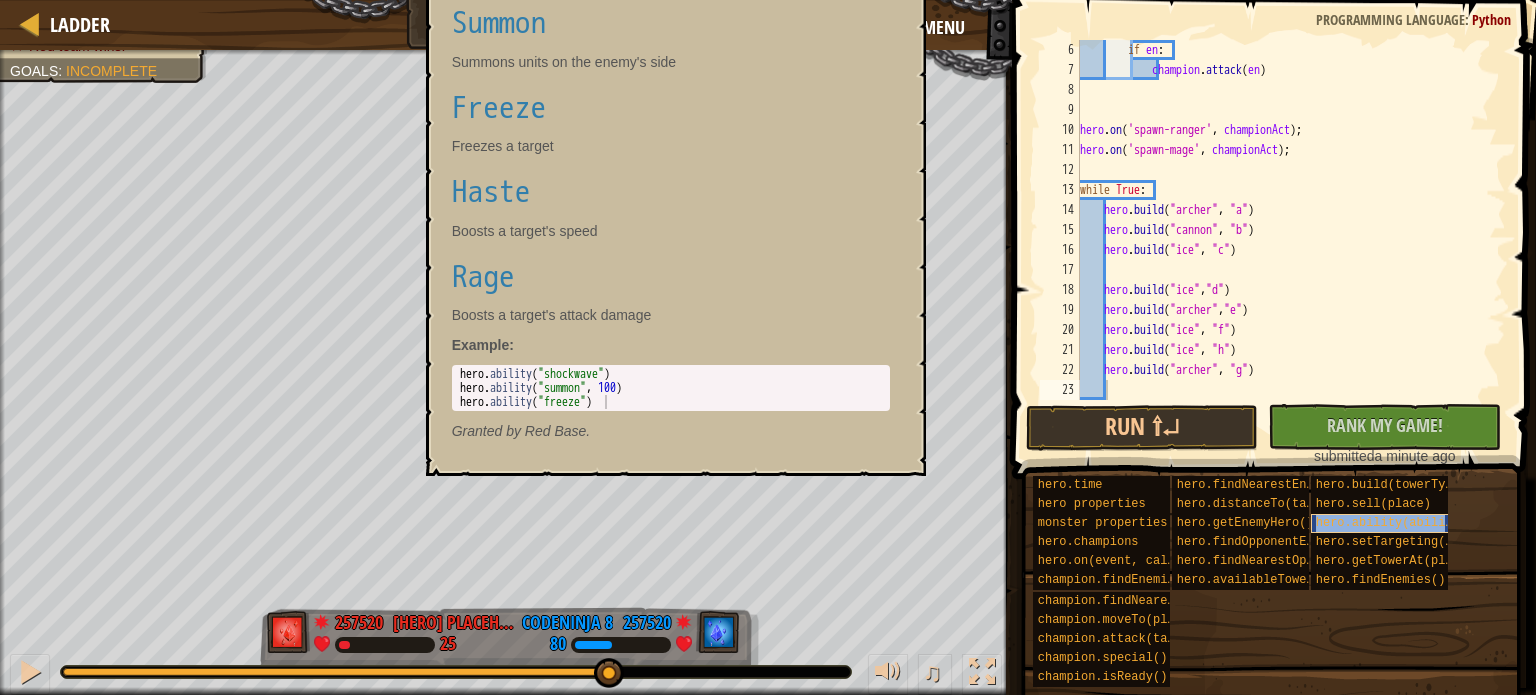 click on "hero.ability(abilityName, abilityArgument)" at bounding box center (1467, 523) 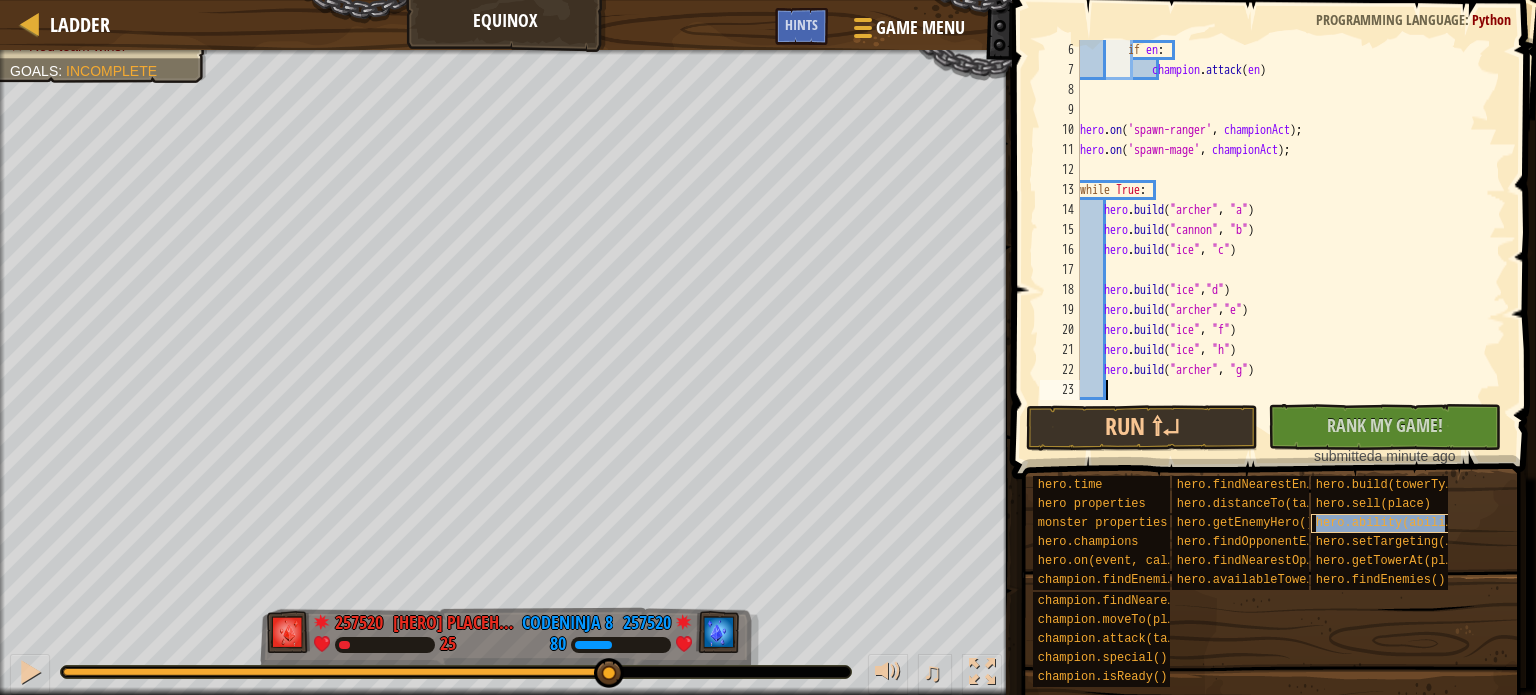 click on "hero.ability(abilityName, abilityArgument)" at bounding box center (1467, 523) 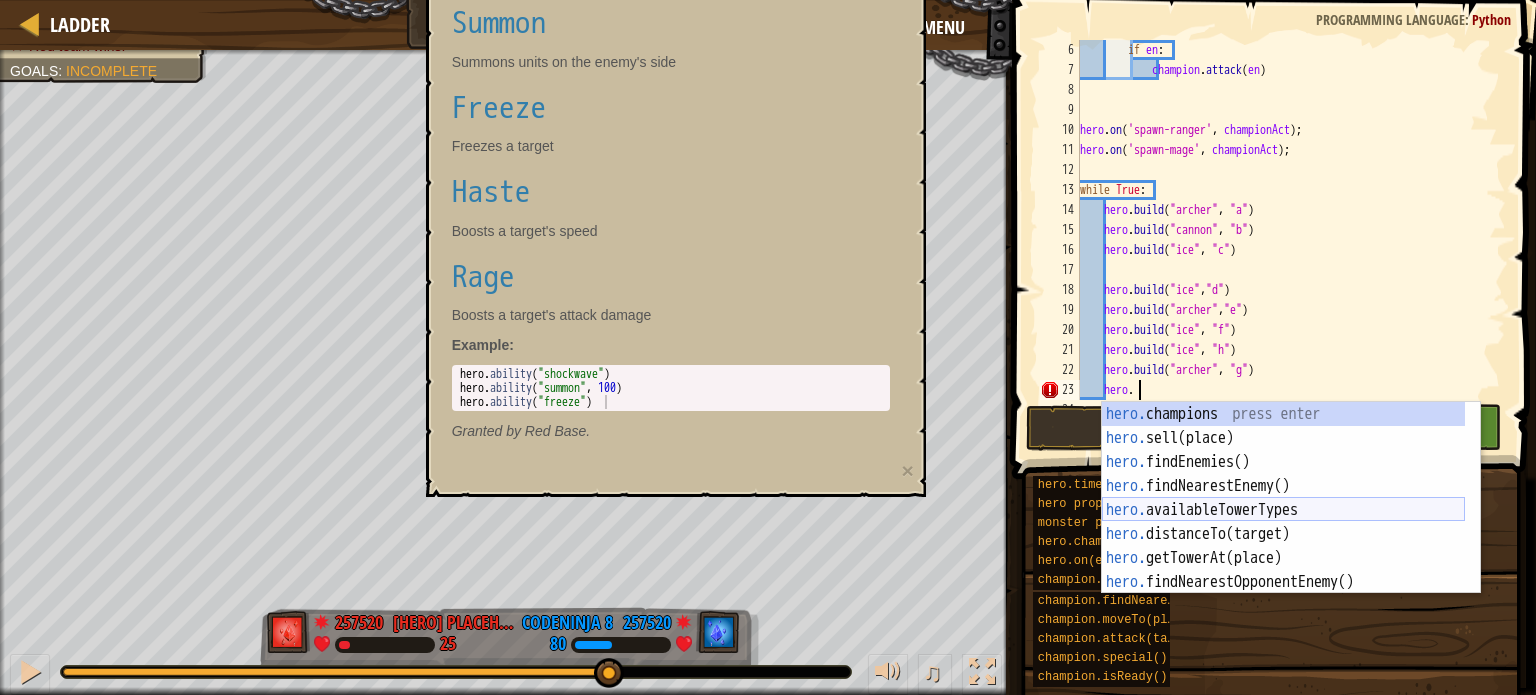 scroll, scrollTop: 9, scrollLeft: 4, axis: both 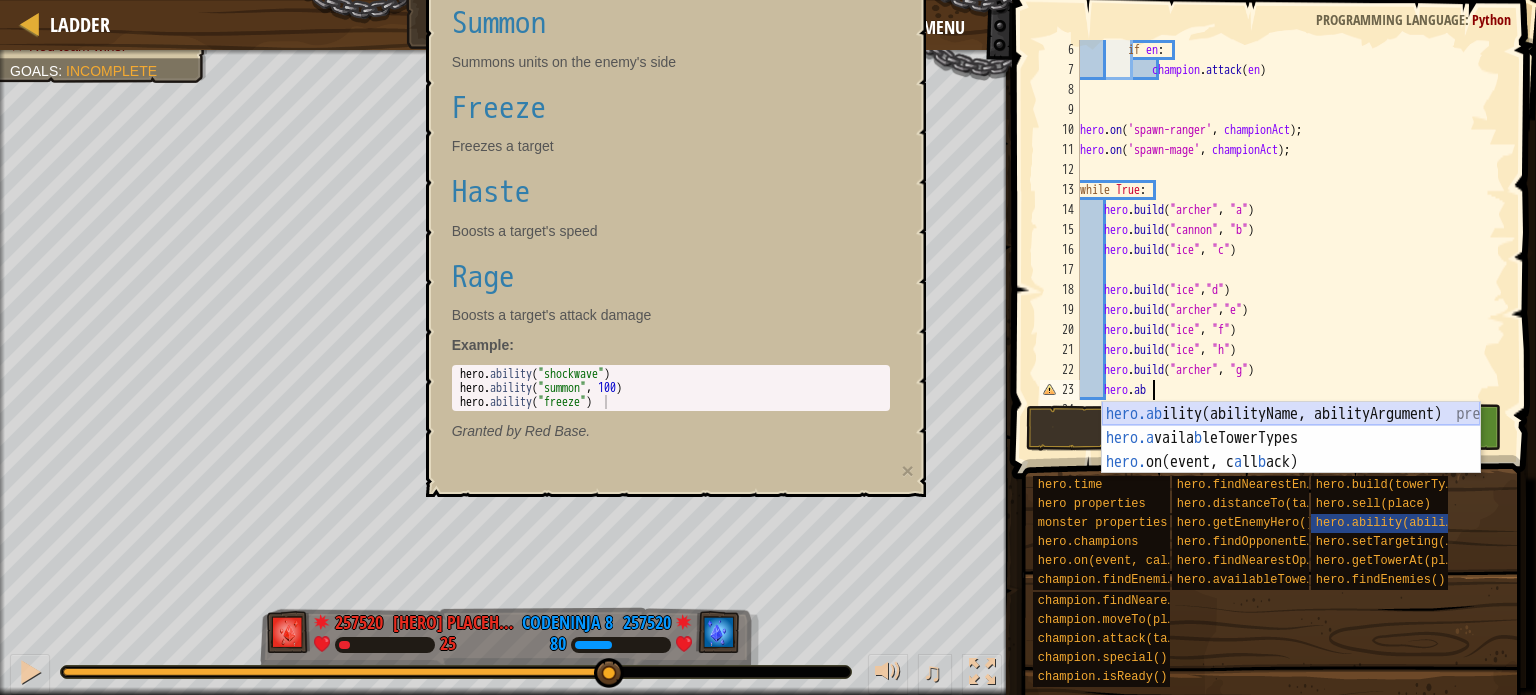 click on "hero.ab ility(abilityName, abilityArgument) press enter hero.a vaila b leTowerTypes press enter hero. on(event, c a ll b ack) press enter" at bounding box center [1291, 462] 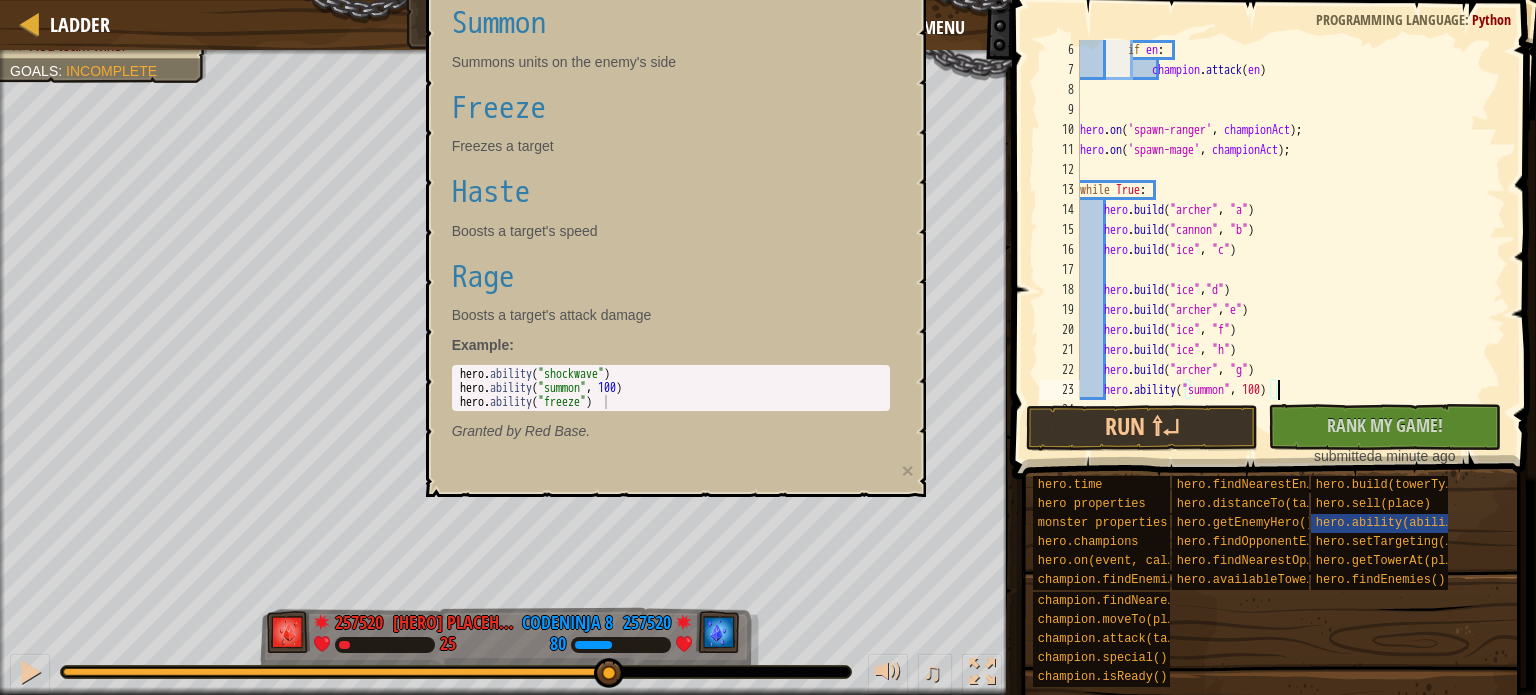scroll, scrollTop: 9, scrollLeft: 16, axis: both 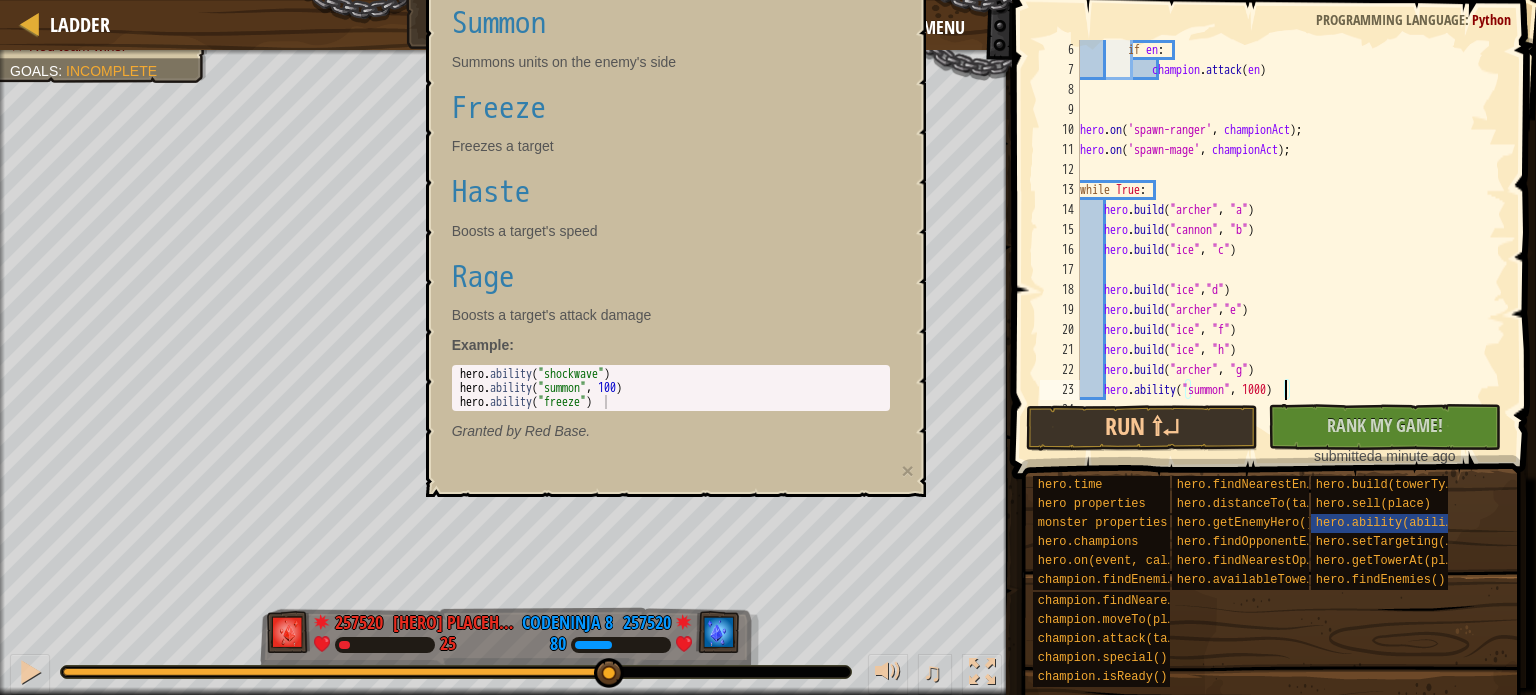 type on "hero.ability("summon", [NUMBER])" 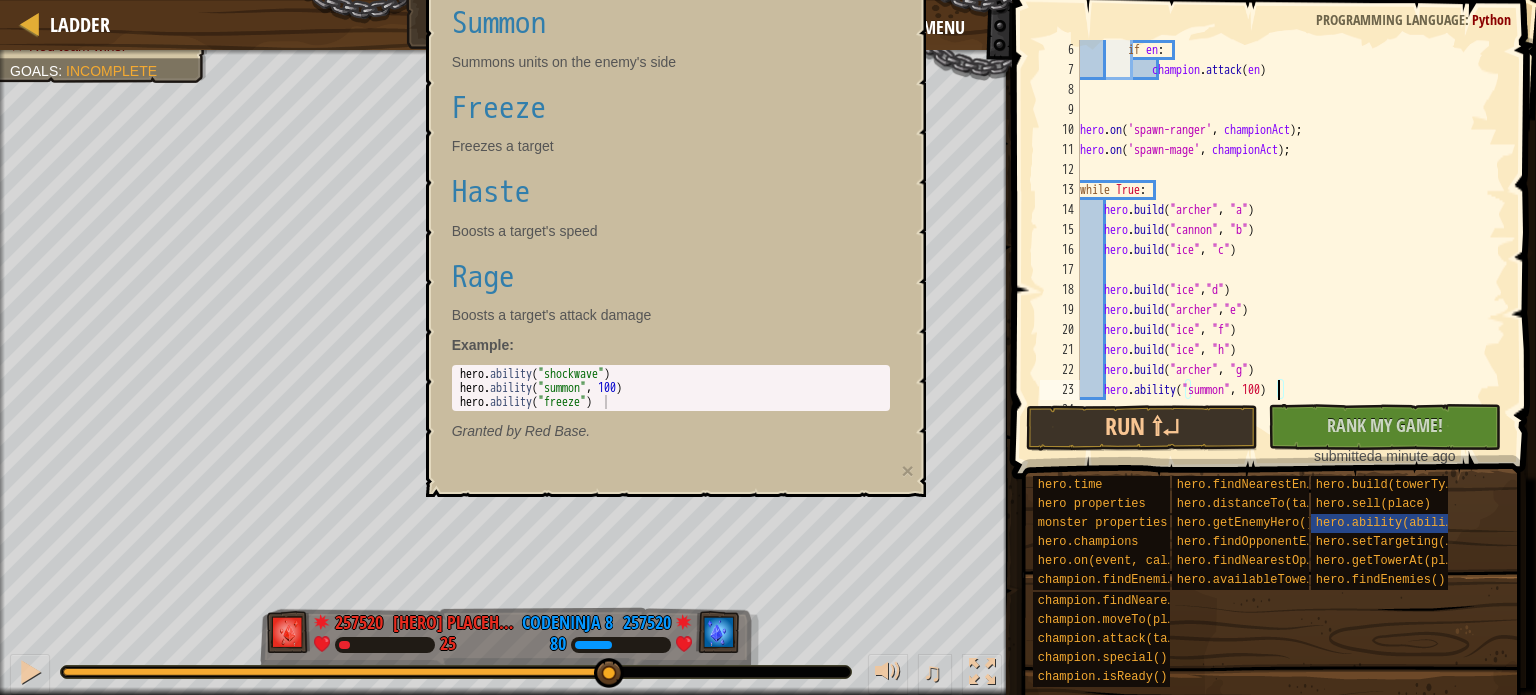 scroll, scrollTop: 120, scrollLeft: 0, axis: vertical 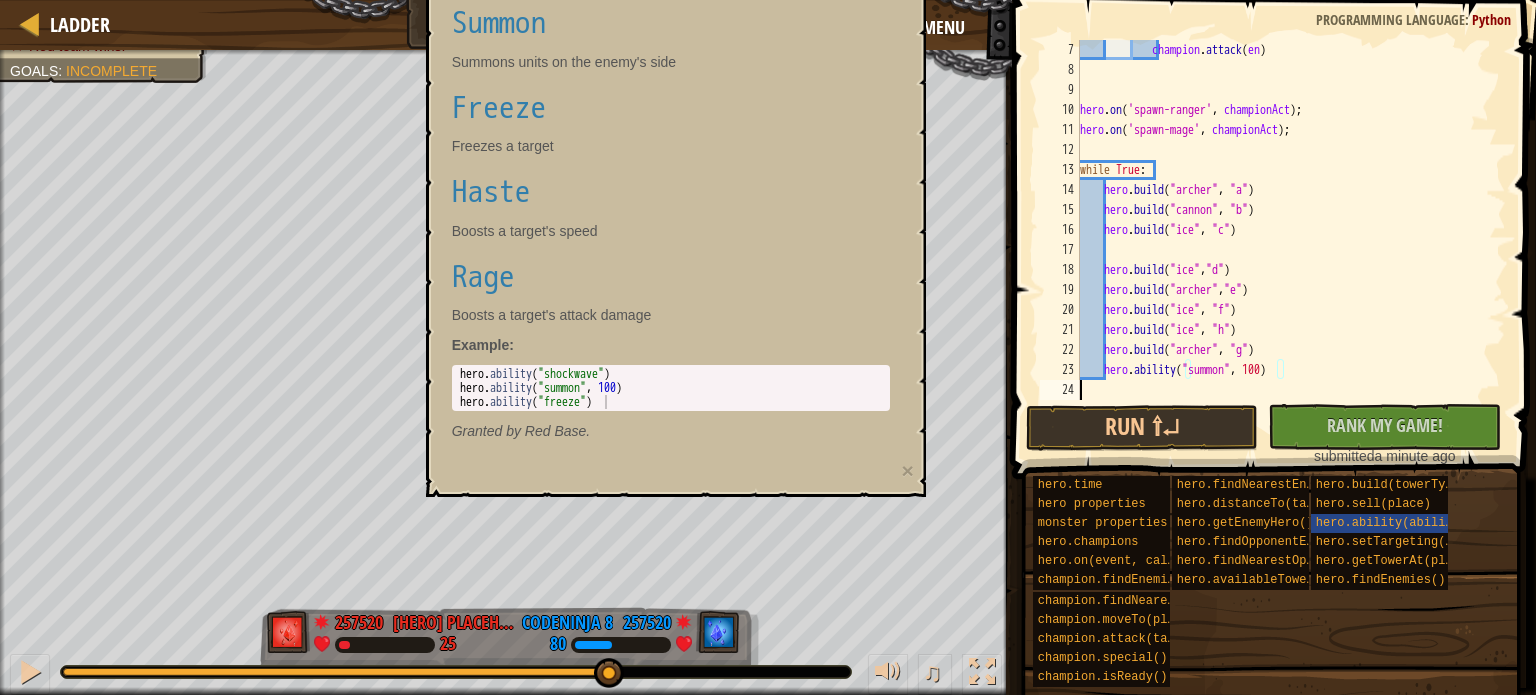 click on "champion . attack ( en ) hero . on ( 'spawn-ranger' ,   championAct ) ; hero . on ( 'spawn-mage' ,   championAct ) ; while   True :      hero . build ( "archer" ,   "a" )      hero . build ( "cannon" ,   "b" )      hero . build ( "ice" ,   "c" )             hero . build ( "ice" , "d" )      hero . build ( "archer" , "e" )      hero . build ( "ice" ,   "f" )      hero . build ( "ice" ,   "h" )      hero . build ( "archer" ,   "g" )      hero . ability ( "summon" ,   [NUMBER] )" at bounding box center (1283, 240) 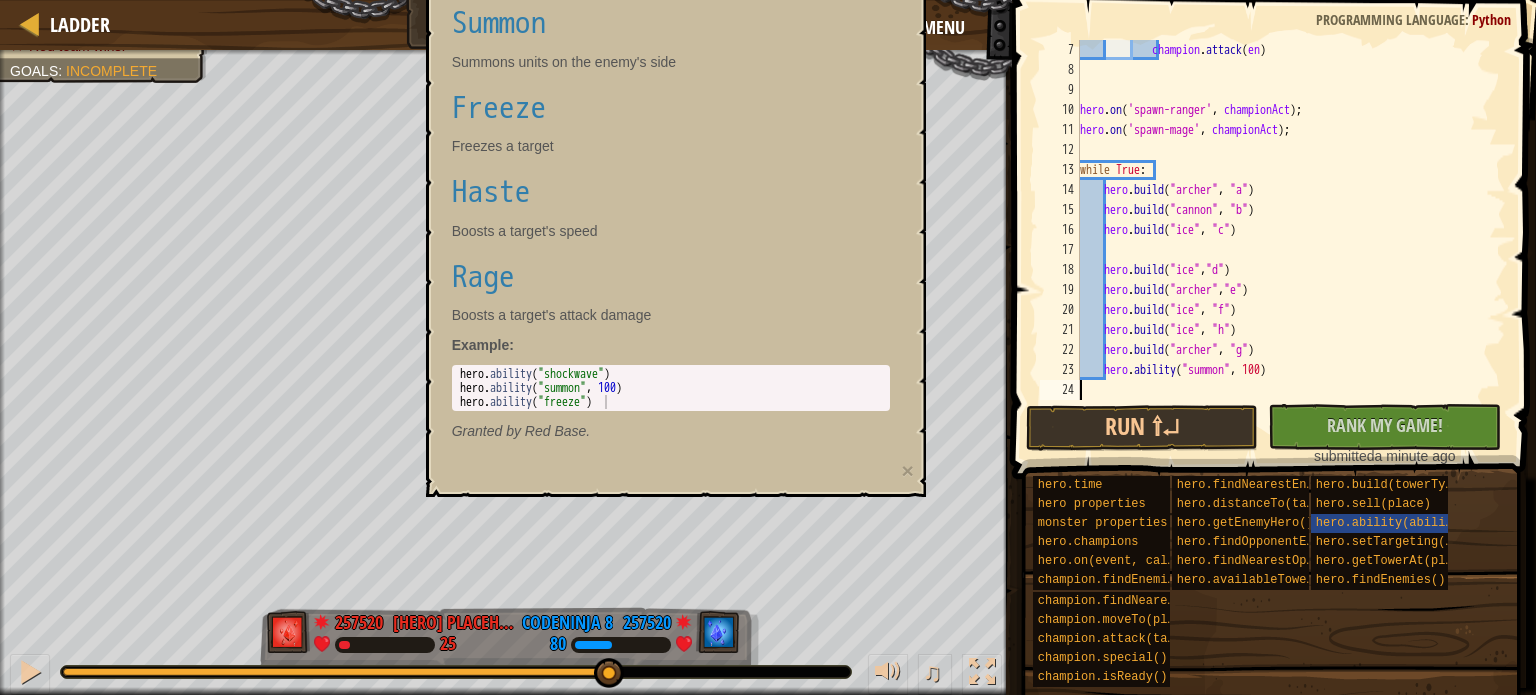 click on "champion . attack ( en ) hero . on ( 'spawn-ranger' ,   championAct ) ; hero . on ( 'spawn-mage' ,   championAct ) ; while   True :      hero . build ( "archer" ,   "a" )      hero . build ( "cannon" ,   "b" )      hero . build ( "ice" ,   "c" )             hero . build ( "ice" , "d" )      hero . build ( "archer" , "e" )      hero . build ( "ice" ,   "f" )      hero . build ( "ice" ,   "h" )      hero . build ( "archer" ,   "g" )      hero . ability ( "summon" ,   [NUMBER] )" at bounding box center (1283, 240) 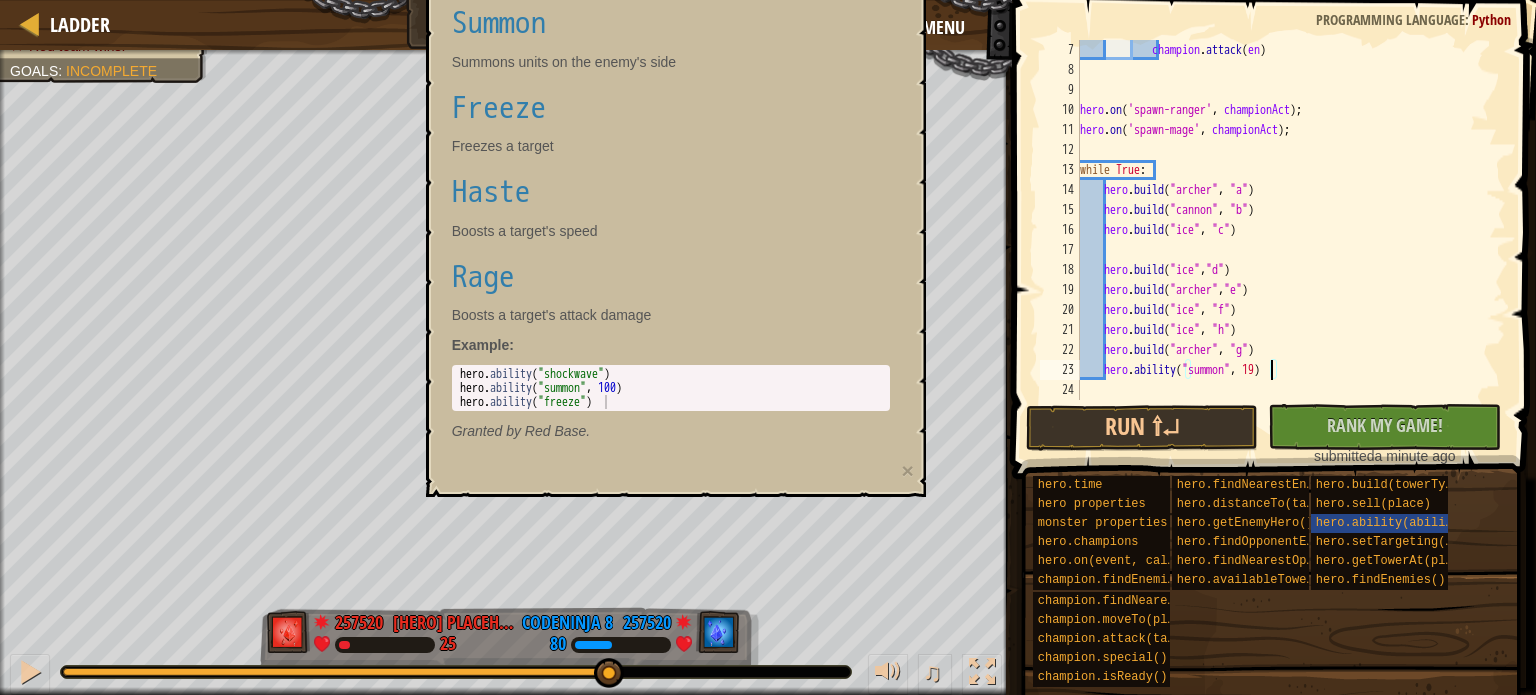 type on "hero.ability("summon", [NUMBER])" 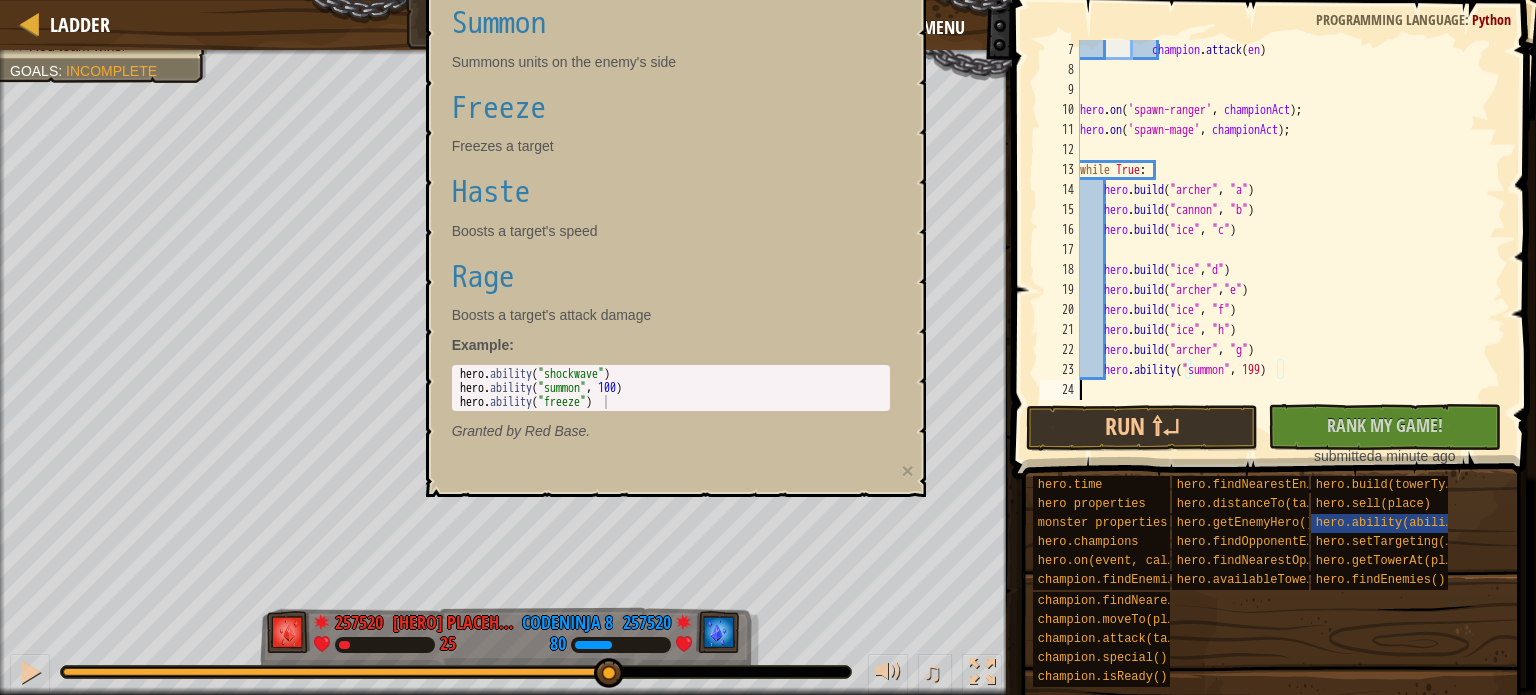 click on "champion . attack ( en ) hero . on ( 'spawn-ranger' ,   championAct ) ; hero . on ( 'spawn-mage' ,   championAct ) ; while   True :      hero . build ( "archer" ,   "a" )      hero . build ( "cannon" ,   "b" )      hero . build ( "ice" ,   "c" )             hero . build ( "ice" , "d" )      hero . build ( "archer" , "e" )      hero . build ( "ice" ,   "f" )      hero . build ( "ice" ,   "h" )      hero . build ( "archer" ,   "g" )      hero . ability ( "summon" ,   [NUMBER] )" at bounding box center [1283, 240] 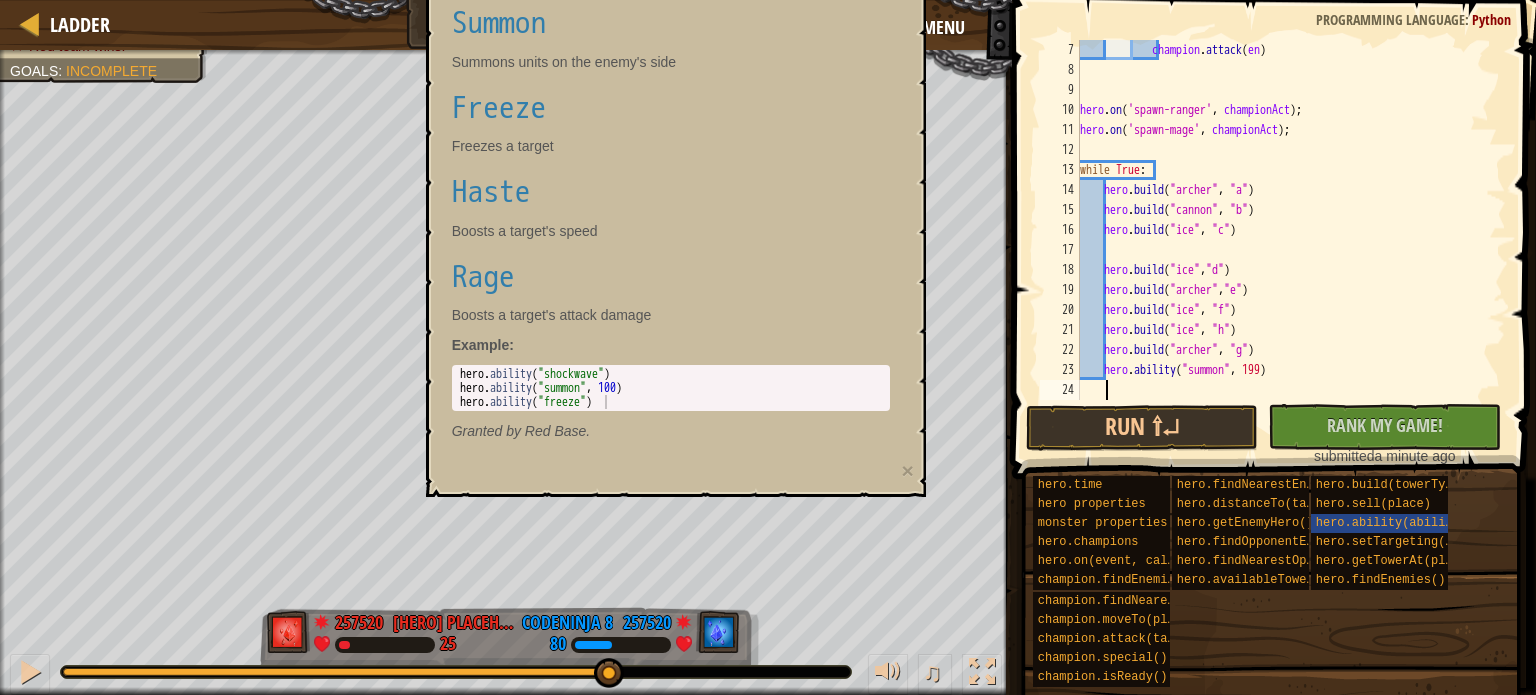 scroll, scrollTop: 9, scrollLeft: 1, axis: both 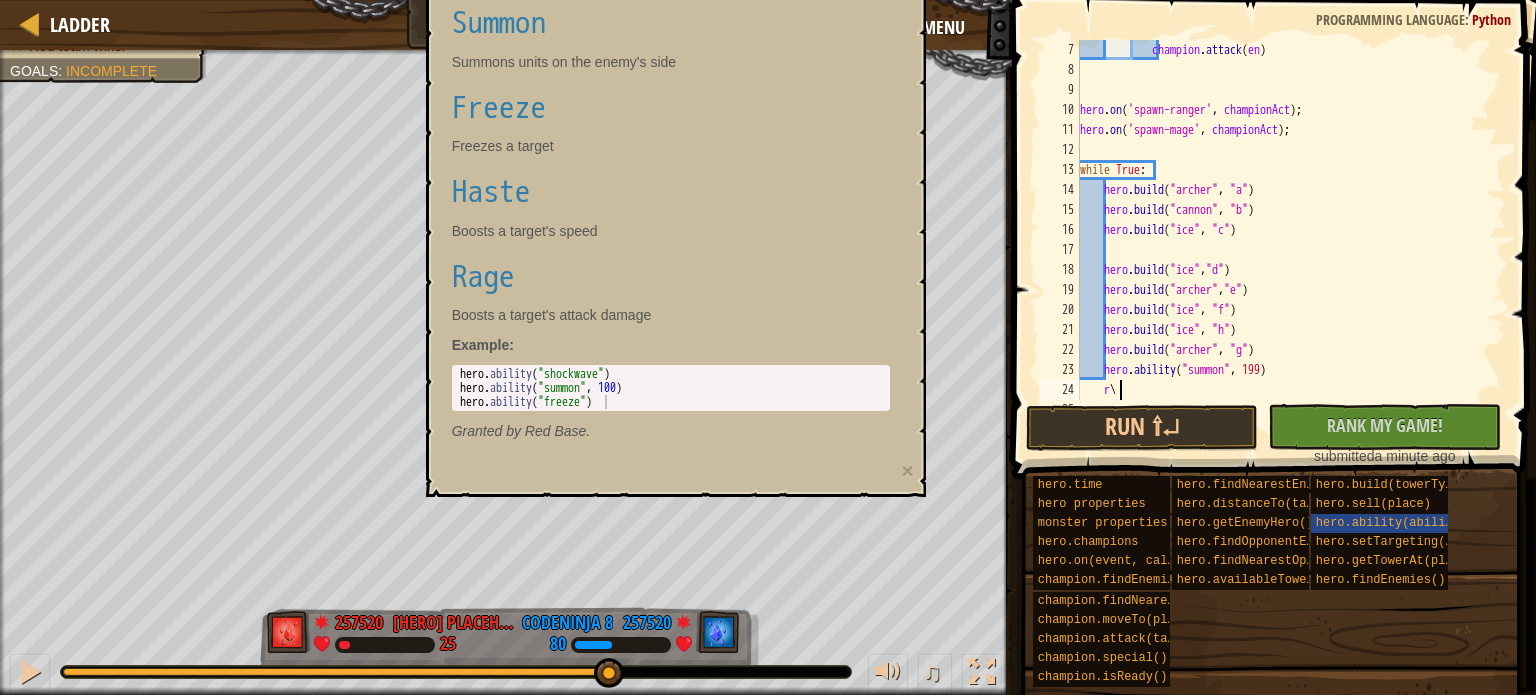type on "r" 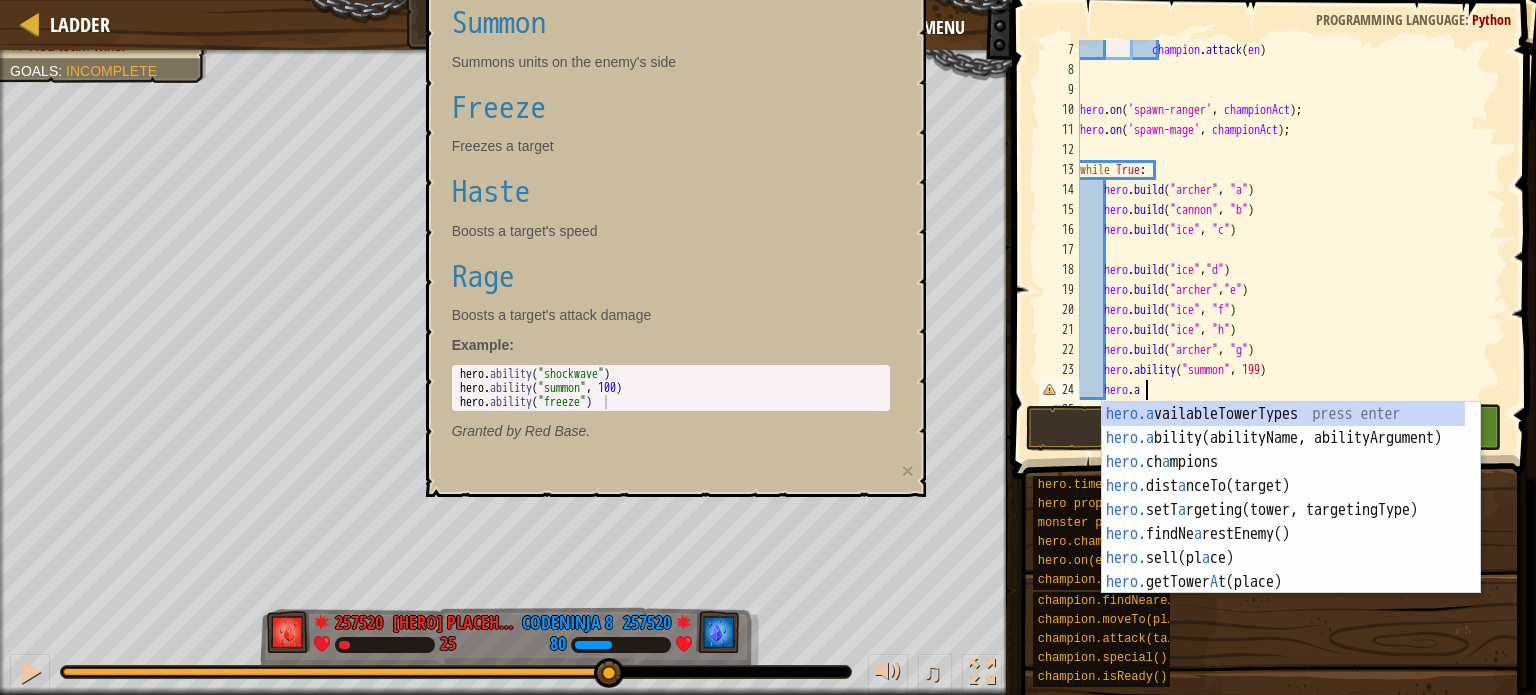 scroll, scrollTop: 9, scrollLeft: 4, axis: both 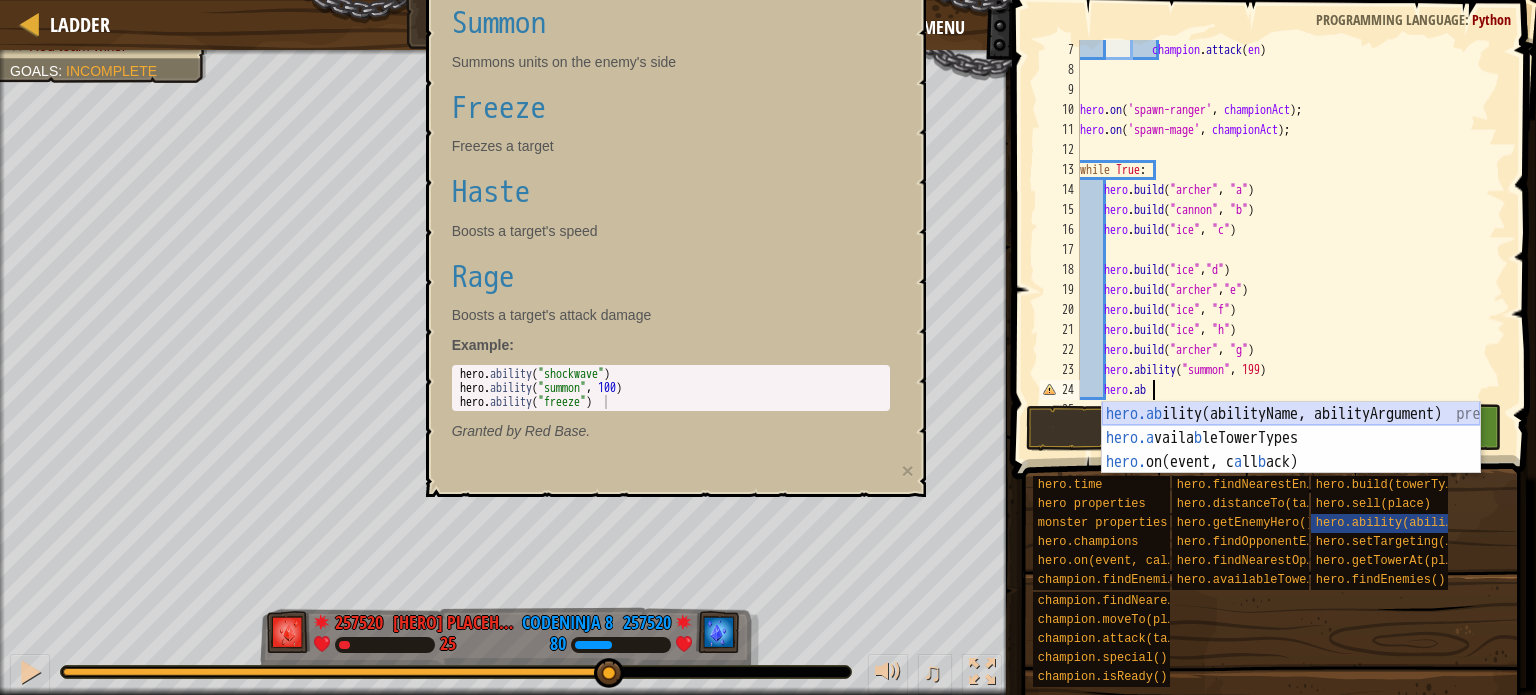 click on "hero.ab ility(abilityName, abilityArgument) press enter hero.a vaila b leTowerTypes press enter hero. on(event, c a ll b ack) press enter" at bounding box center (1291, 462) 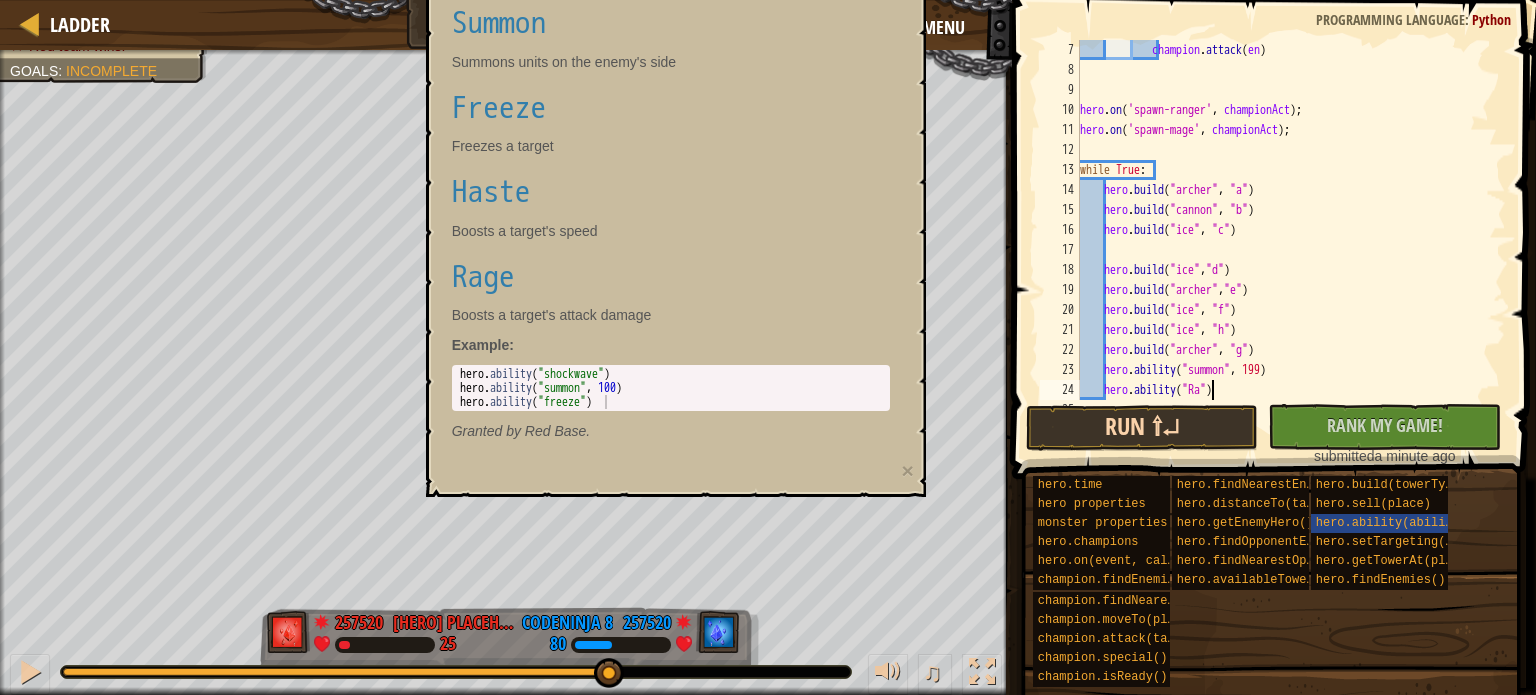 type on "hero.ability("Rage")" 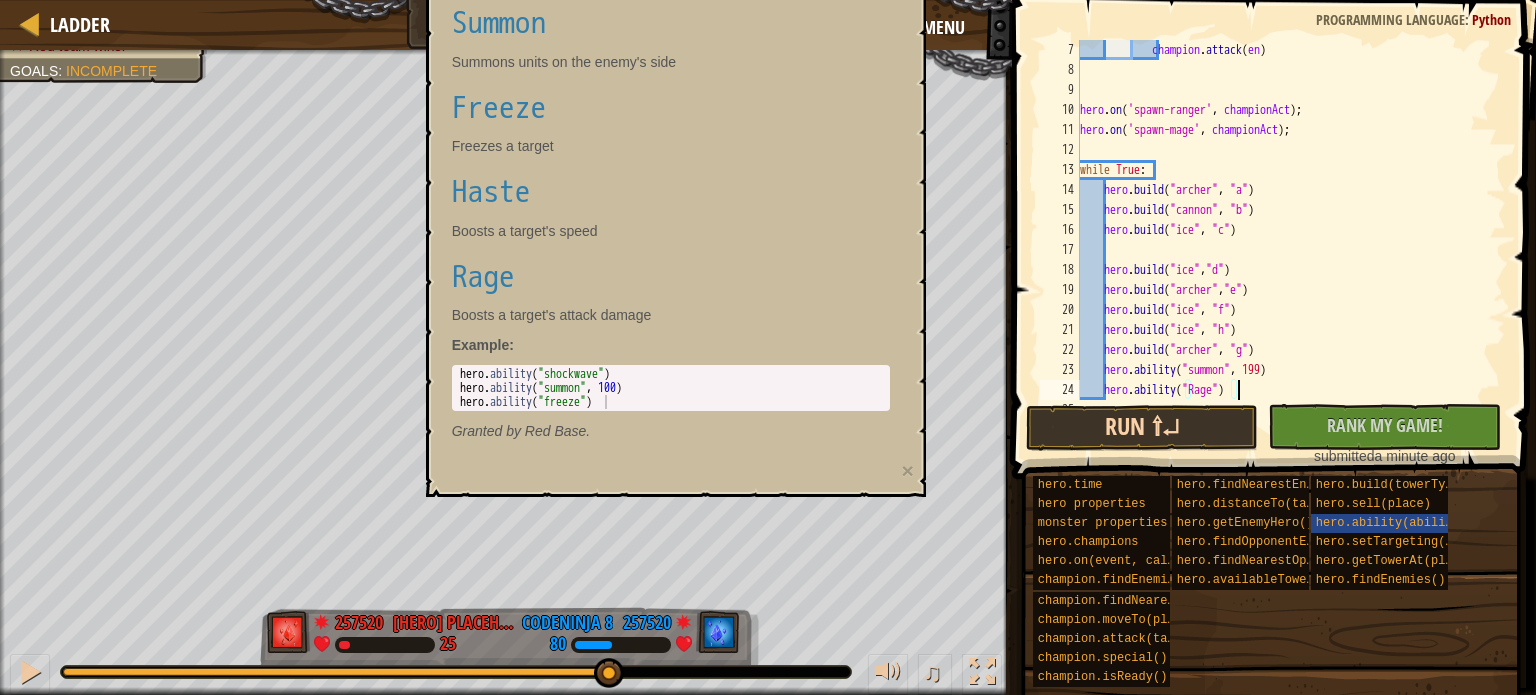 scroll, scrollTop: 9, scrollLeft: 0, axis: vertical 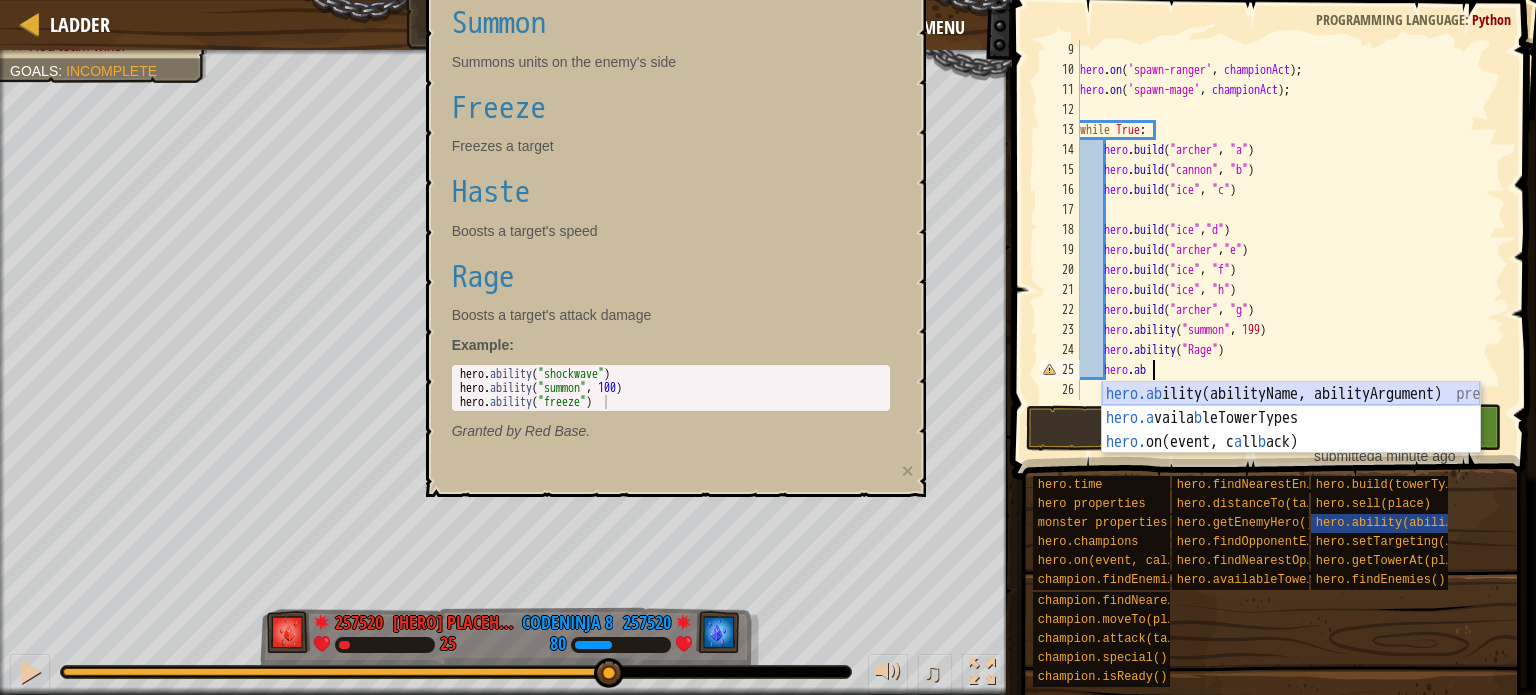 click on "hero.ab ility(abilityName, abilityArgument) press enter hero.a vaila b leTowerTypes press enter hero. on(event, c a ll b ack) press enter" at bounding box center [1291, 442] 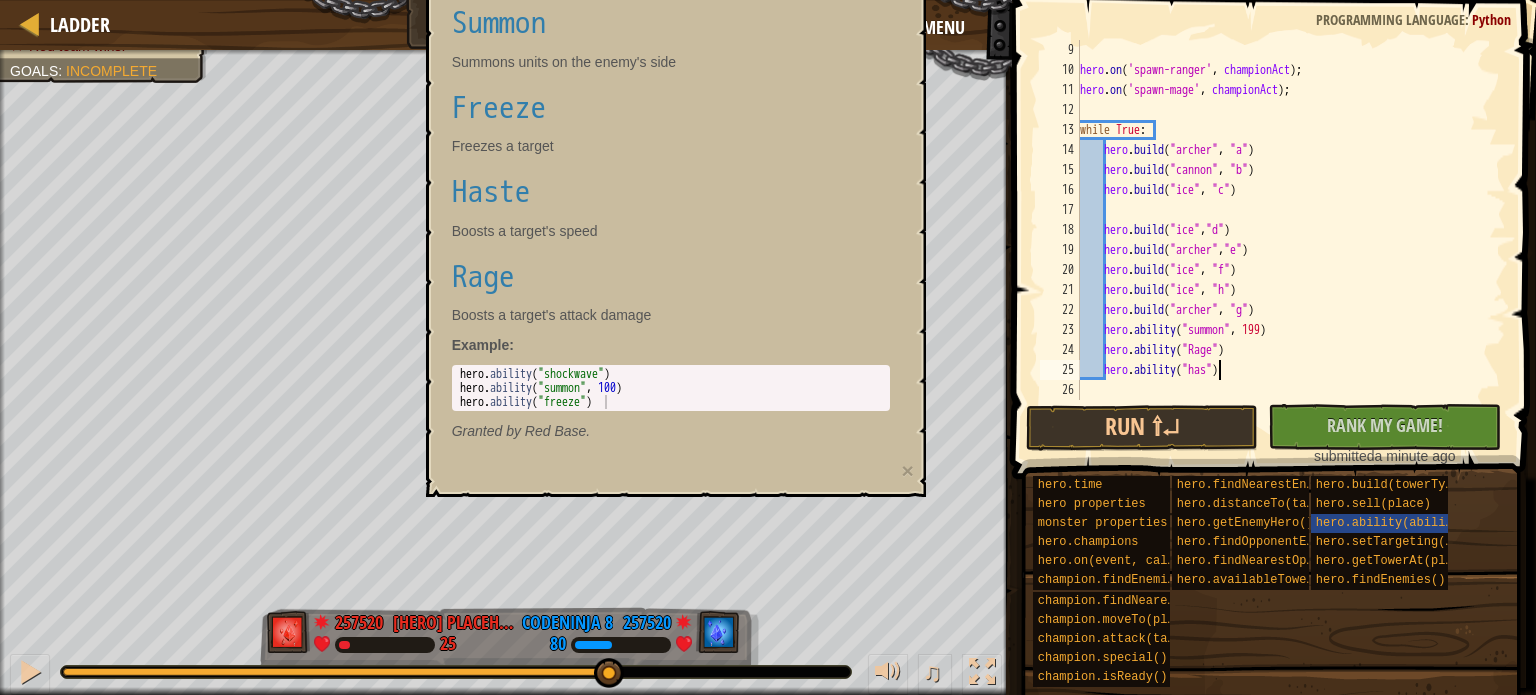 scroll, scrollTop: 9, scrollLeft: 12, axis: both 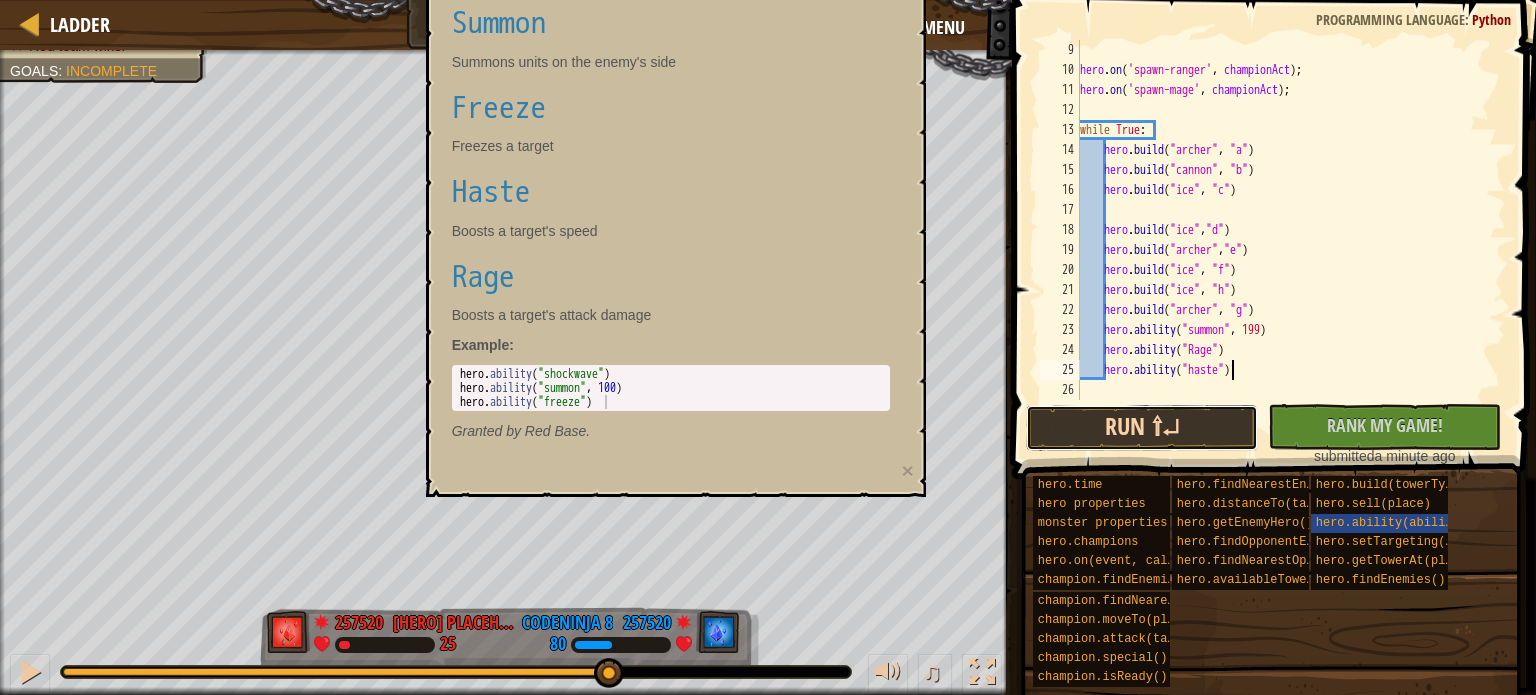 click on "Run ⇧↵" at bounding box center [1142, 428] 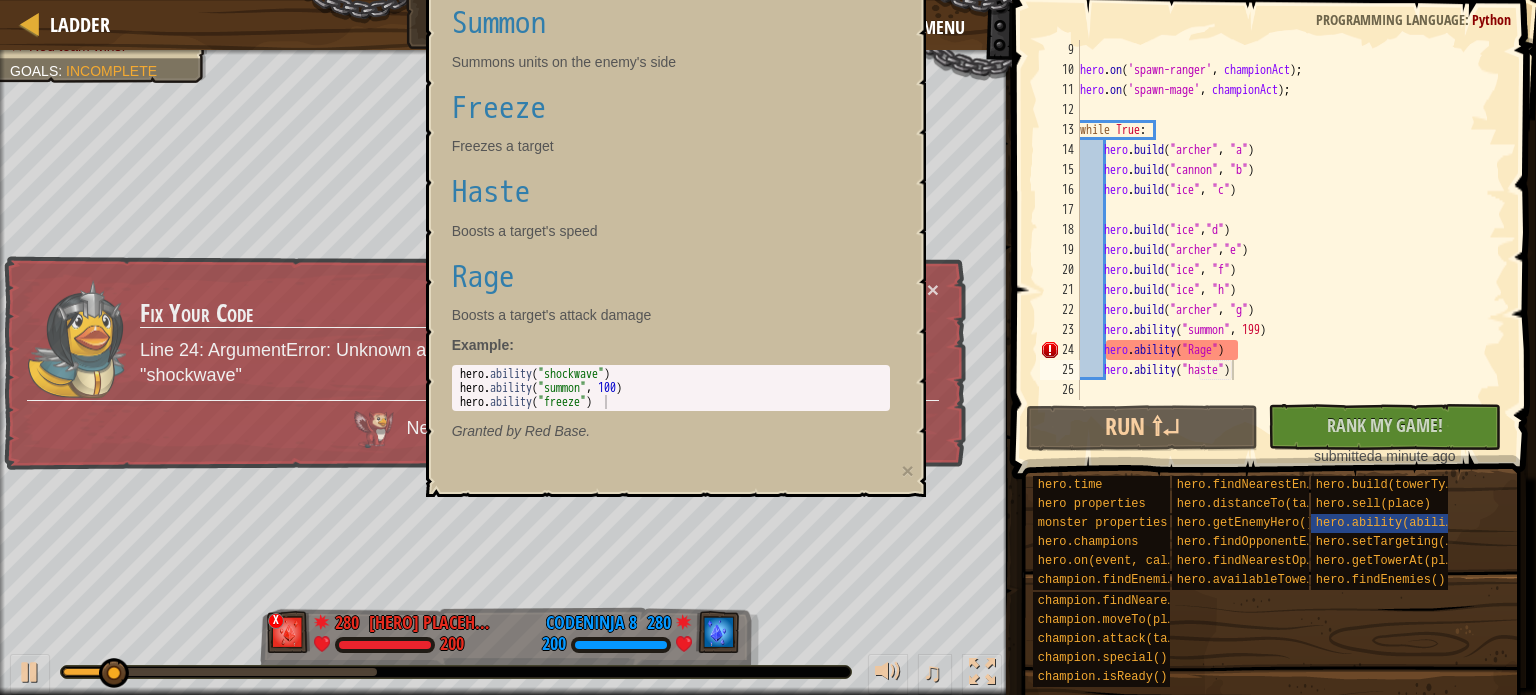 click on "Granted by Red Base." at bounding box center (671, 431) 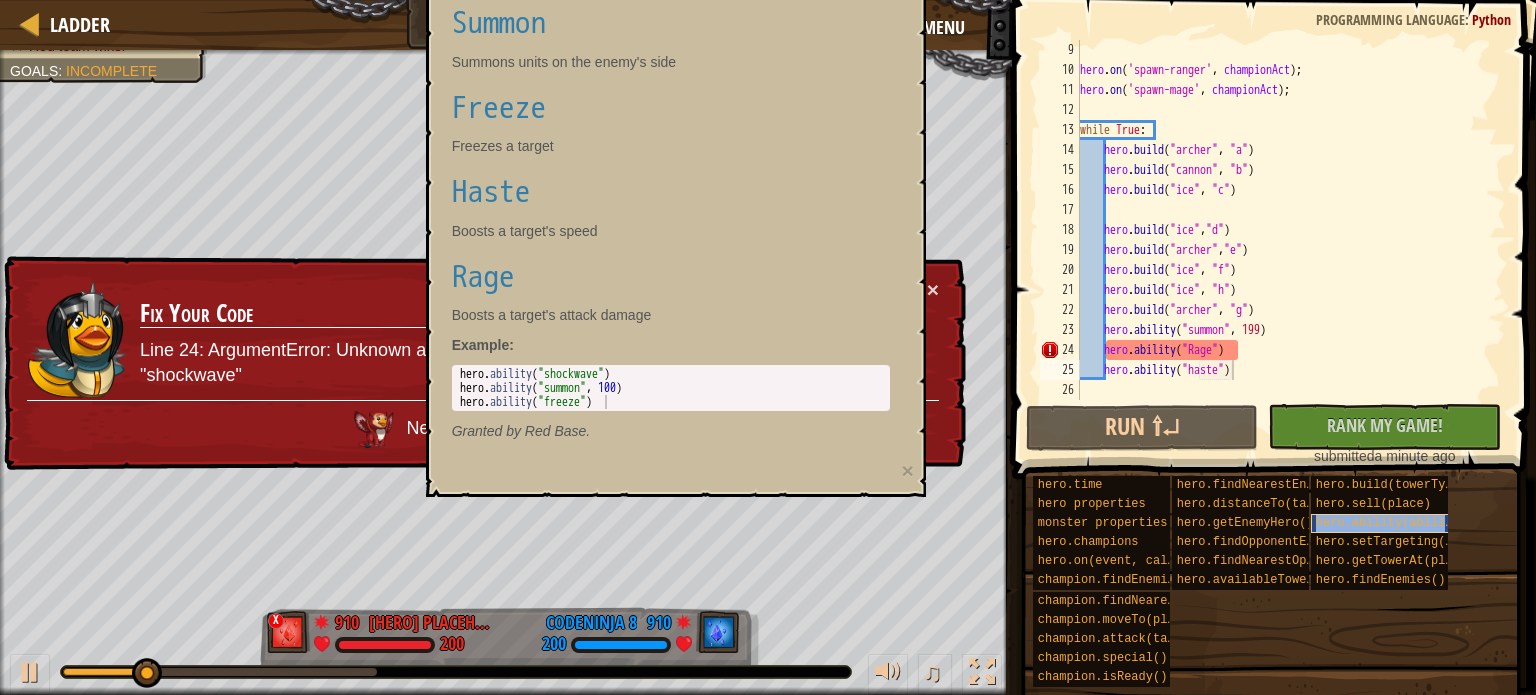click on "hero.ability(abilityName, abilityArgument)" at bounding box center (1467, 523) 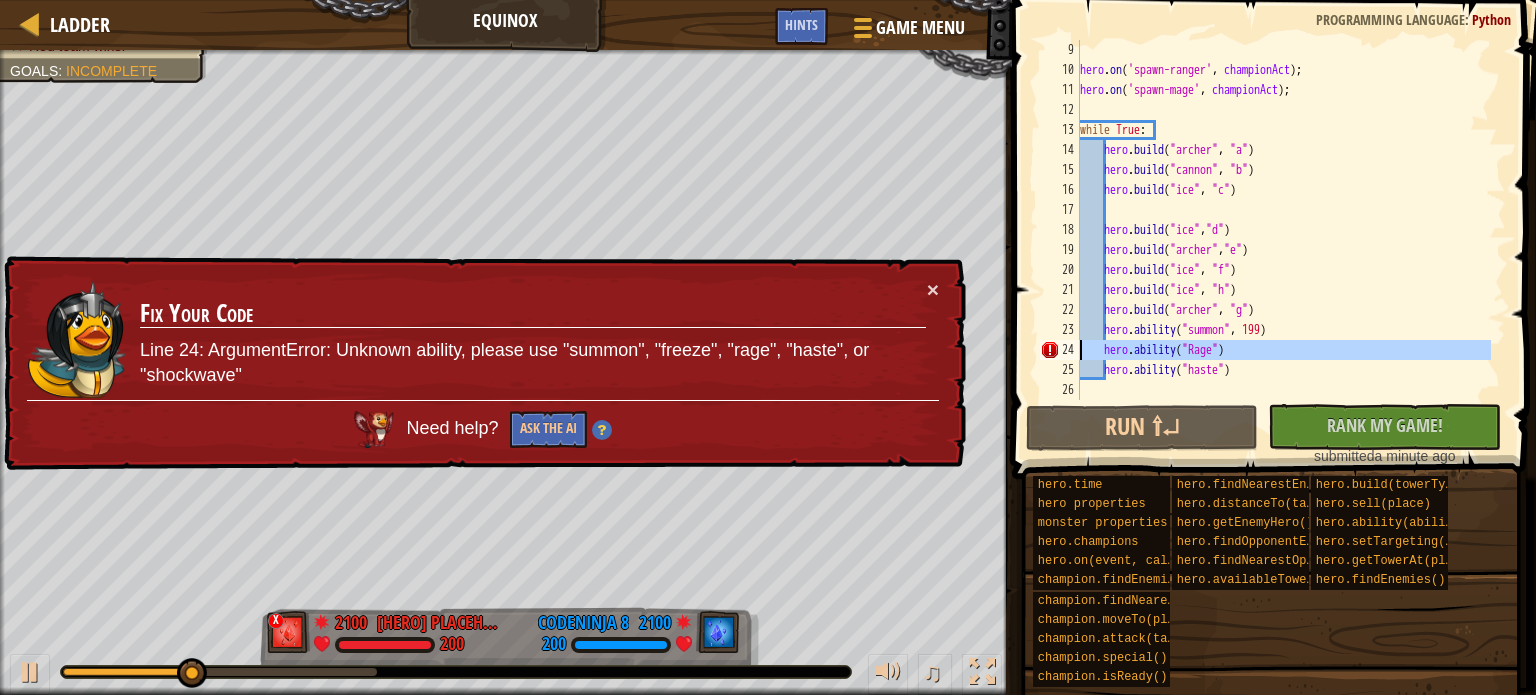 click on "24" at bounding box center [1060, 350] 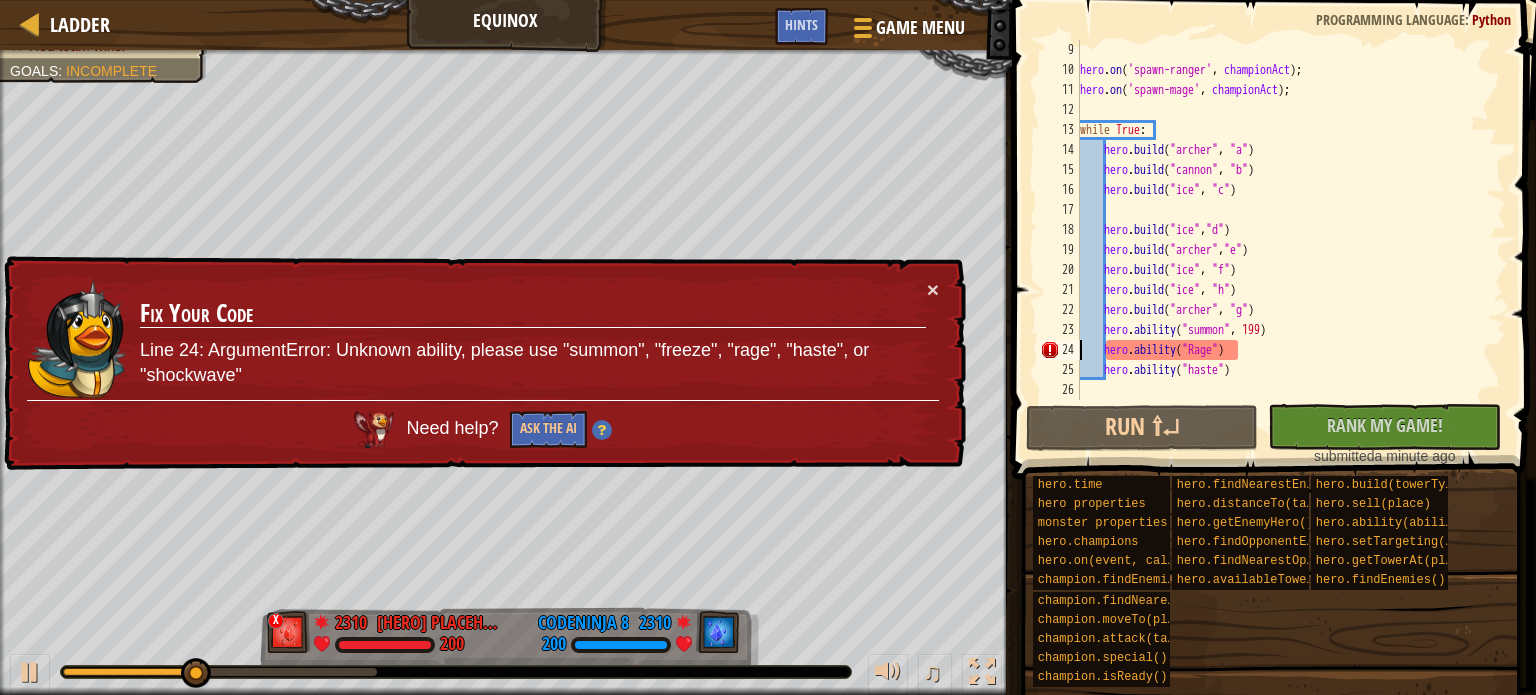click on "24" at bounding box center [1060, 350] 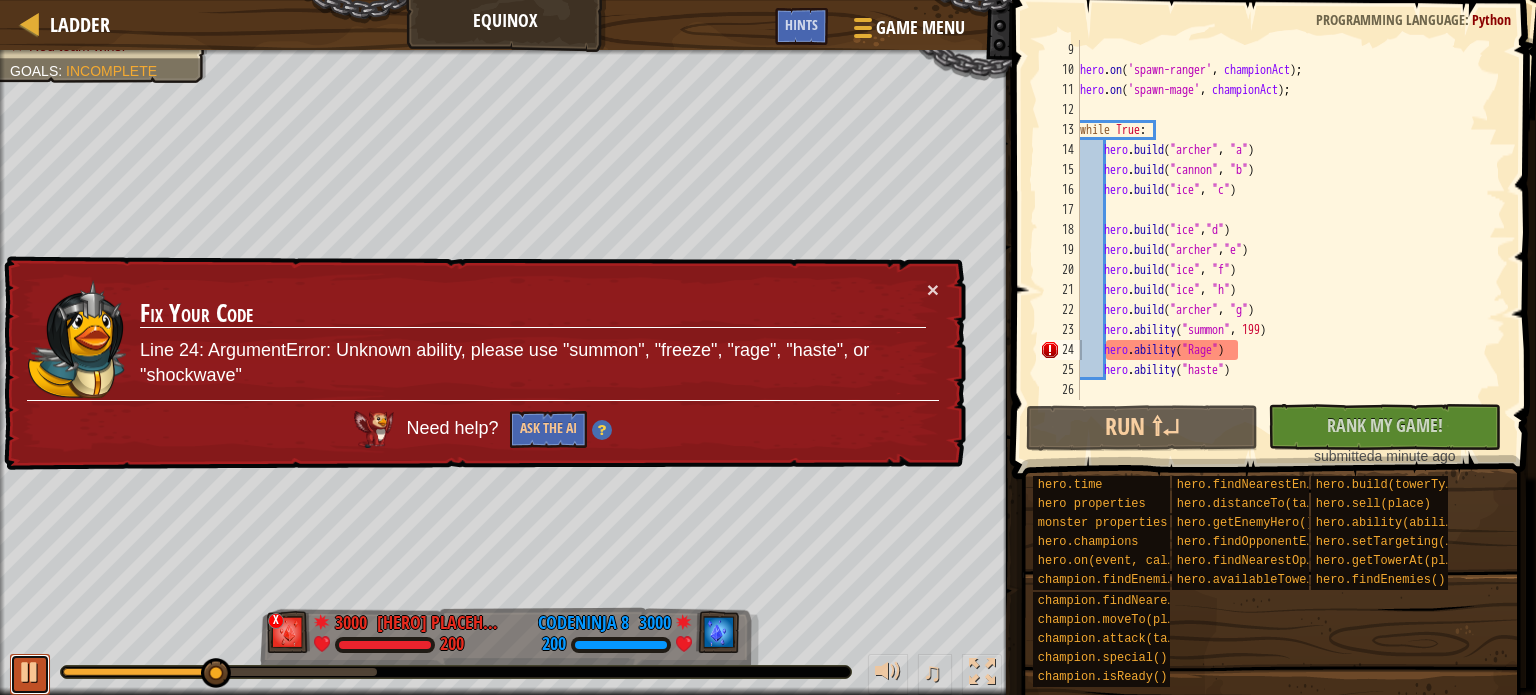 click at bounding box center (30, 672) 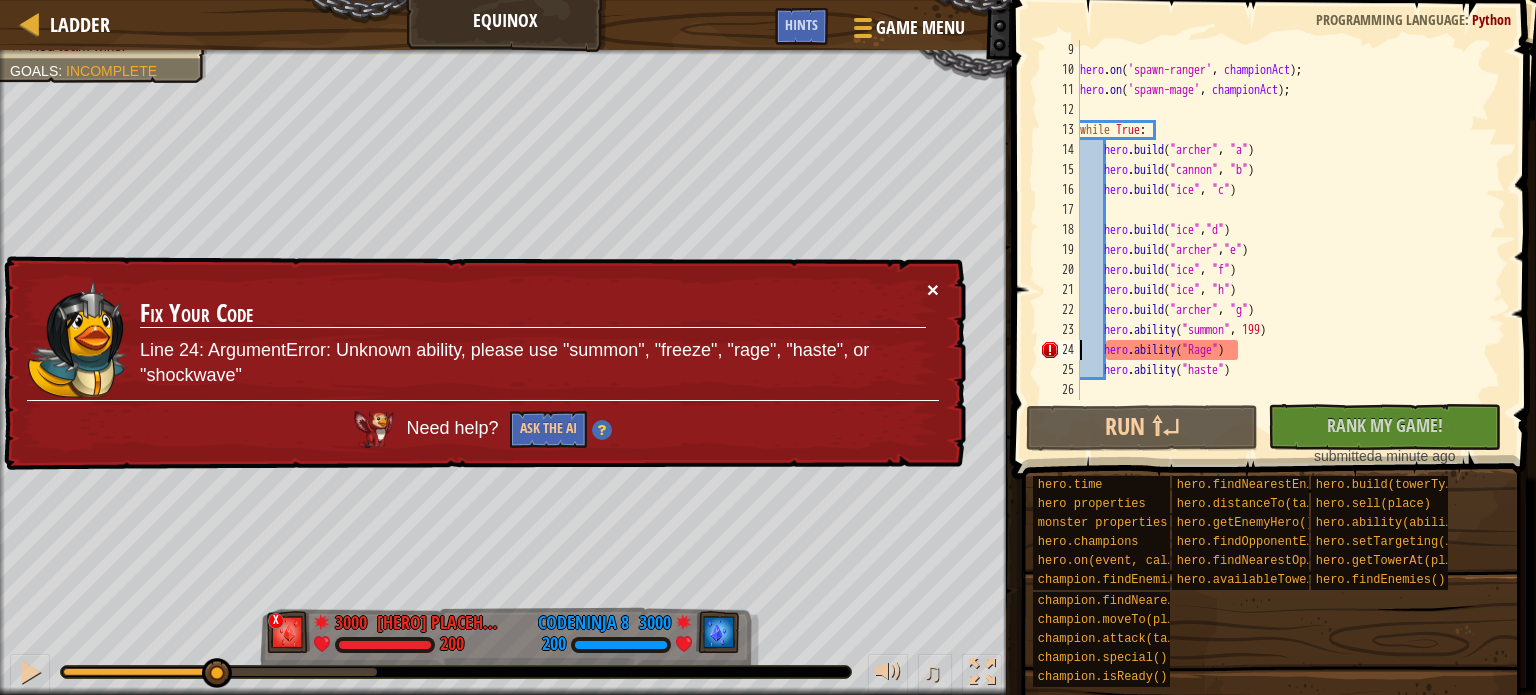 click on "×" at bounding box center (933, 289) 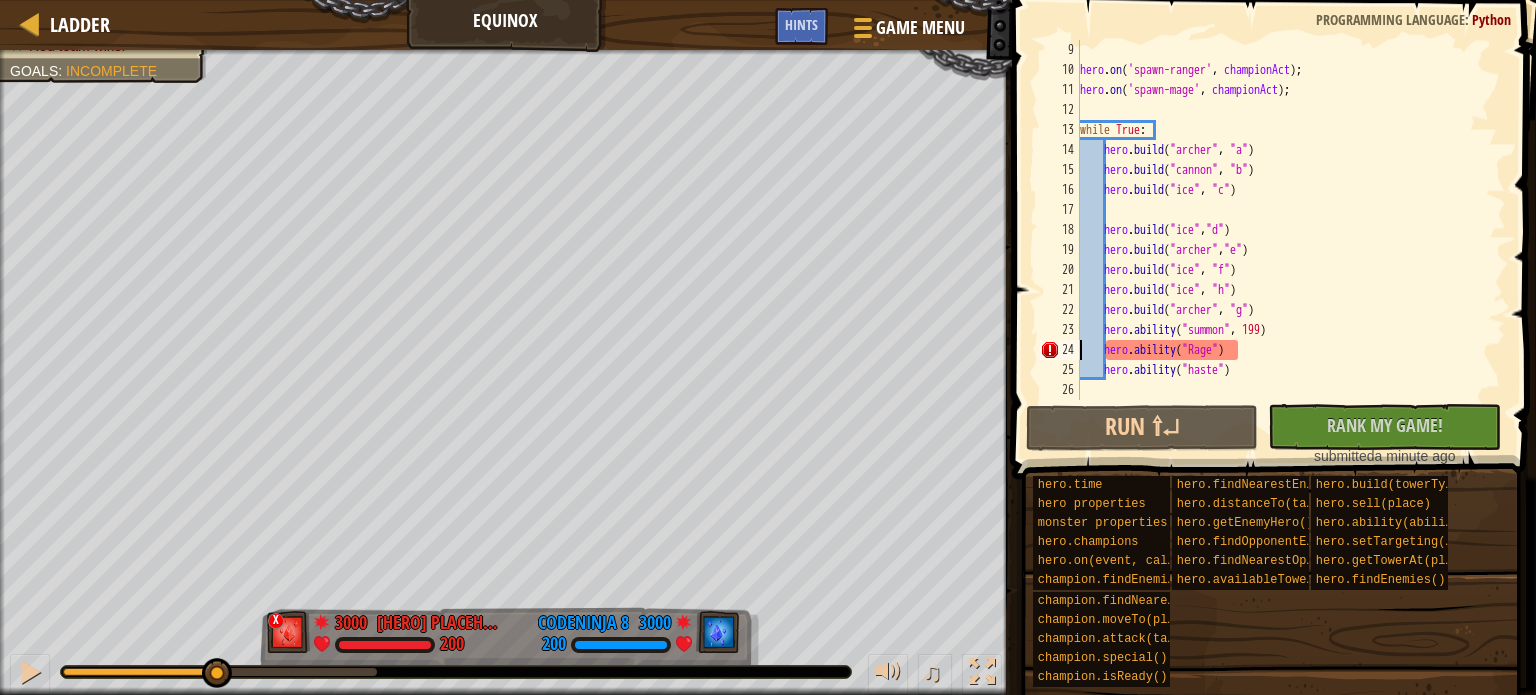 click on "hero . on ( 'spawn-ranger' ,   championAct ) ; hero . on ( 'spawn-mage' ,   championAct ) ; while   True :      hero . build ( "archer" ,   "a" )      hero . build ( "cannon" ,   "b" )      hero . build ( "ice" ,   "c" )             hero . build ( "ice" , "d" )      hero . build ( "archer" , "e" )      hero . build ( "ice" ,   "f" )      hero . build ( "ice" ,   "h" )      hero . build ( "archer" ,   "g" )      hero . ability ( "summon" ,   [NUMBER] )      hero . ability ( "Rage" )      hero . ability ( "haste" )" at bounding box center (1283, 240) 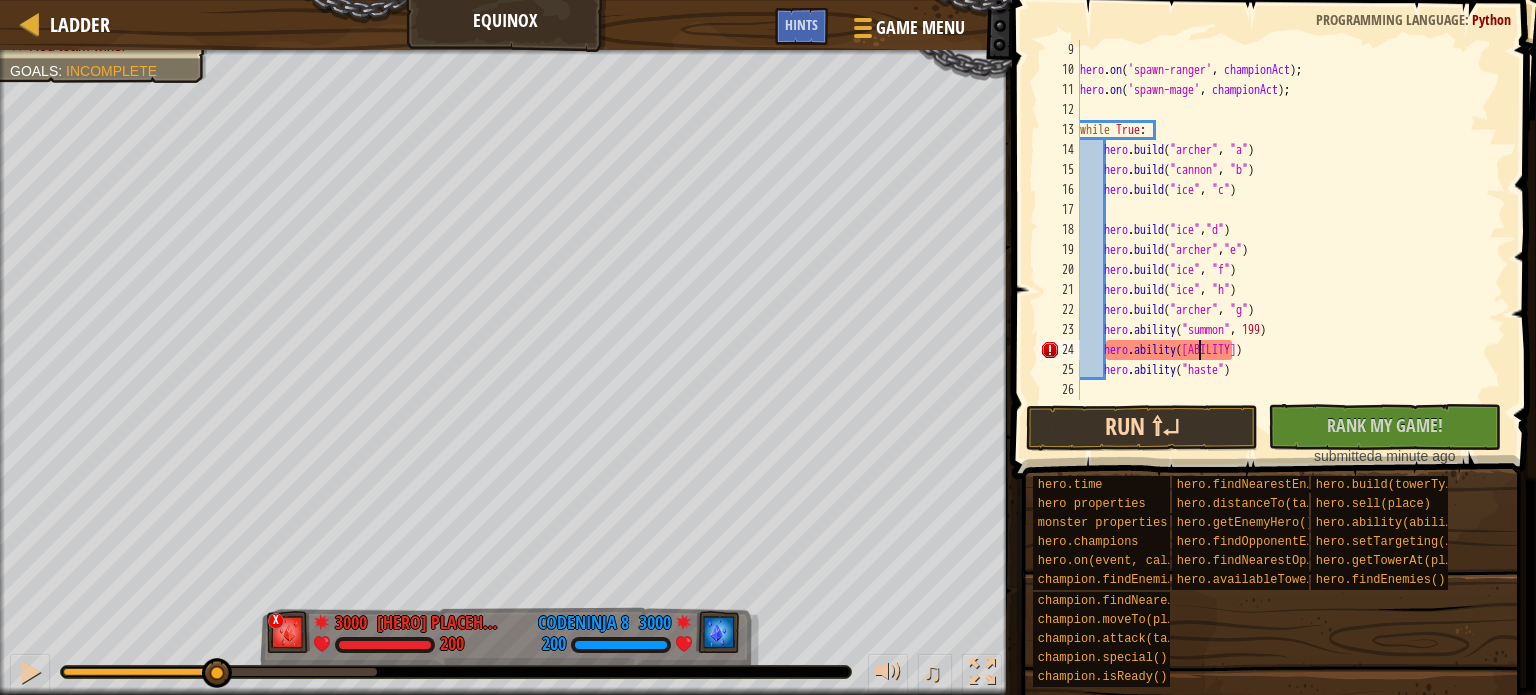 scroll, scrollTop: 9, scrollLeft: 10, axis: both 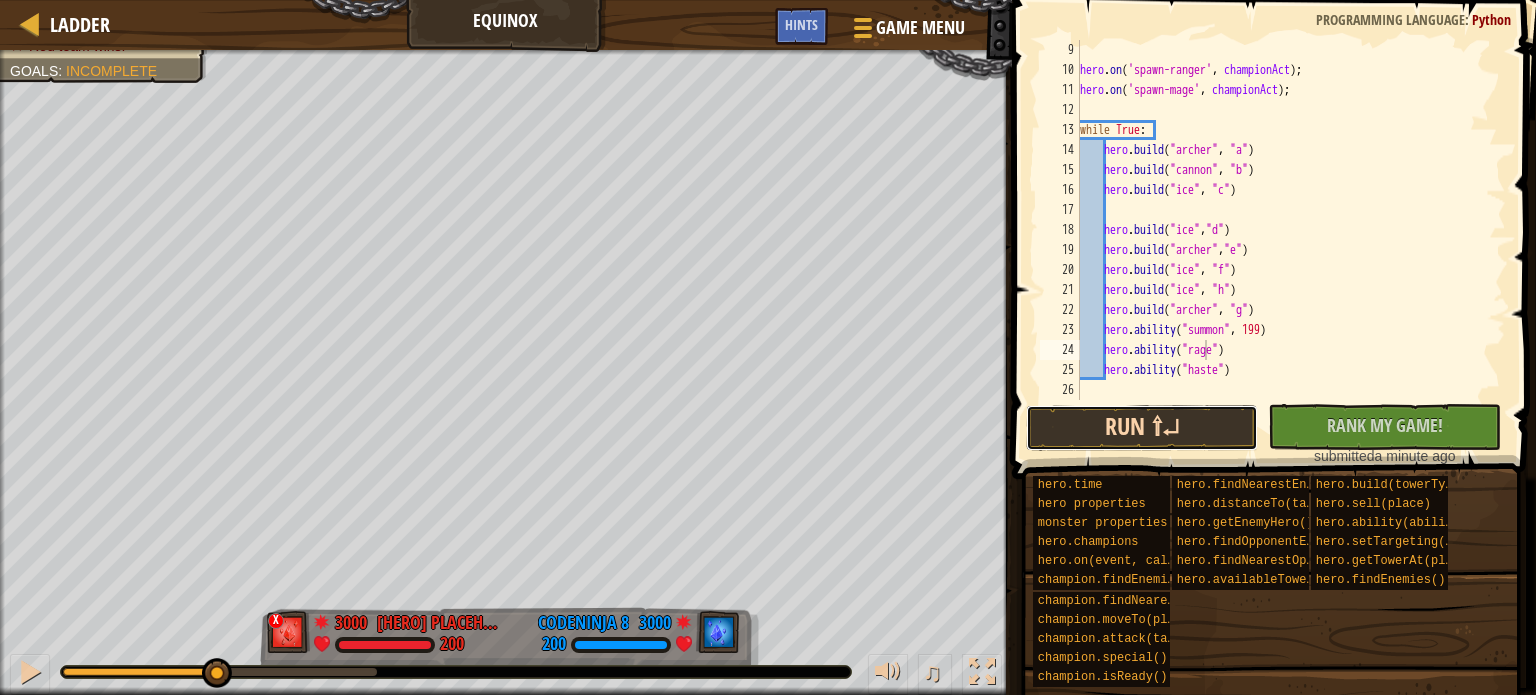 click on "Run ⇧↵" at bounding box center [1142, 428] 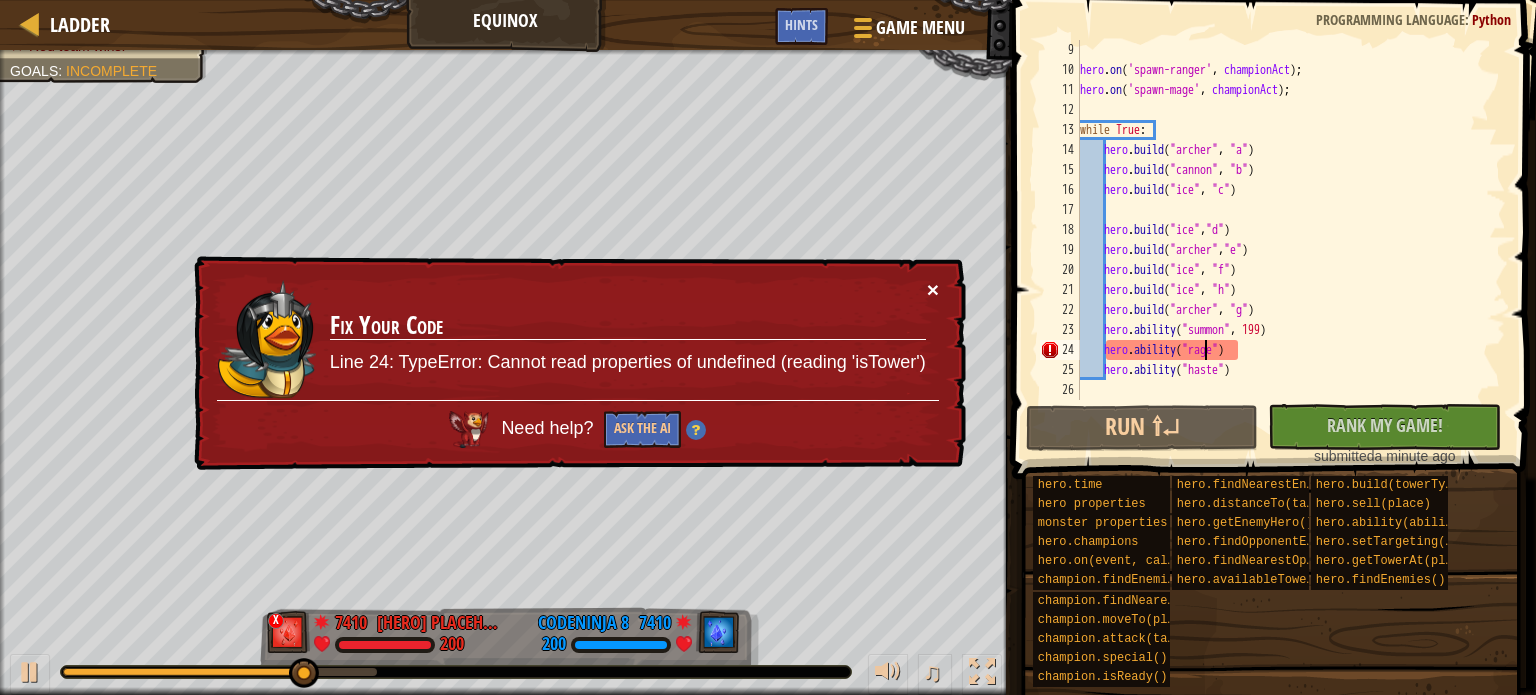 click on "×" at bounding box center [933, 291] 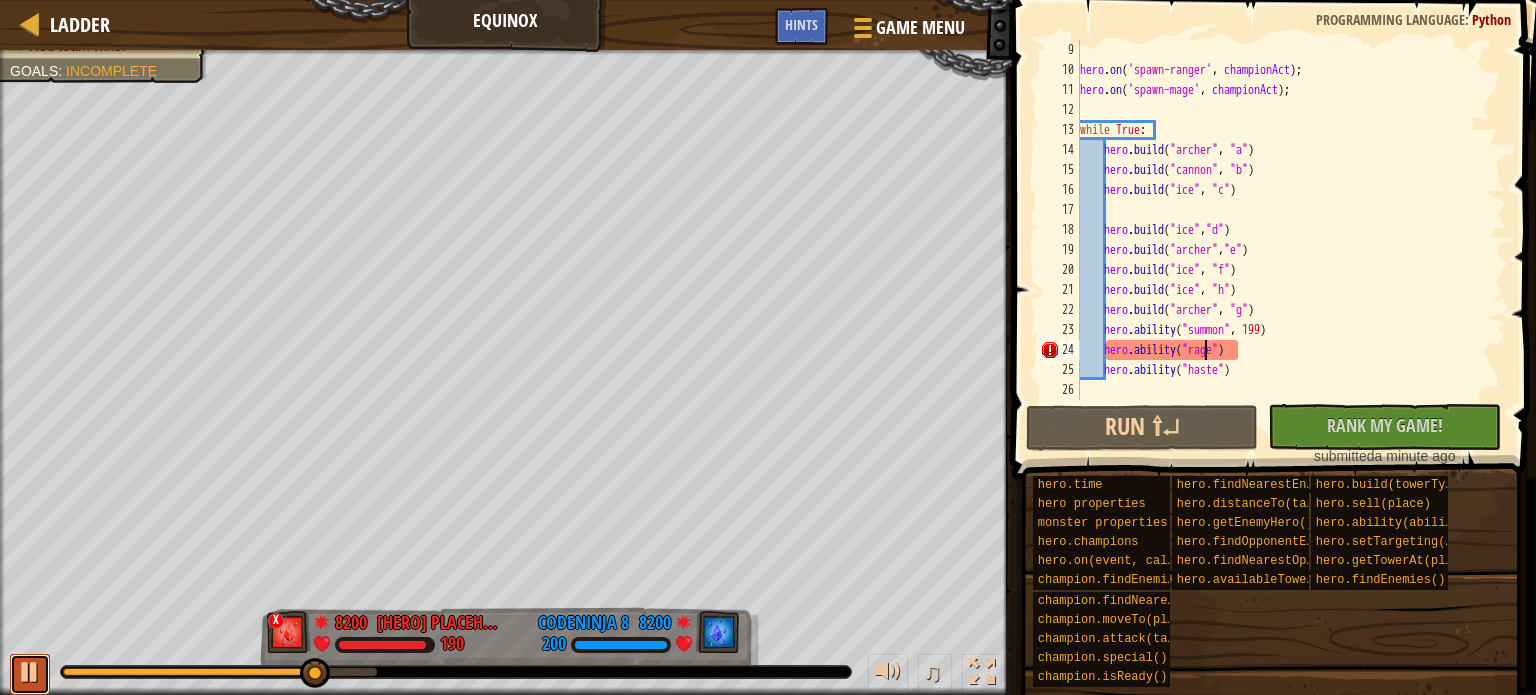 click at bounding box center [30, 672] 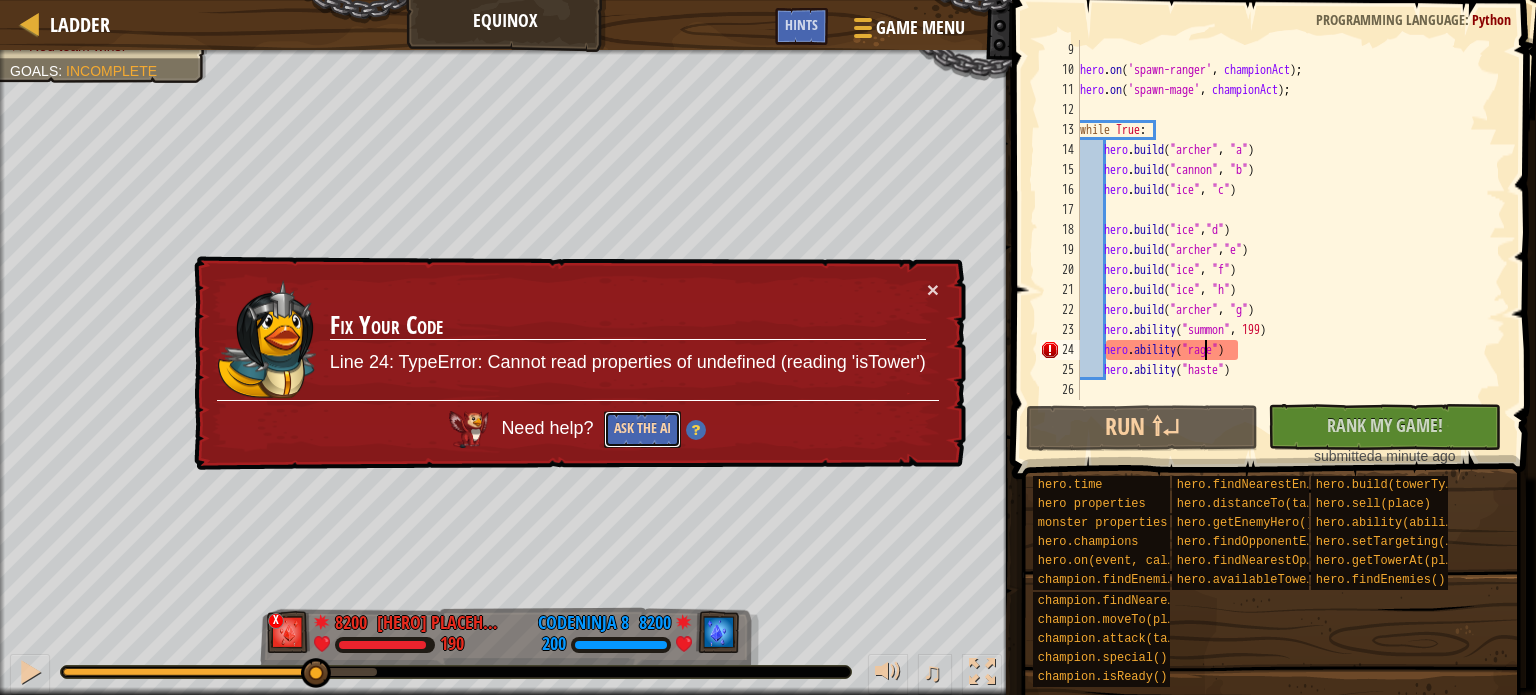 click on "Ask the AI" at bounding box center (642, 429) 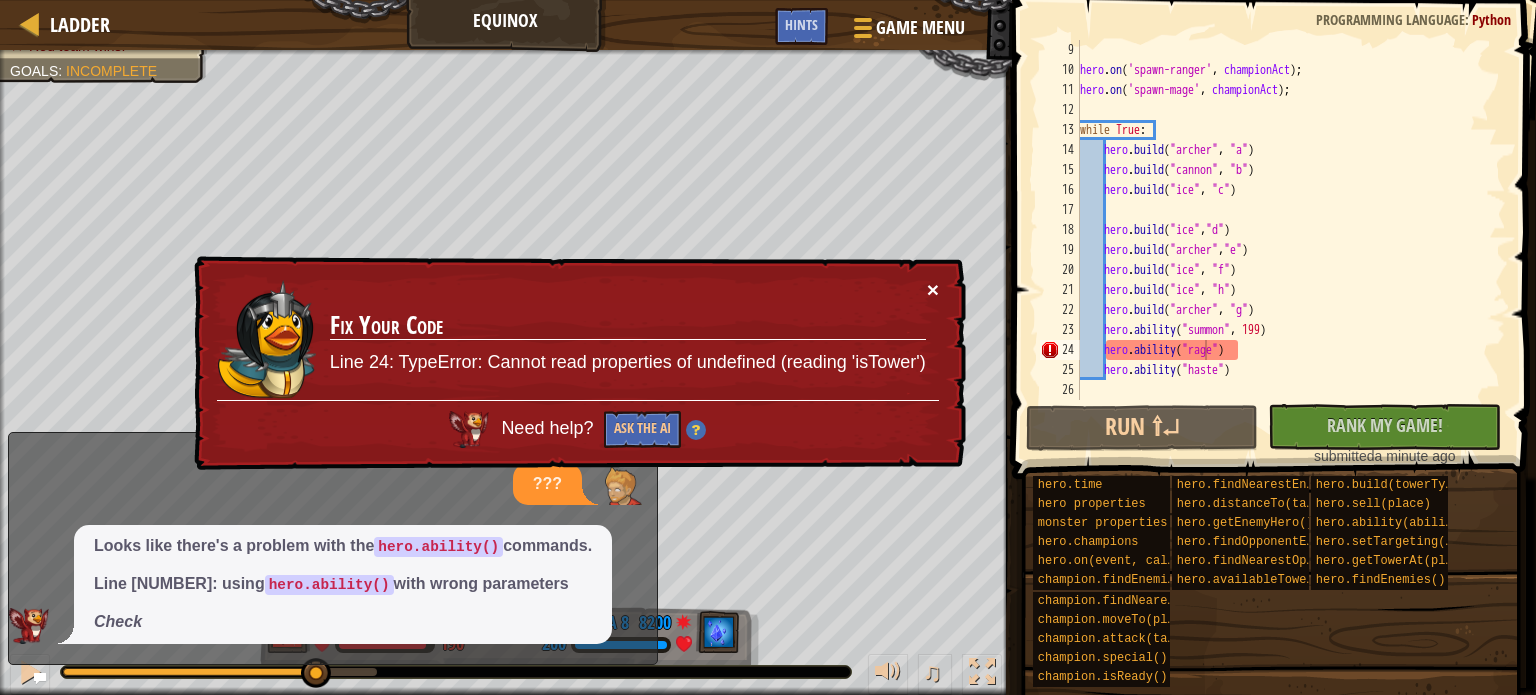 click on "×" at bounding box center [933, 291] 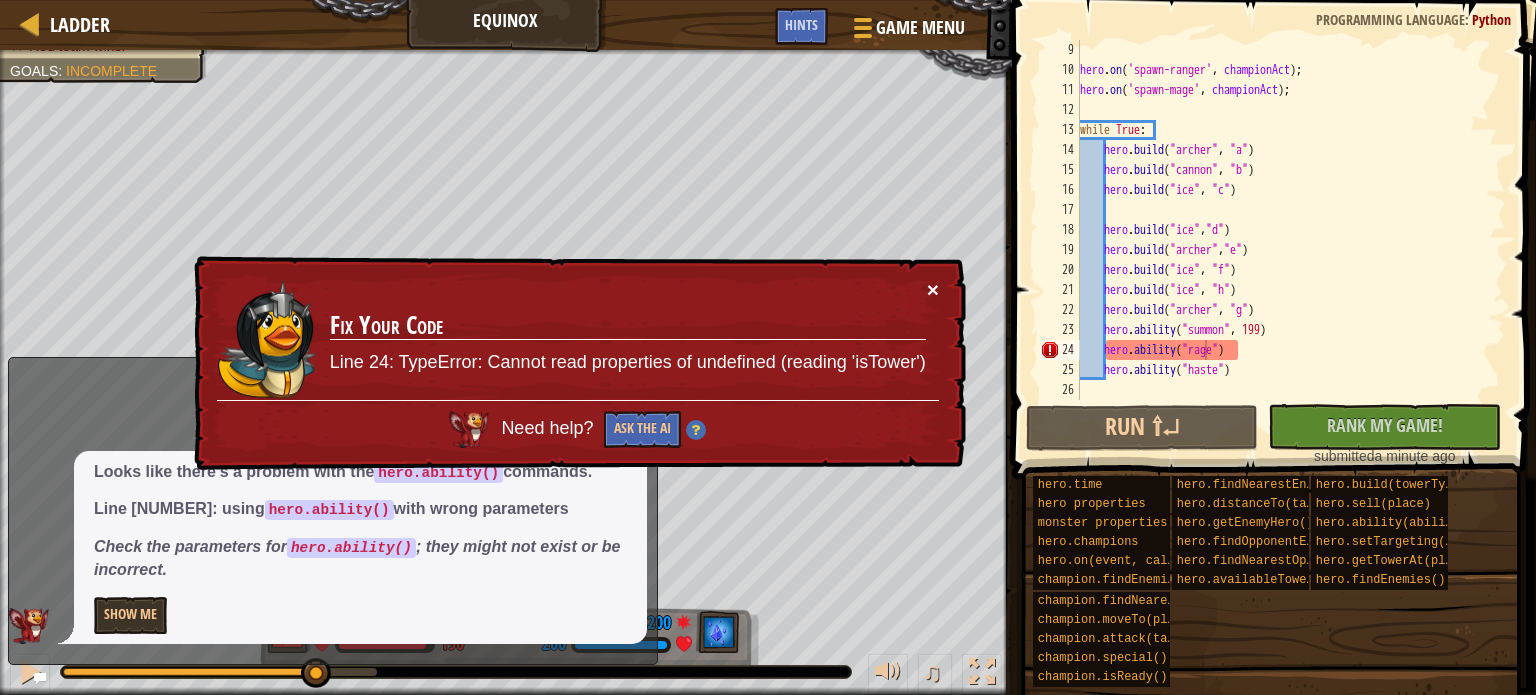 click on "×" at bounding box center (933, 289) 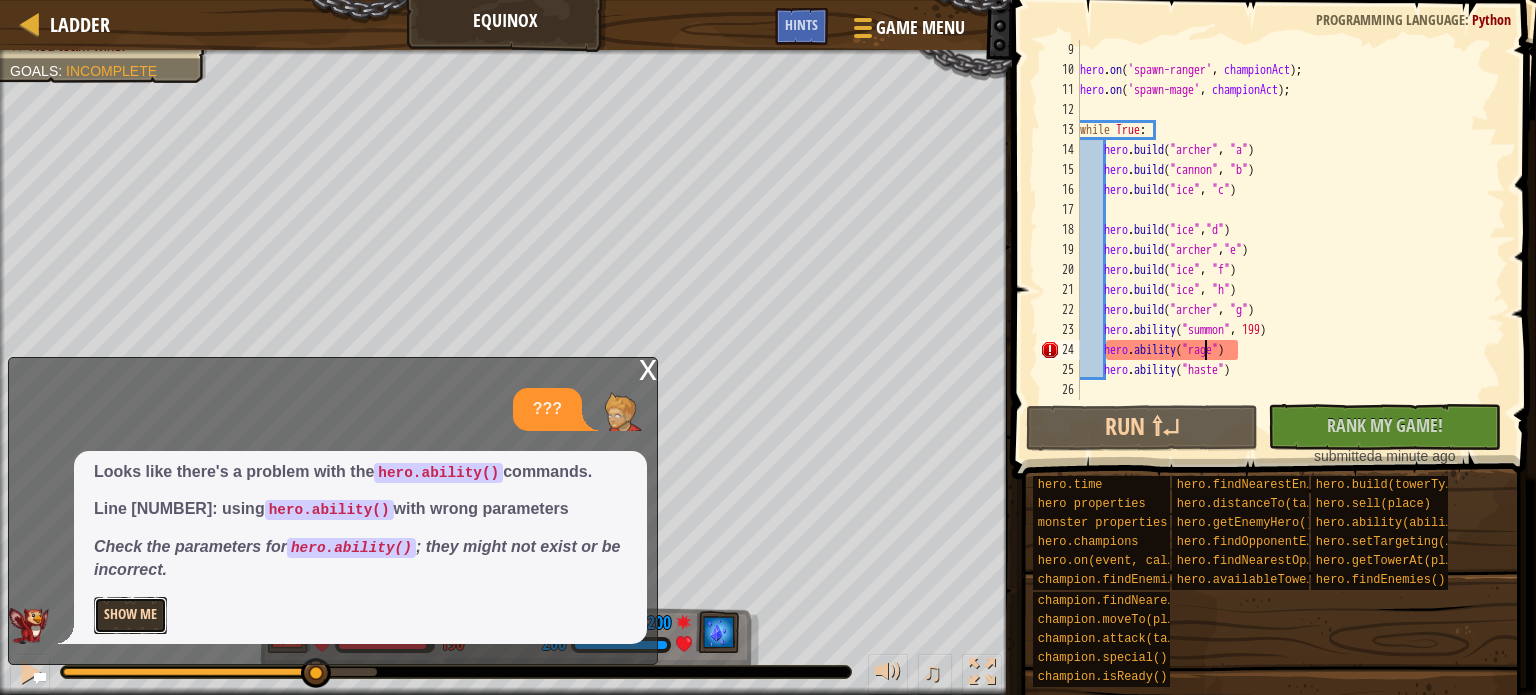 click on "Show Me" at bounding box center [130, 615] 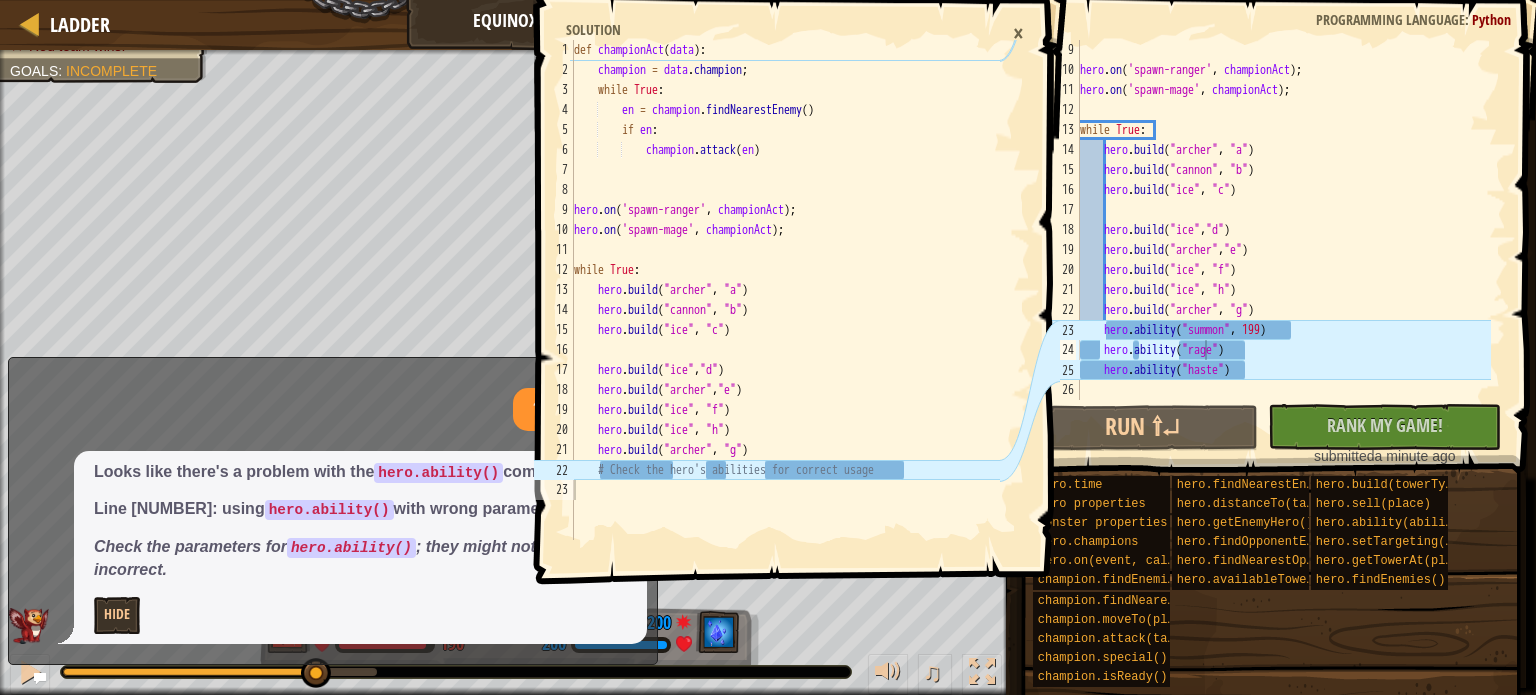 click on "×" at bounding box center (1018, 33) 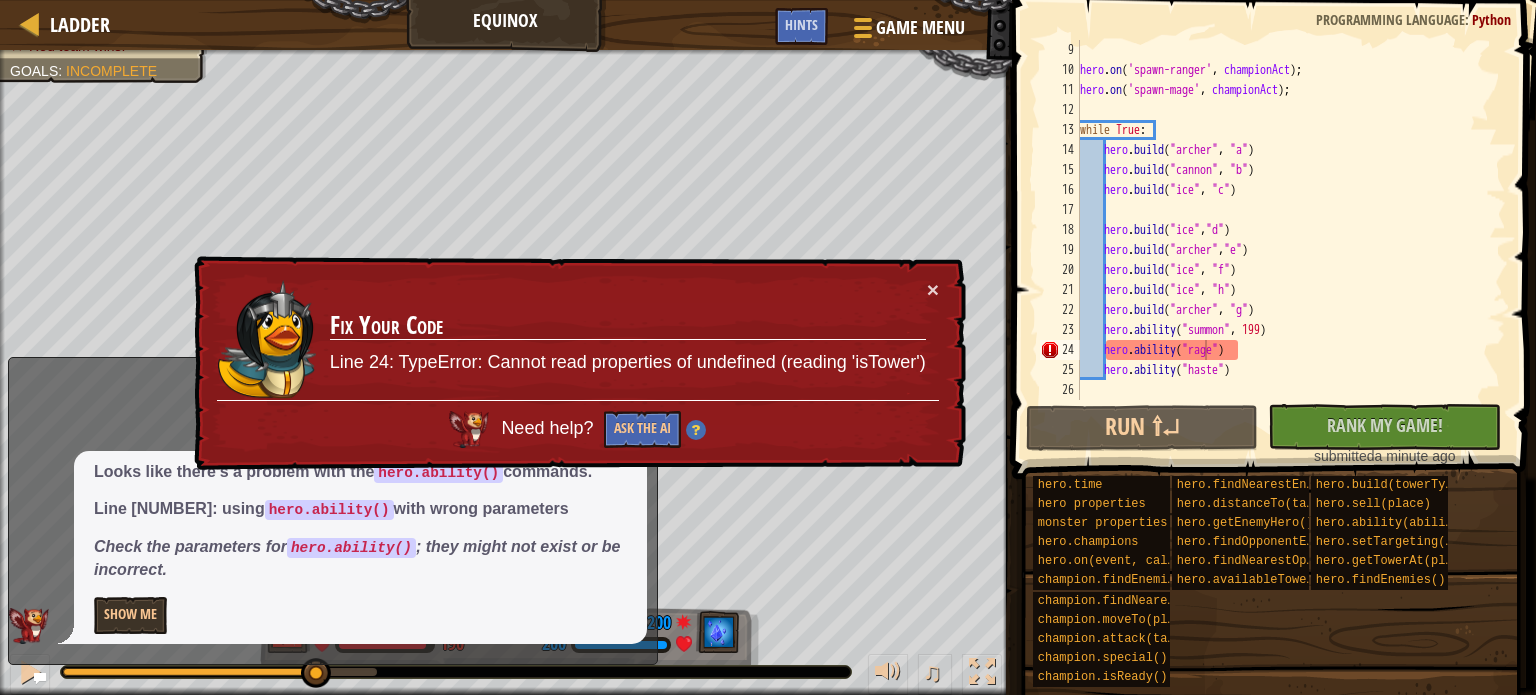 drag, startPoint x: 925, startPoint y: 291, endPoint x: 1080, endPoint y: 281, distance: 155.32225 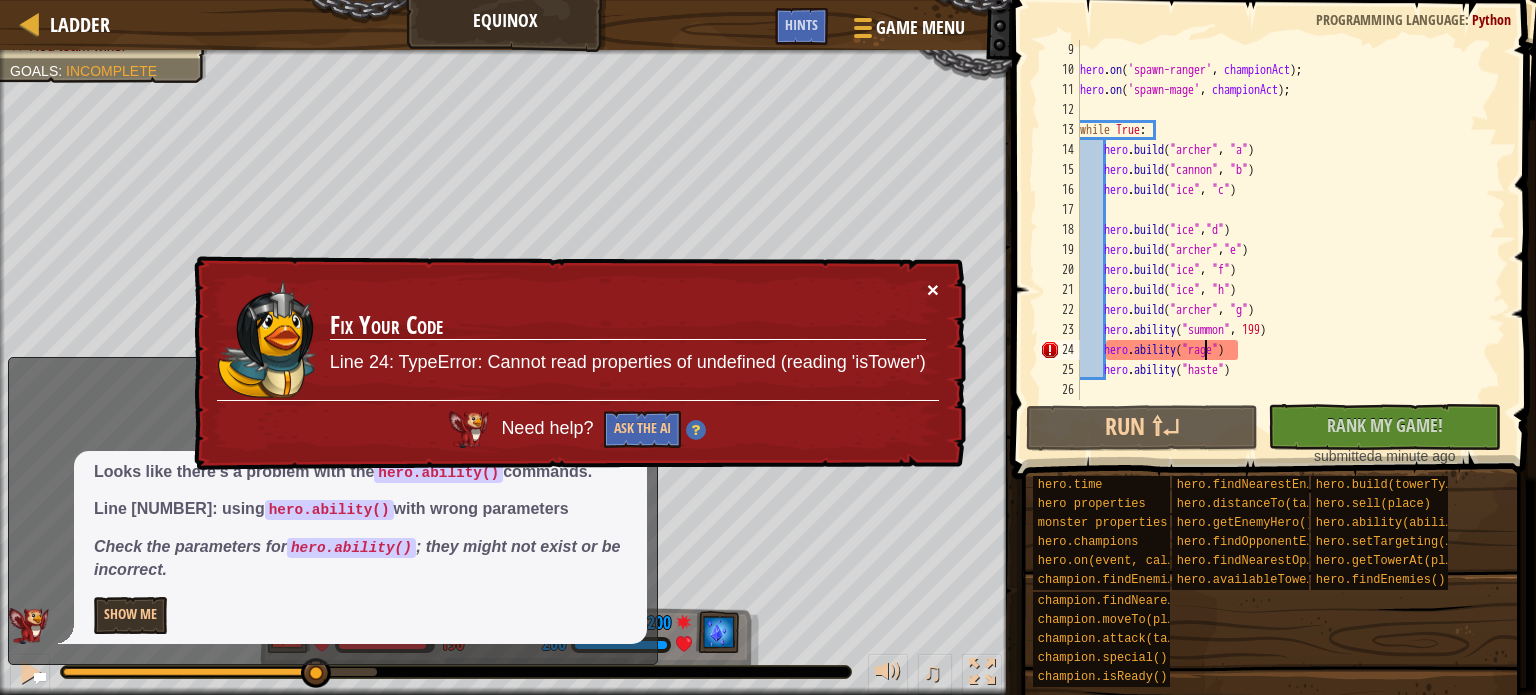 click on "×" at bounding box center [933, 291] 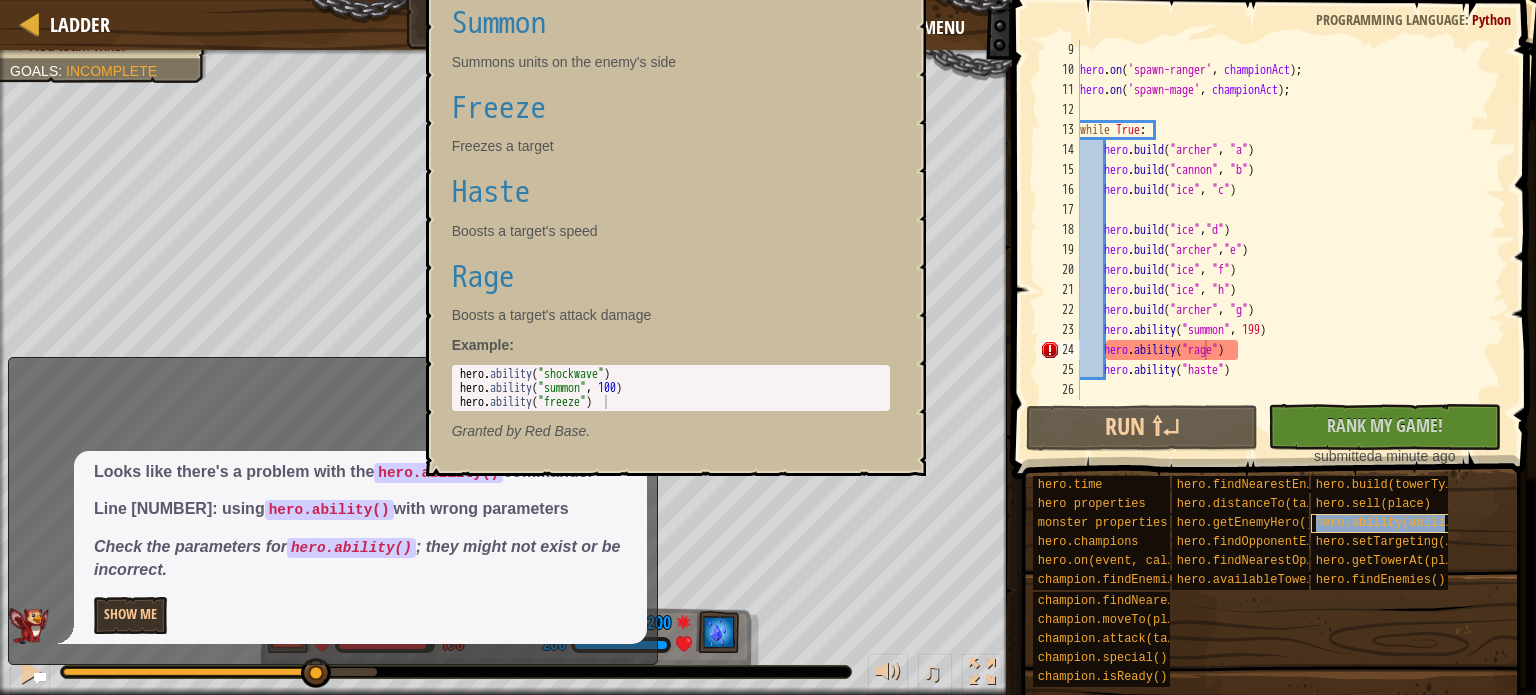 click on "hero.ability(abilityName, abilityArgument)" at bounding box center (1467, 523) 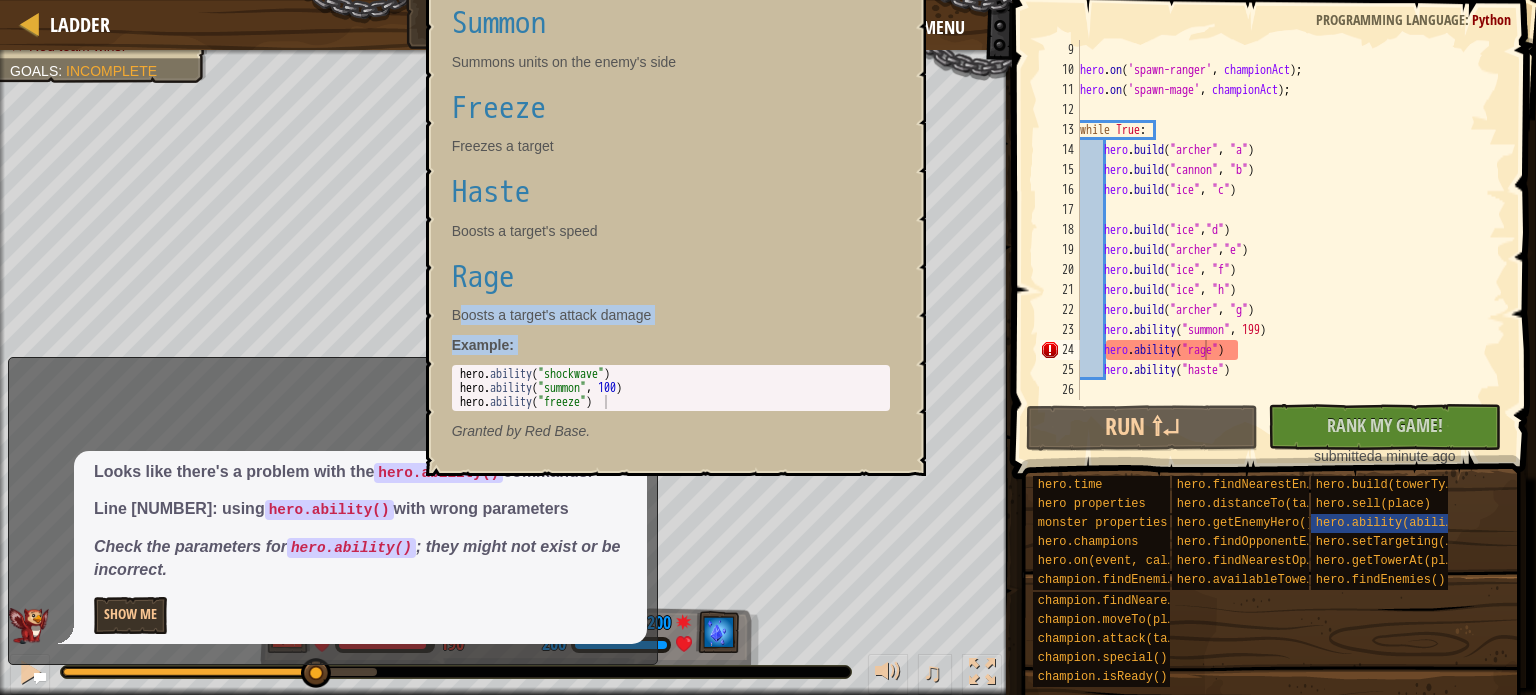 drag, startPoint x: 459, startPoint y: 322, endPoint x: 654, endPoint y: 385, distance: 204.92438 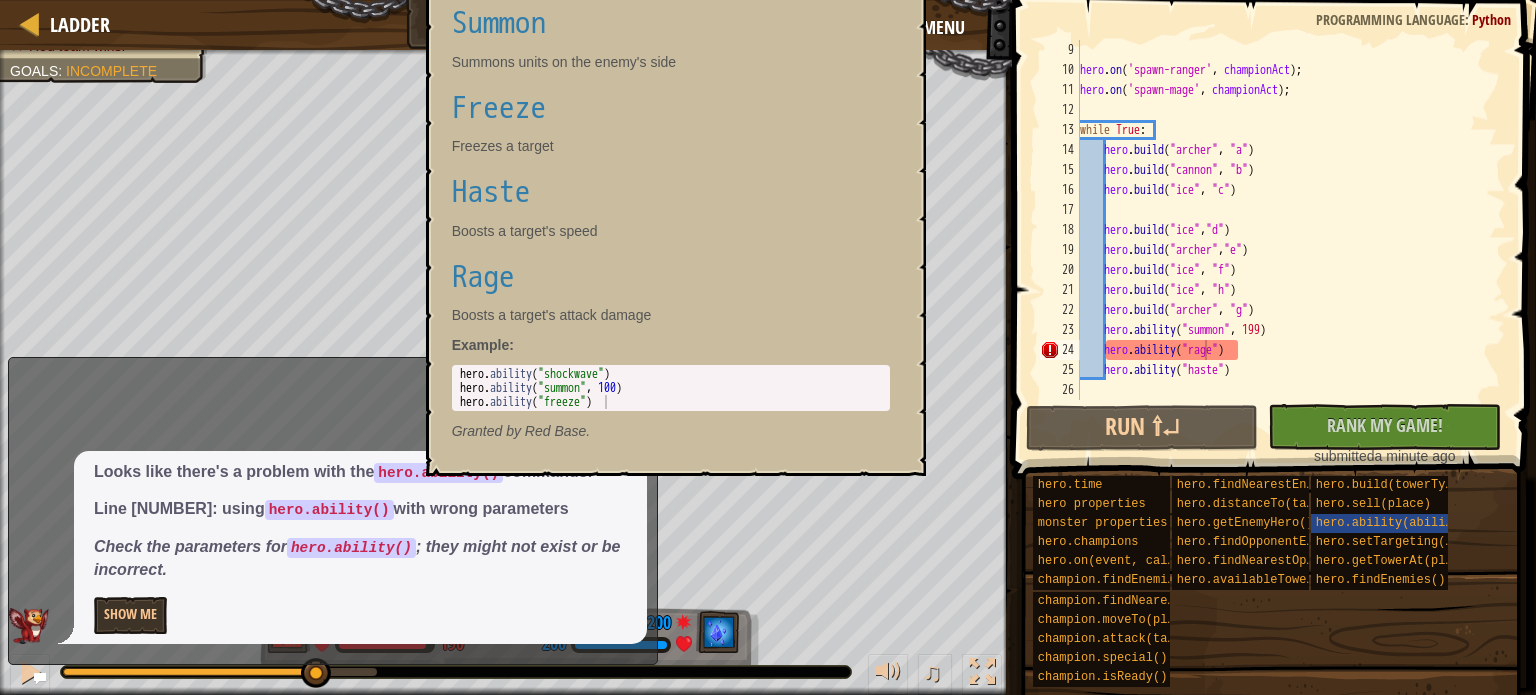 click on "Rage" at bounding box center (671, 278) 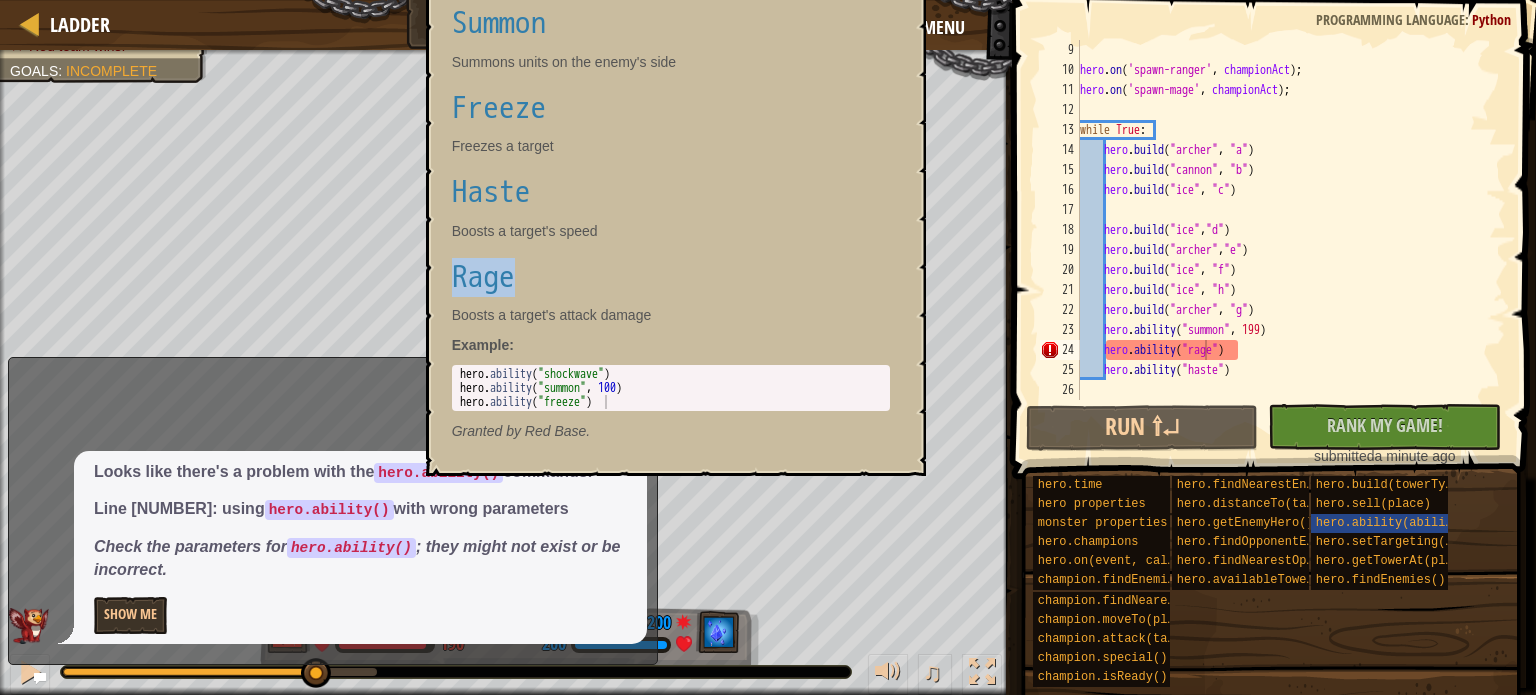 click on "Rage" at bounding box center [671, 278] 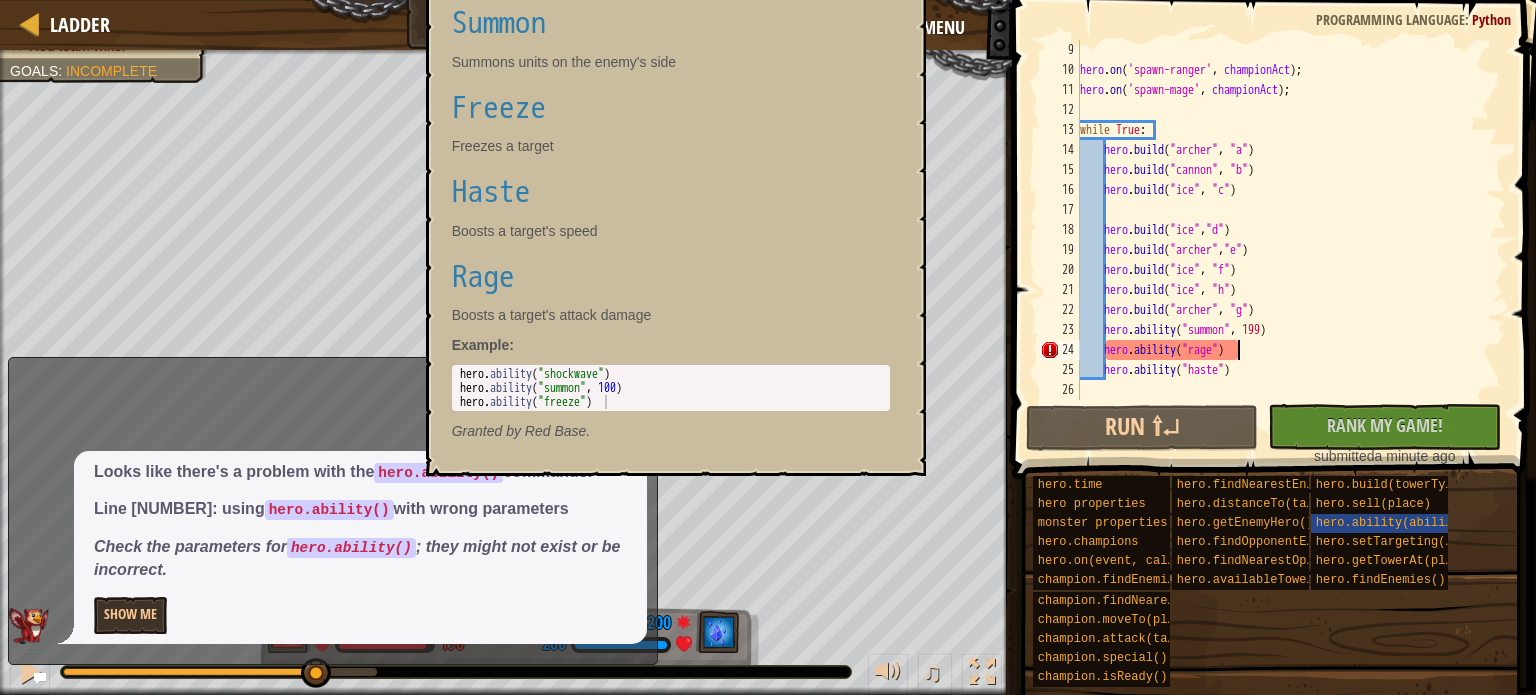 click on "hero . on ( 'spawn-ranger' ,   championAct ) ; hero . on ( 'spawn-mage' ,   championAct ) ; while   True :      hero . build ( "archer" ,   "a" )      hero . build ( "cannon" ,   "b" )      hero . build ( "ice" ,   "c" )             hero . build ( "ice" , "d" )      hero . build ( "archer" , "e" )      hero . build ( "ice" ,   "f" )      hero . build ( "ice" ,   "h" )      hero . build ( "archer" ,   "g" )      hero . ability ( "summon" ,   199 )      hero . ability ( "rage" )      hero . ability ( "haste" )" at bounding box center (1283, 240) 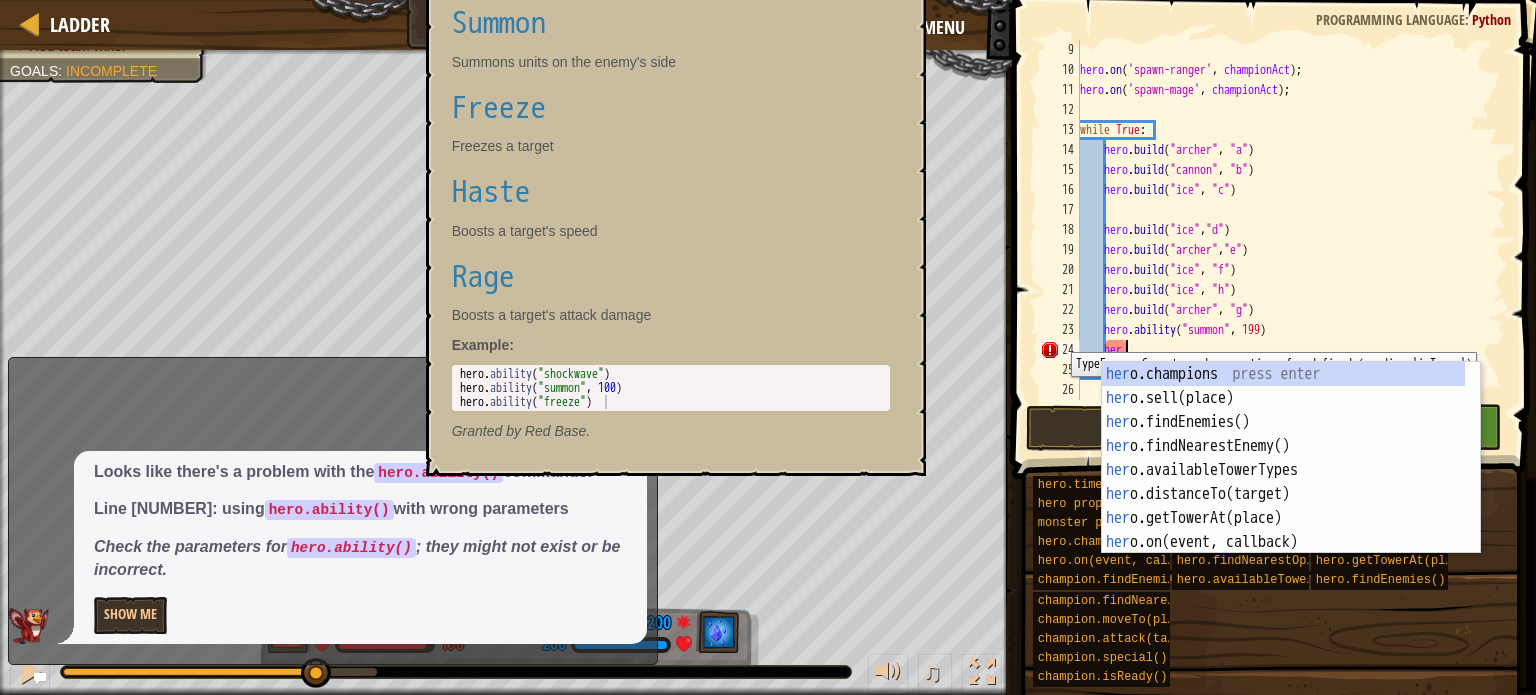 scroll, scrollTop: 9, scrollLeft: 1, axis: both 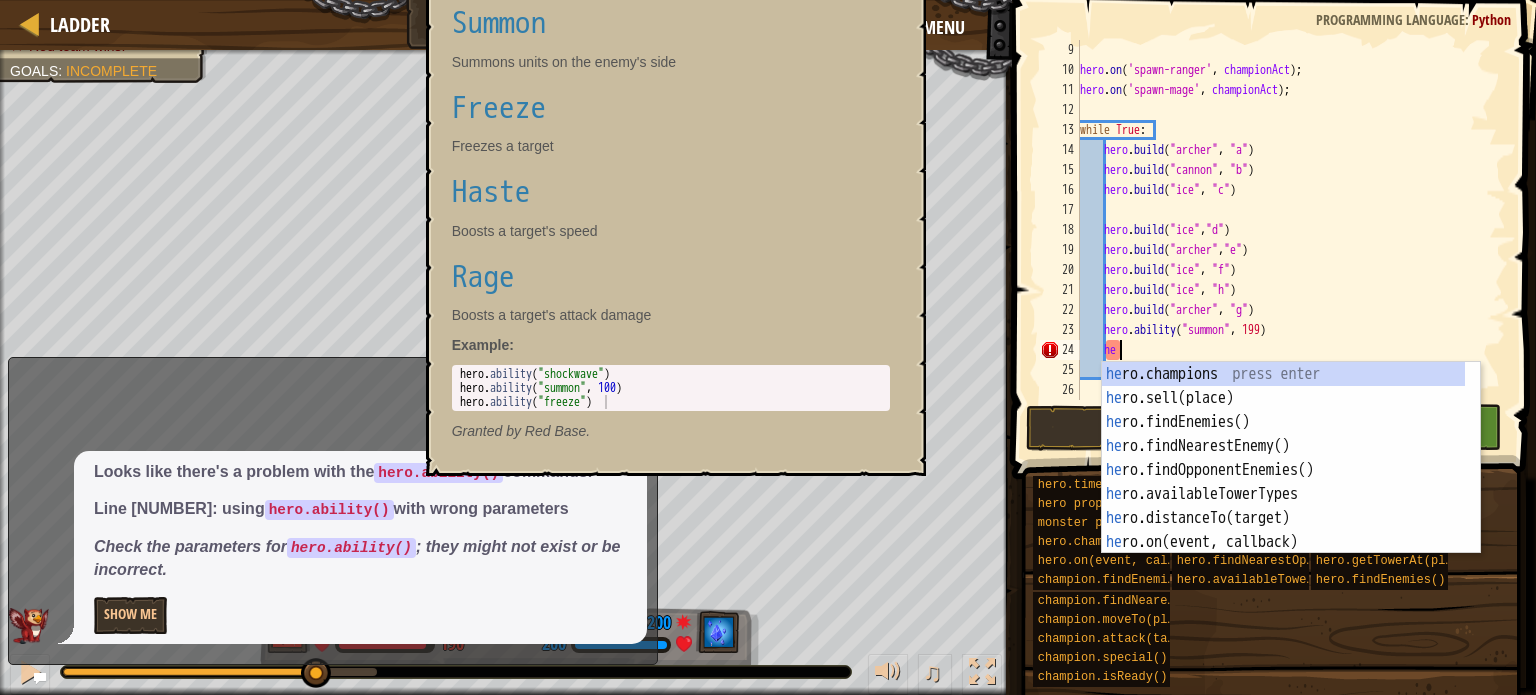 type on "h" 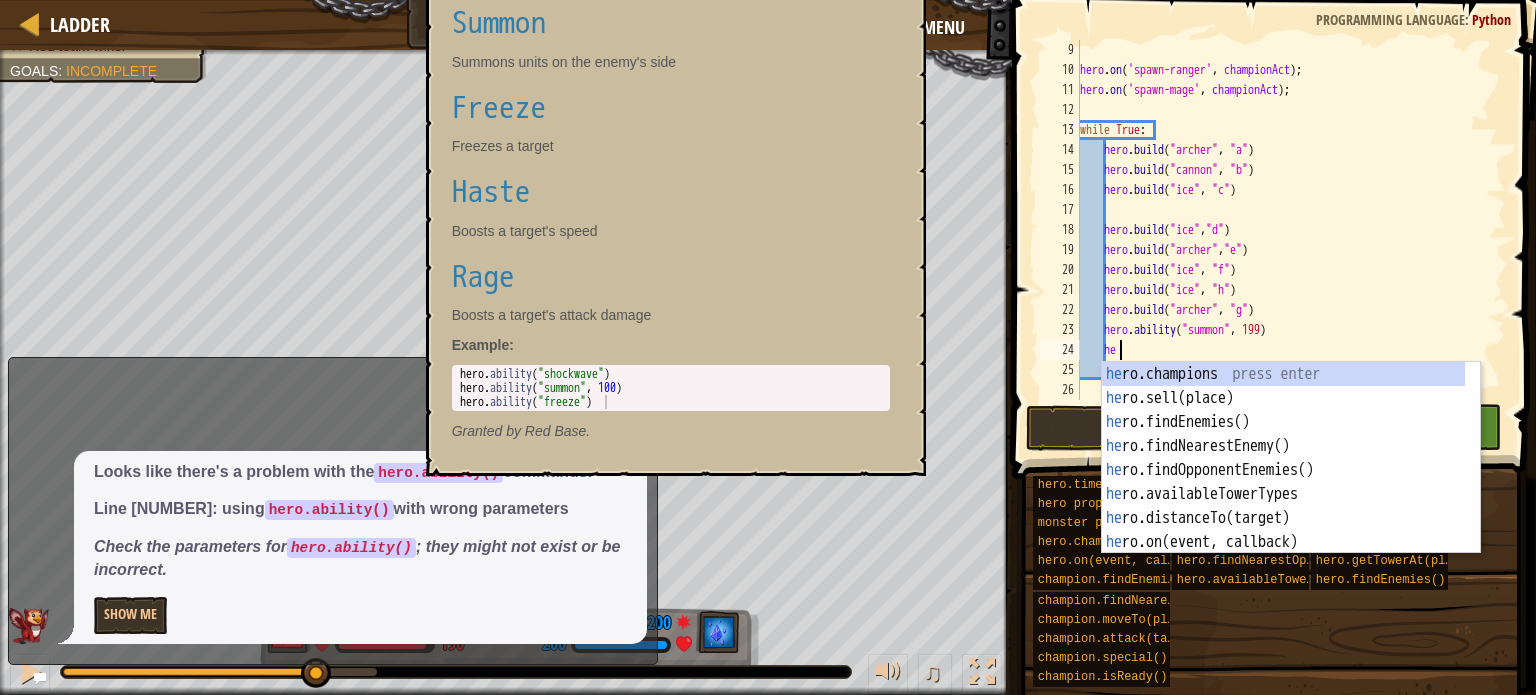 scroll, scrollTop: 9, scrollLeft: 2, axis: both 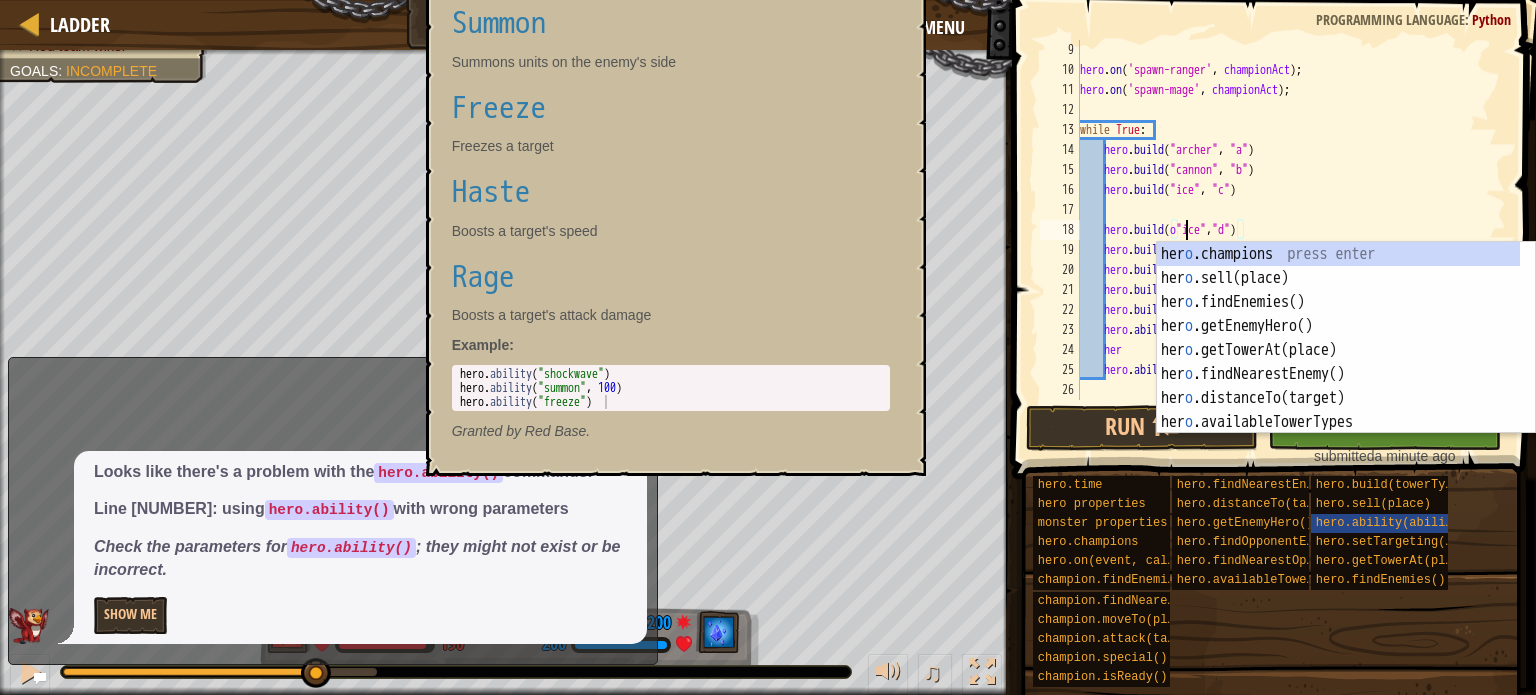click on "hero . on ( 'spawn-ranger' ,   championAct ) ; hero . on ( 'spawn-mage' ,   championAct ) ; while   True :      hero . build ( "archer" ,   "a" )      hero . build ( "cannon" ,   "b" )      hero . build ( "ice" ,   "c" )             hero . build ( o "ice" , "d" )      hero . build ( "archer" , "e" )      hero . build ( "ice" ,   "f" )      hero . build ( "ice" ,   "h" )      hero . build ( "archer" ,   "g" )      hero . ability ( "summon" ,   [NUMBER] )      her      hero . ability ( "haste" )" at bounding box center (1283, 240) 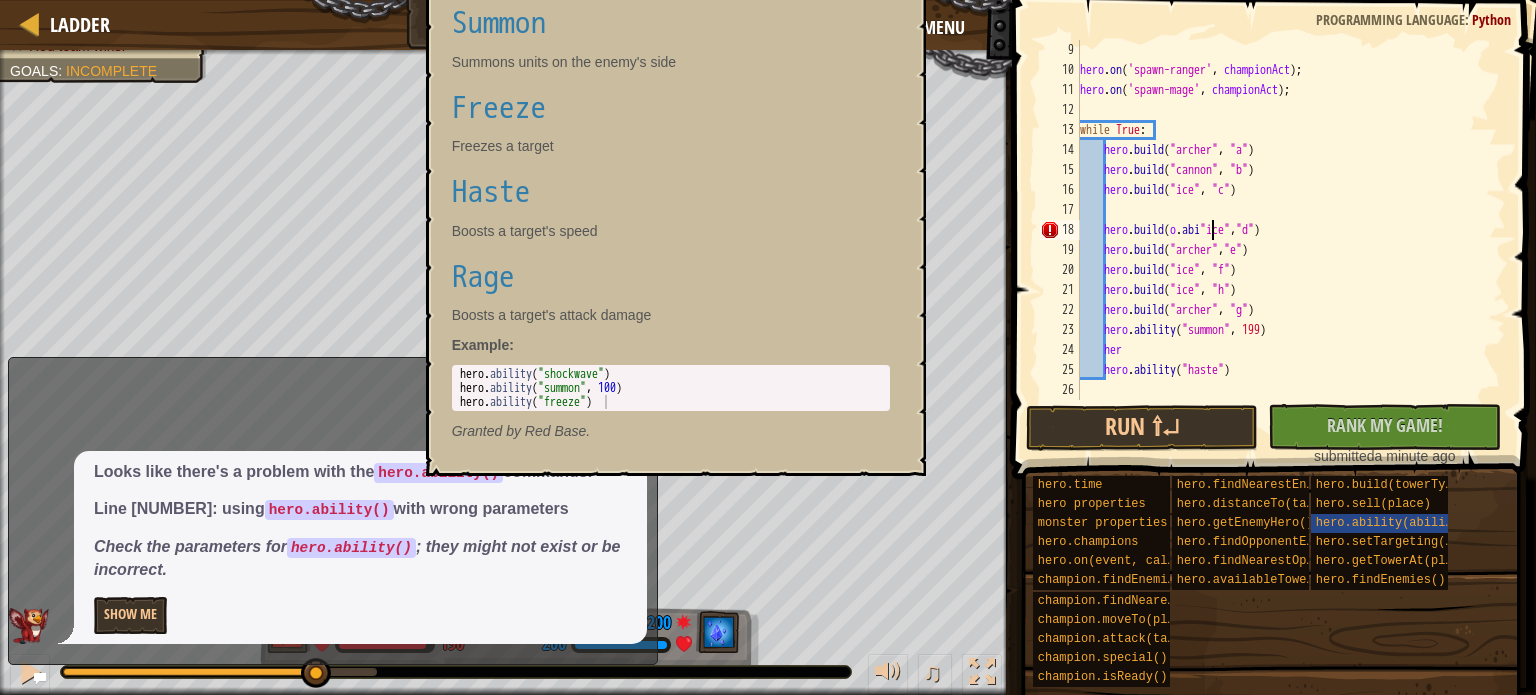 scroll, scrollTop: 9, scrollLeft: 5, axis: both 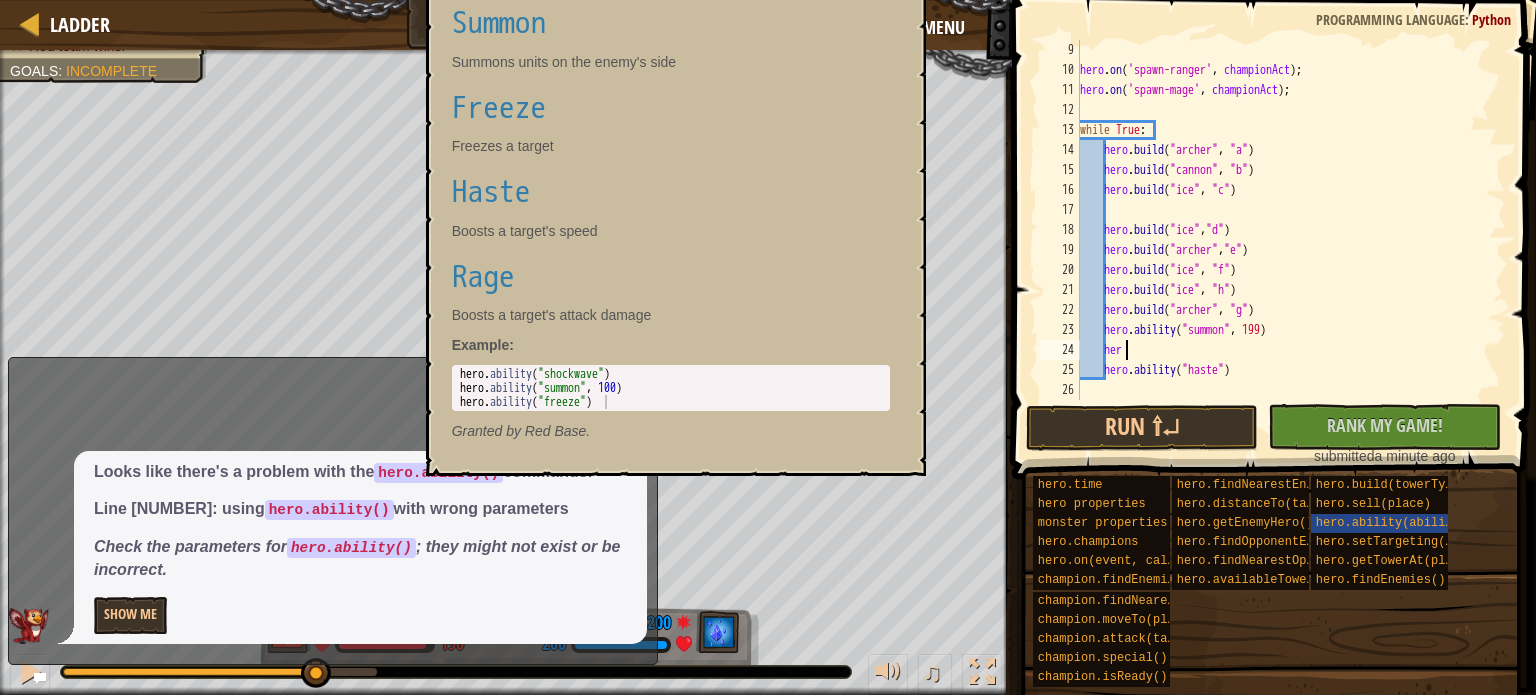 click on "hero . on ( 'spawn-ranger' ,   championAct ) ; hero . on ( 'spawn-mage' ,   championAct ) ; while   True :      hero . build ( "archer" ,   "a" )      hero . build ( "cannon" ,   "b" )      hero . build ( "ice" ,   "c" )             hero . build ( "ice" , "d" )      hero . build ( "archer" , "e" )      hero . build ( "ice" ,   "f" )      hero . build ( "ice" ,   "h" )      hero . build ( "archer" ,   "g" )      hero . ability ( "summon" ,   [NUMBER] )      her      hero . ability ( "haste" )" at bounding box center [1283, 240] 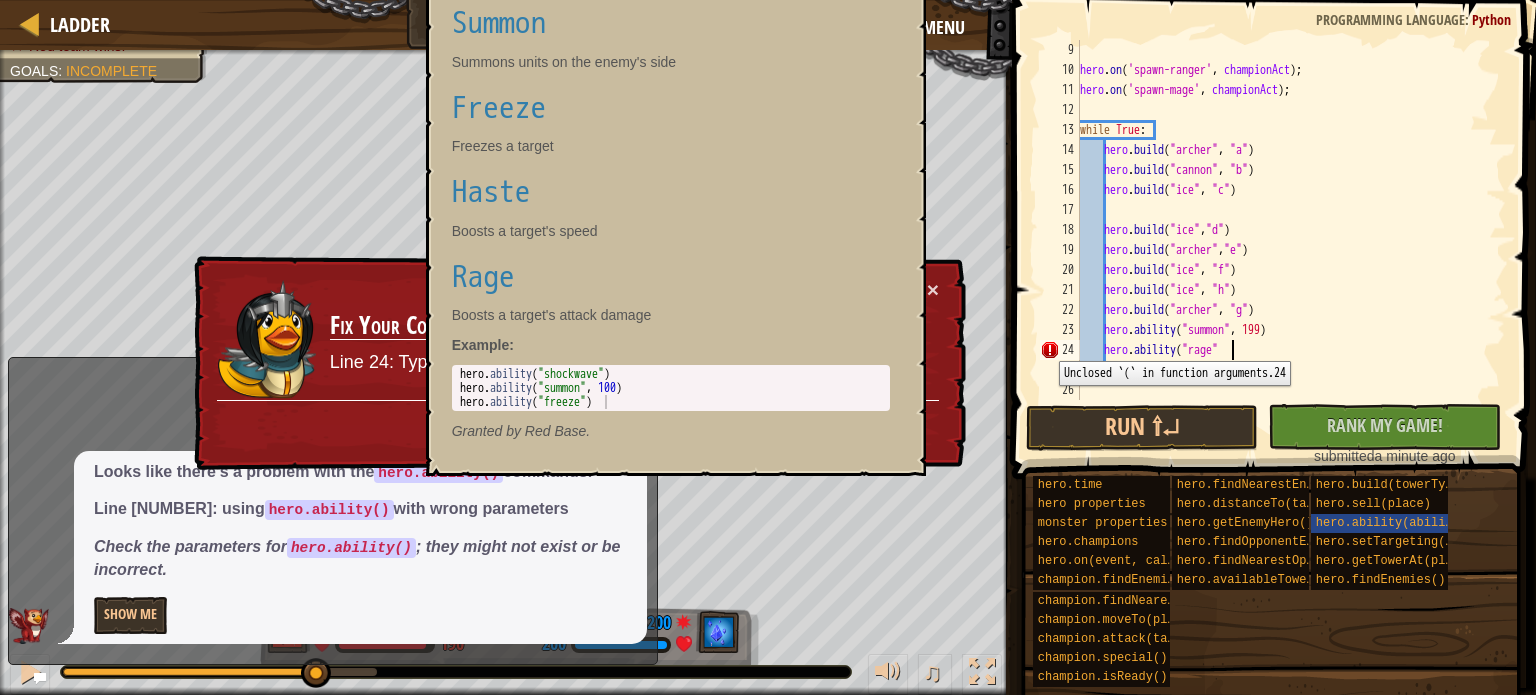 scroll, scrollTop: 9, scrollLeft: 12, axis: both 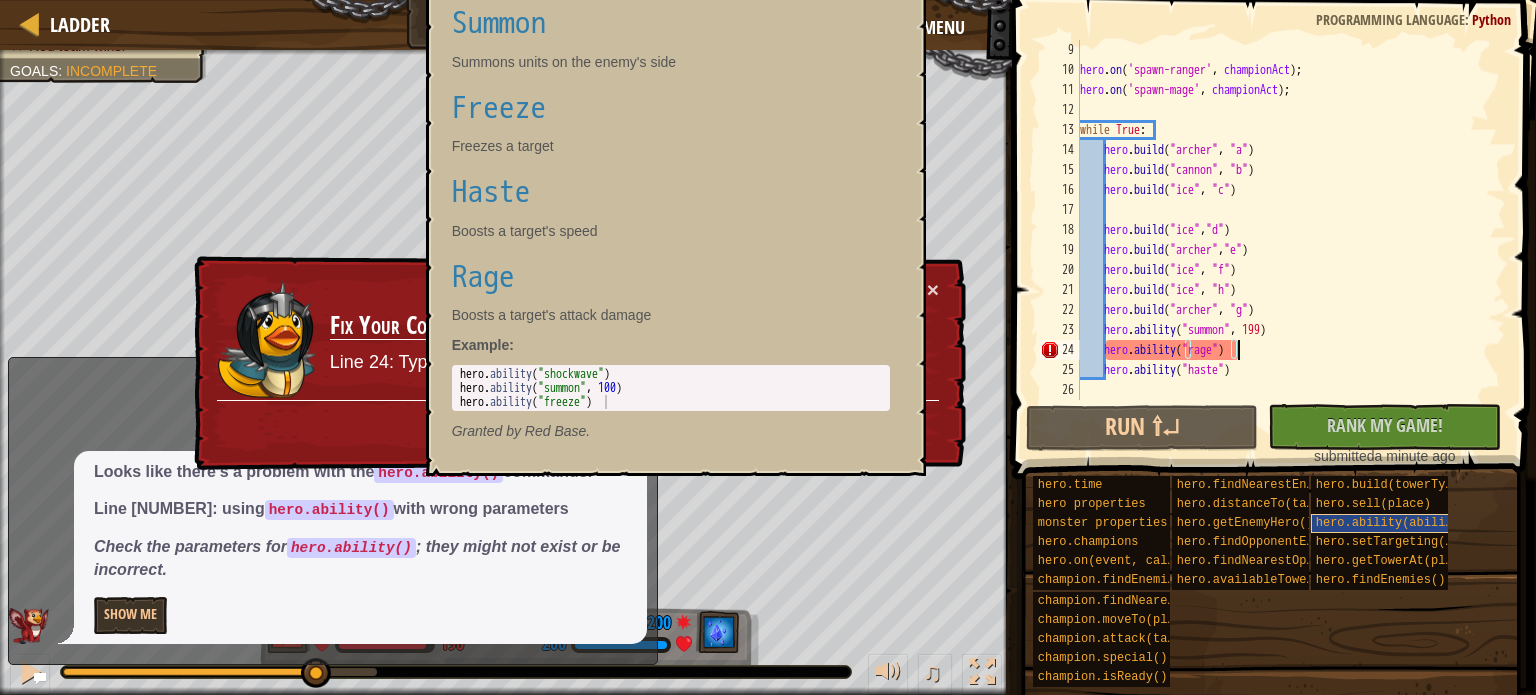 type on "hero.ability("rage")" 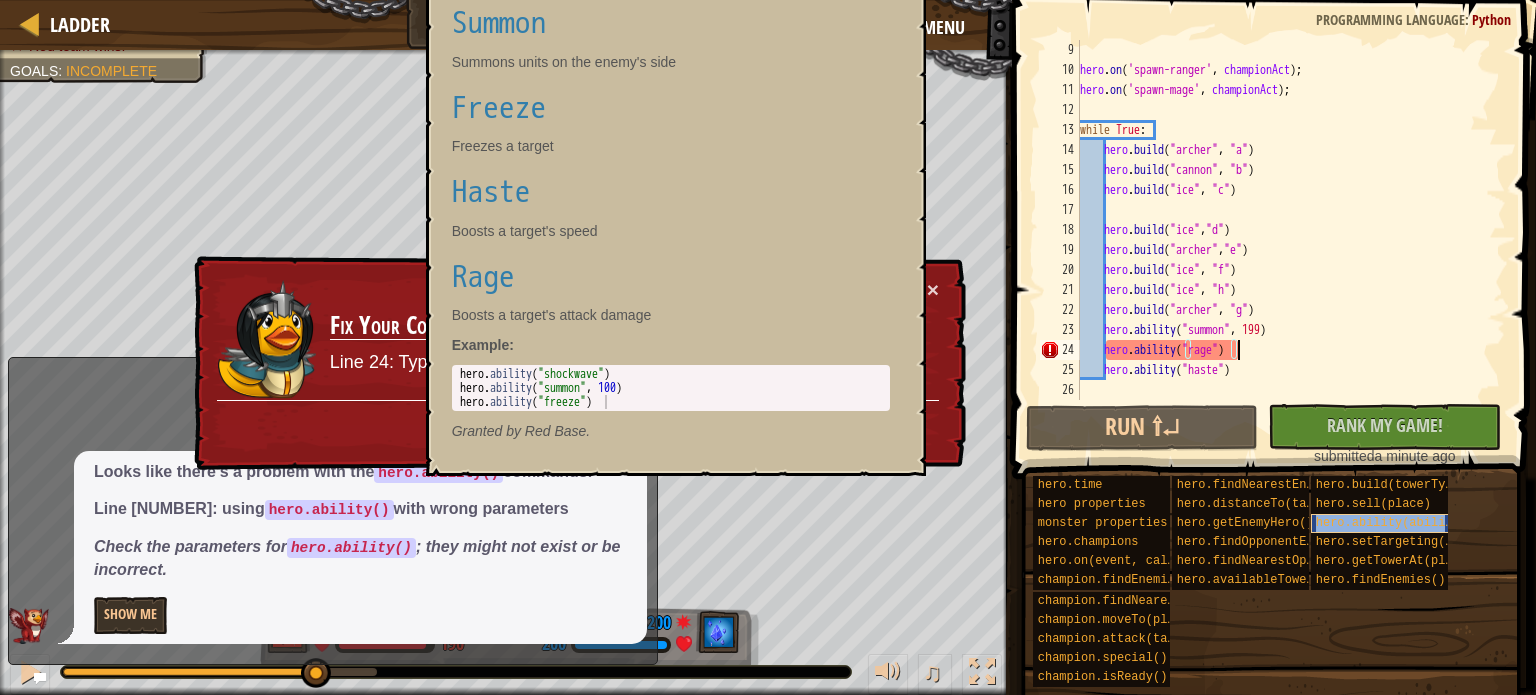 click on "hero.ability(abilityName, abilityArgument)" at bounding box center [1467, 523] 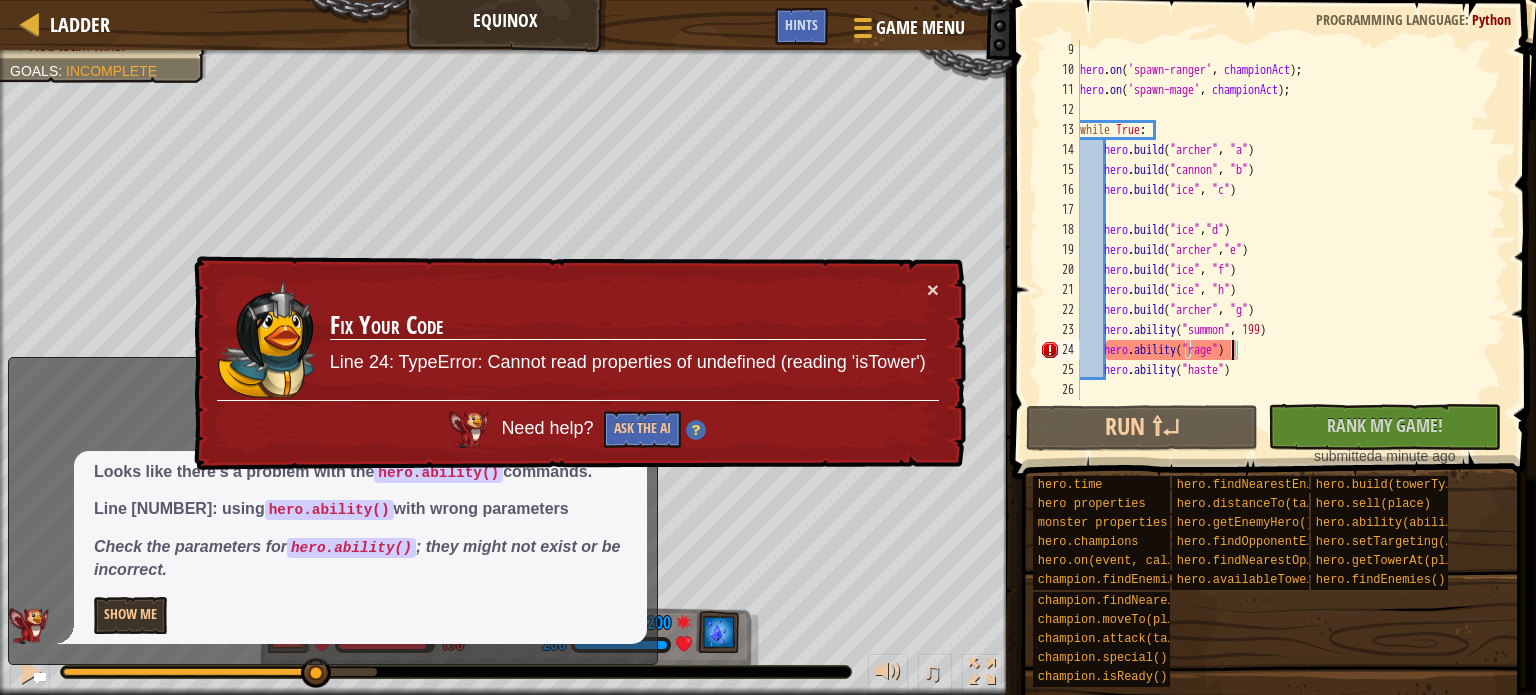 click on "hero . on ( 'spawn-ranger' ,   championAct ) ; hero . on ( 'spawn-mage' ,   championAct ) ; while   True :      hero . build ( "archer" ,   "a" )      hero . build ( "cannon" ,   "b" )      hero . build ( "ice" ,   "c" )             hero . build ( "ice" , "d" )      hero . build ( "archer" , "e" )      hero . build ( "ice" ,   "f" )      hero . build ( "ice" ,   "h" )      hero . build ( "archer" ,   "g" )      hero . ability ( "summon" ,   199 )      hero . ability ( "rage" )      hero . ability ( "haste" )" at bounding box center [1283, 240] 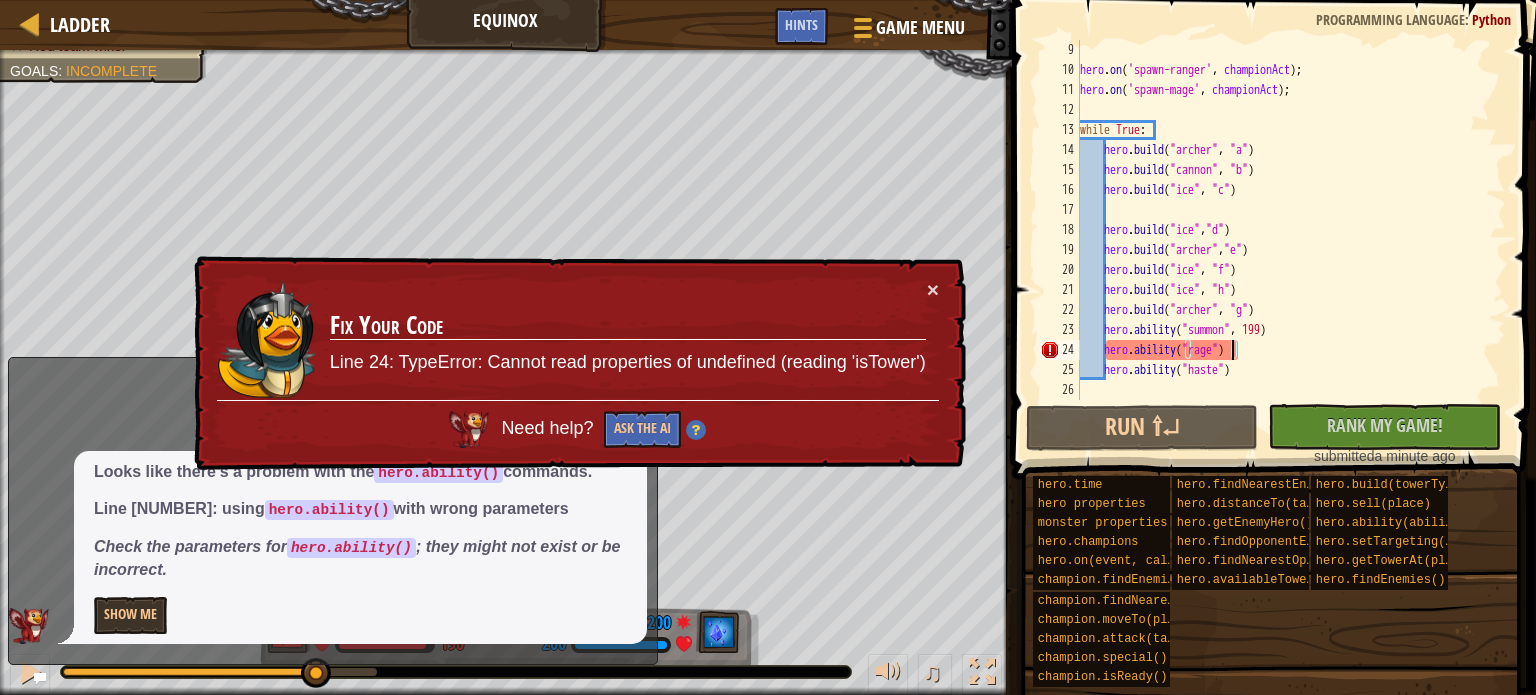click on "hero . on ( 'spawn-ranger' ,   championAct ) ; hero . on ( 'spawn-mage' ,   championAct ) ; while   True :      hero . build ( "archer" ,   "a" )      hero . build ( "cannon" ,   "b" )      hero . build ( "ice" ,   "c" )             hero . build ( "ice" , "d" )      hero . build ( "archer" , "e" )      hero . build ( "ice" ,   "f" )      hero . build ( "ice" ,   "h" )      hero . build ( "archer" ,   "g" )      hero . ability ( "summon" ,   199 )      hero . ability ( "rage" )      hero . ability ( "haste" )" at bounding box center (1283, 240) 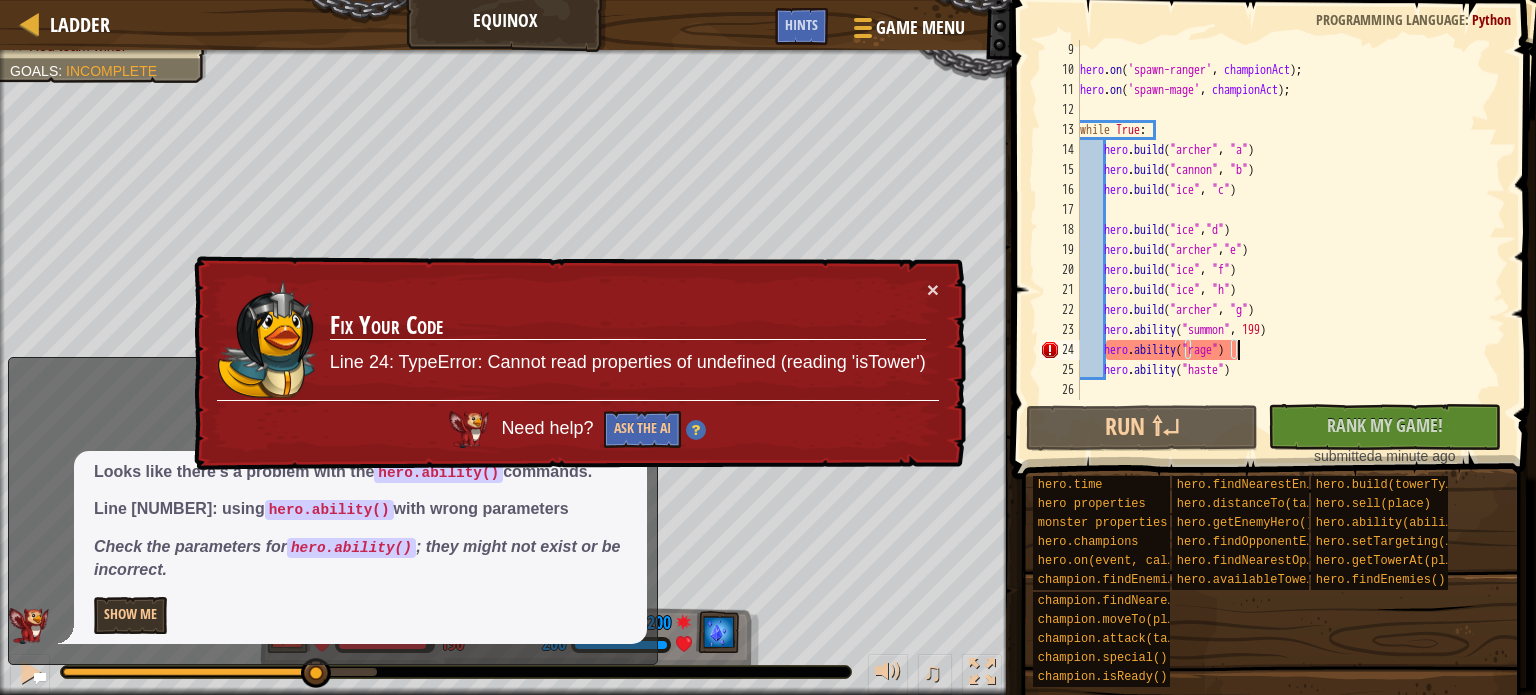 click on "hero . on ( 'spawn-ranger' ,   championAct ) ; hero . on ( 'spawn-mage' ,   championAct ) ; while   True :      hero . build ( "archer" ,   "a" )      hero . build ( "cannon" ,   "b" )      hero . build ( "ice" ,   "c" )             hero . build ( "ice" , "d" )      hero . build ( "archer" , "e" )      hero . build ( "ice" ,   "f" )      hero . build ( "ice" ,   "h" )      hero . build ( "archer" ,   "g" )      hero . ability ( "summon" ,   199 )      hero . ability ( "rage" )      hero . ability ( "haste" )" at bounding box center [1283, 240] 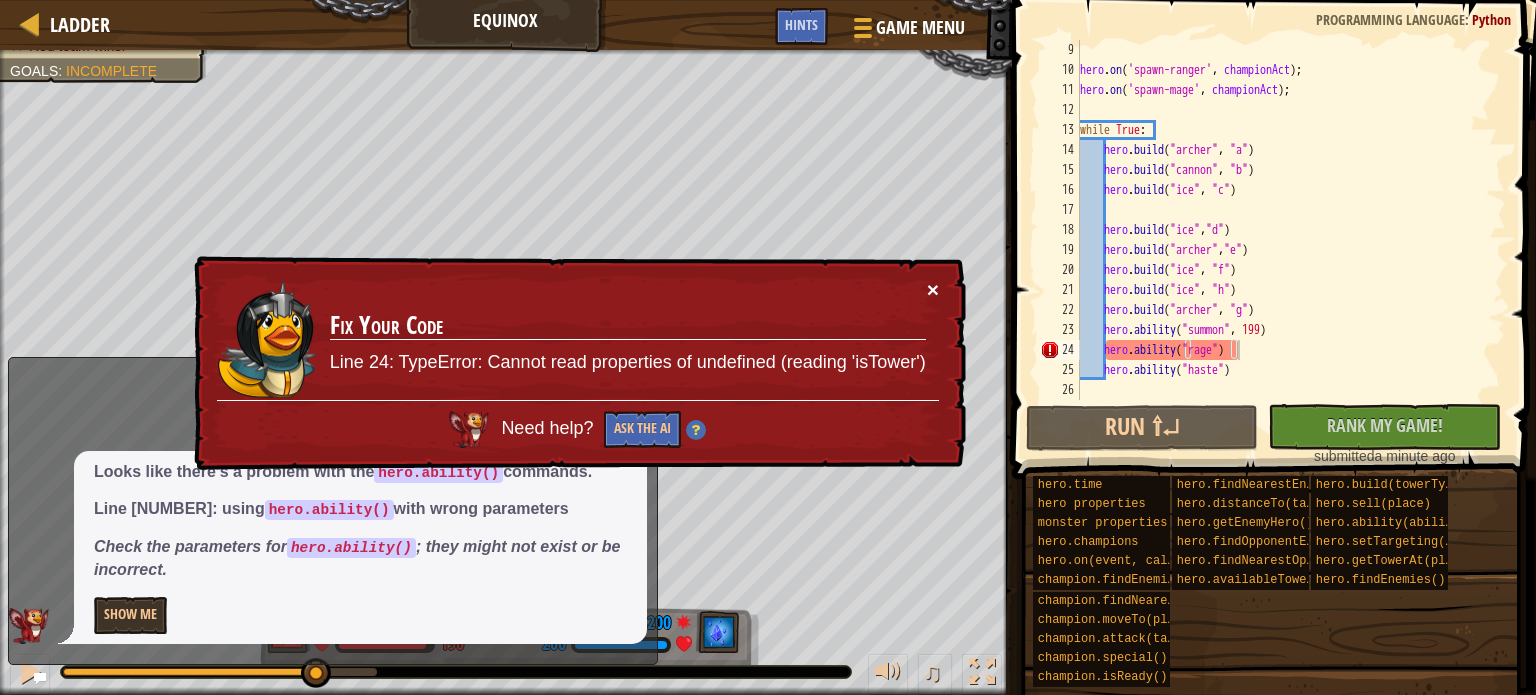 click on "×" at bounding box center [933, 291] 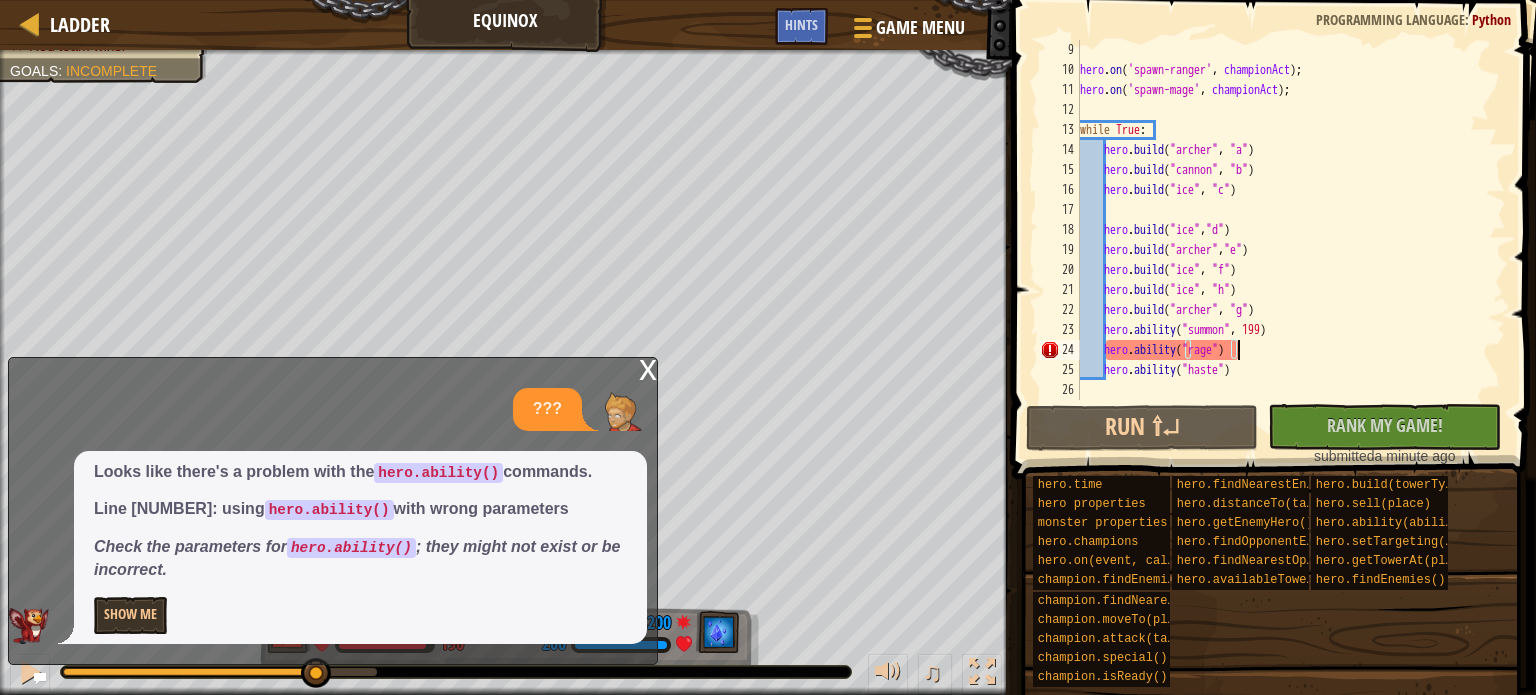 click on "x" at bounding box center (648, 368) 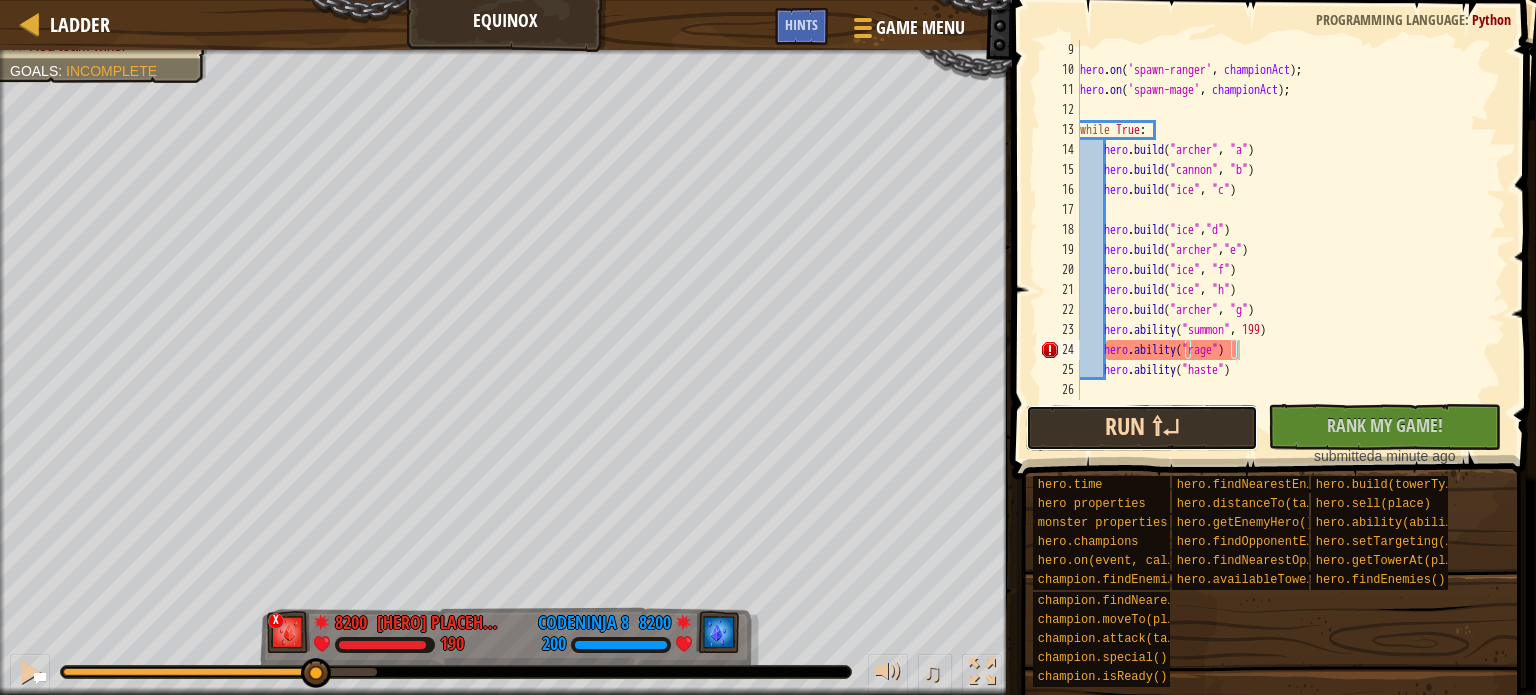 click on "Run ⇧↵" at bounding box center [1142, 428] 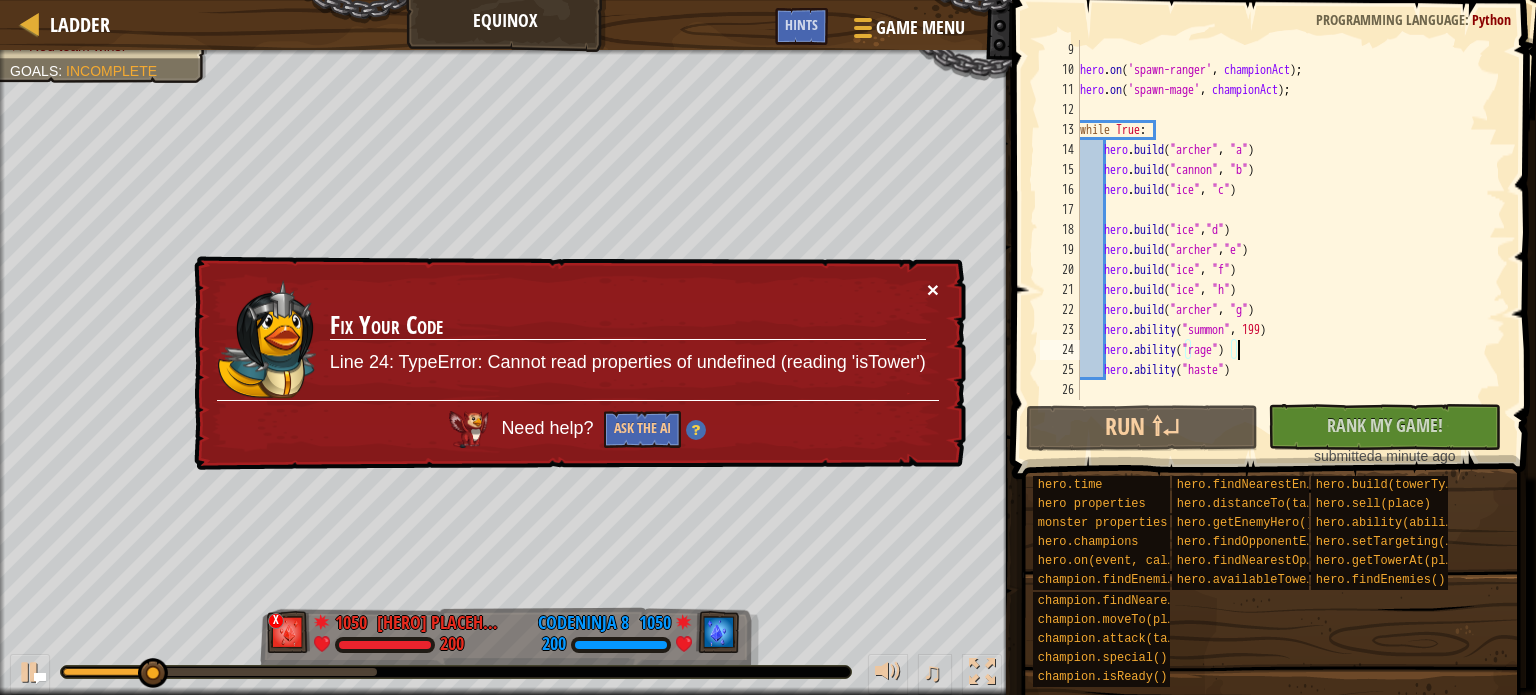 click on "×" at bounding box center (933, 291) 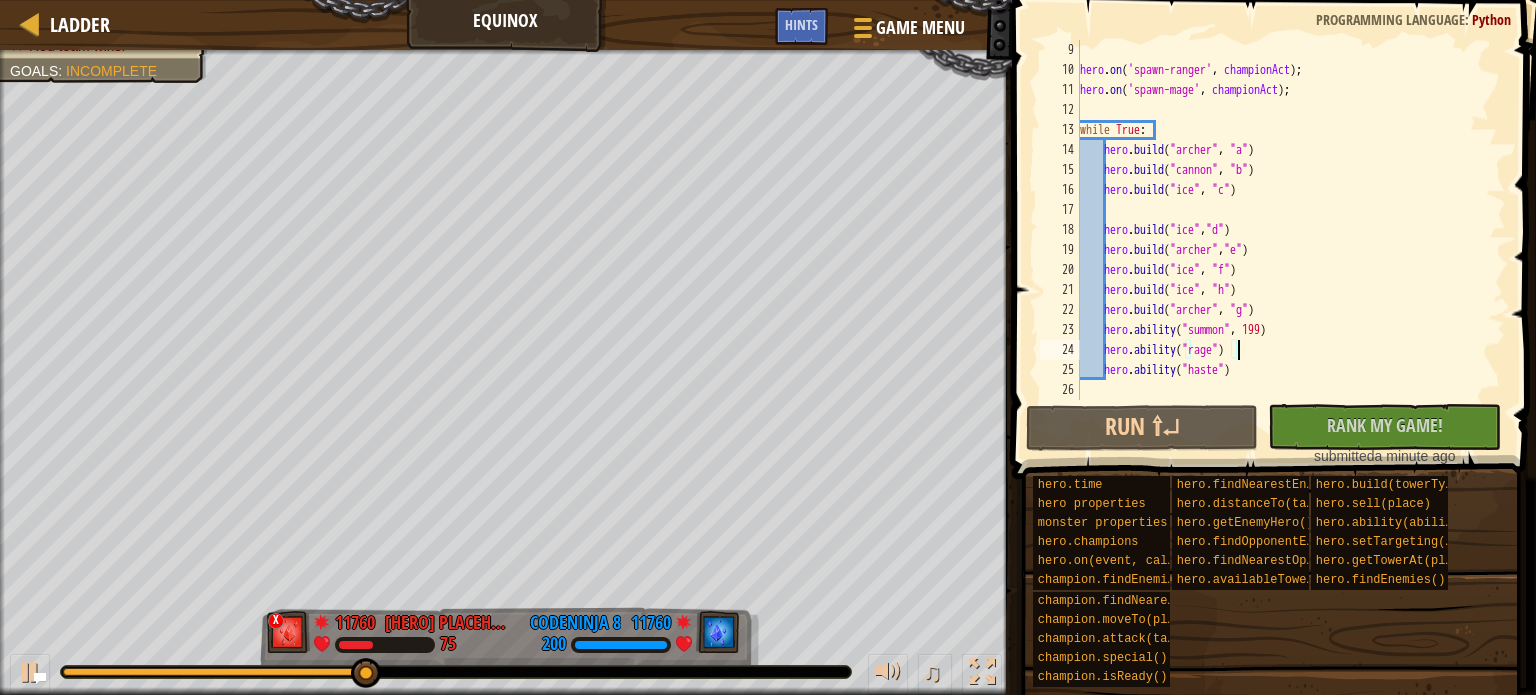 click on "hero . on ( 'spawn-ranger' ,   championAct ) ; hero . on ( 'spawn-mage' ,   championAct ) ; while   True :      hero . build ( "archer" ,   "a" )      hero . build ( "cannon" ,   "b" )      hero . build ( "ice" ,   "c" )             hero . build ( "ice" , "d" )      hero . build ( "archer" , "e" )      hero . build ( "ice" ,   "f" )      hero . build ( "ice" ,   "h" )      hero . build ( "archer" ,   "g" )      hero . ability ( "summon" ,   199 )      hero . ability ( "rage" )      hero . ability ( "haste" )" at bounding box center (1283, 240) 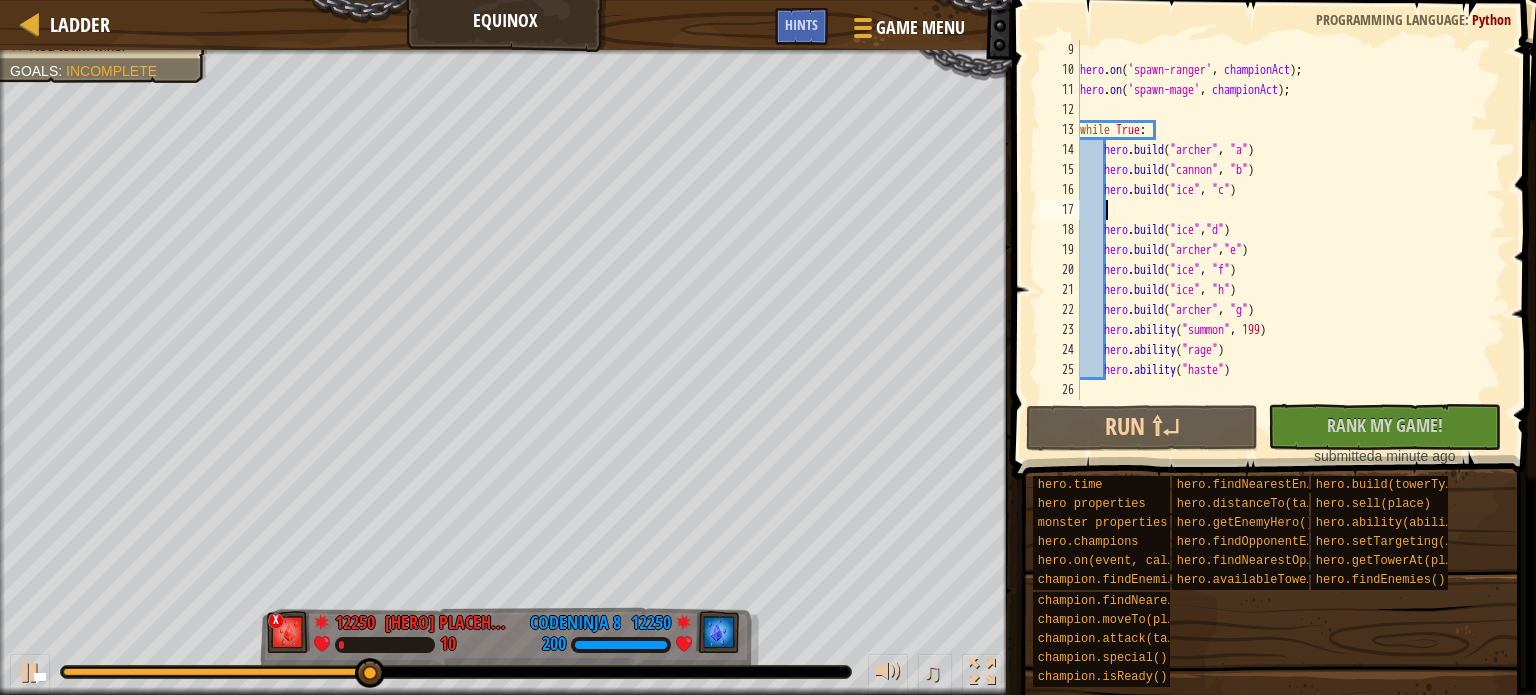 scroll, scrollTop: 9, scrollLeft: 0, axis: vertical 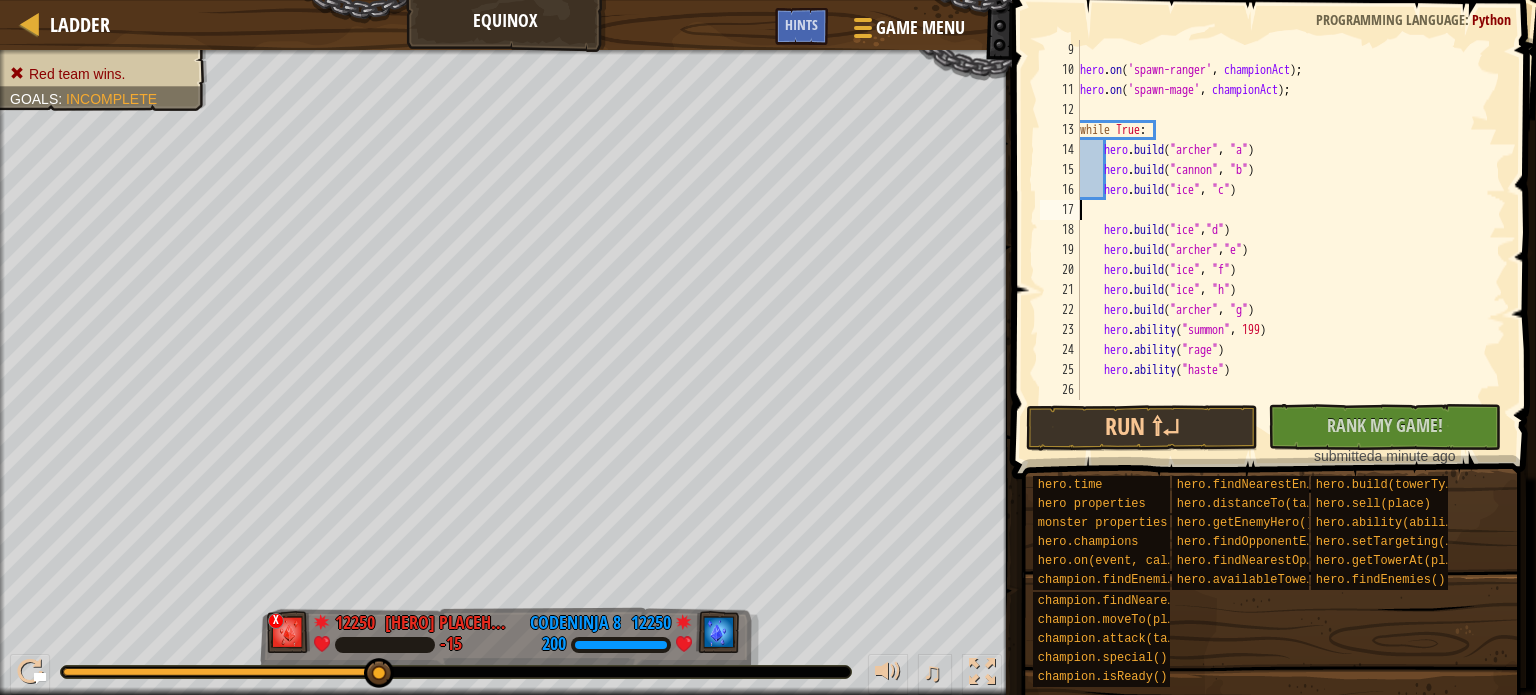 click on "hero . on ( 'spawn-ranger' ,   championAct ) ; hero . on ( 'spawn-mage' ,   championAct ) ; while   True :      hero . build ( "archer" ,   "a" )      hero . build ( "cannon" ,   "b" )      hero . build ( "ice" ,   "c" )        hero . build ( "ice" , "d" )      hero . build ( "archer" , "e" )      hero . build ( "ice" ,   "f" )      hero . build ( "ice" ,   "h" )      hero . build ( "archer" ,   "g" )      hero . ability ( "summon" ,   [NUMBER] )      hero . ability ( "rage" )      hero . ability ( "haste" )" at bounding box center [1283, 240] 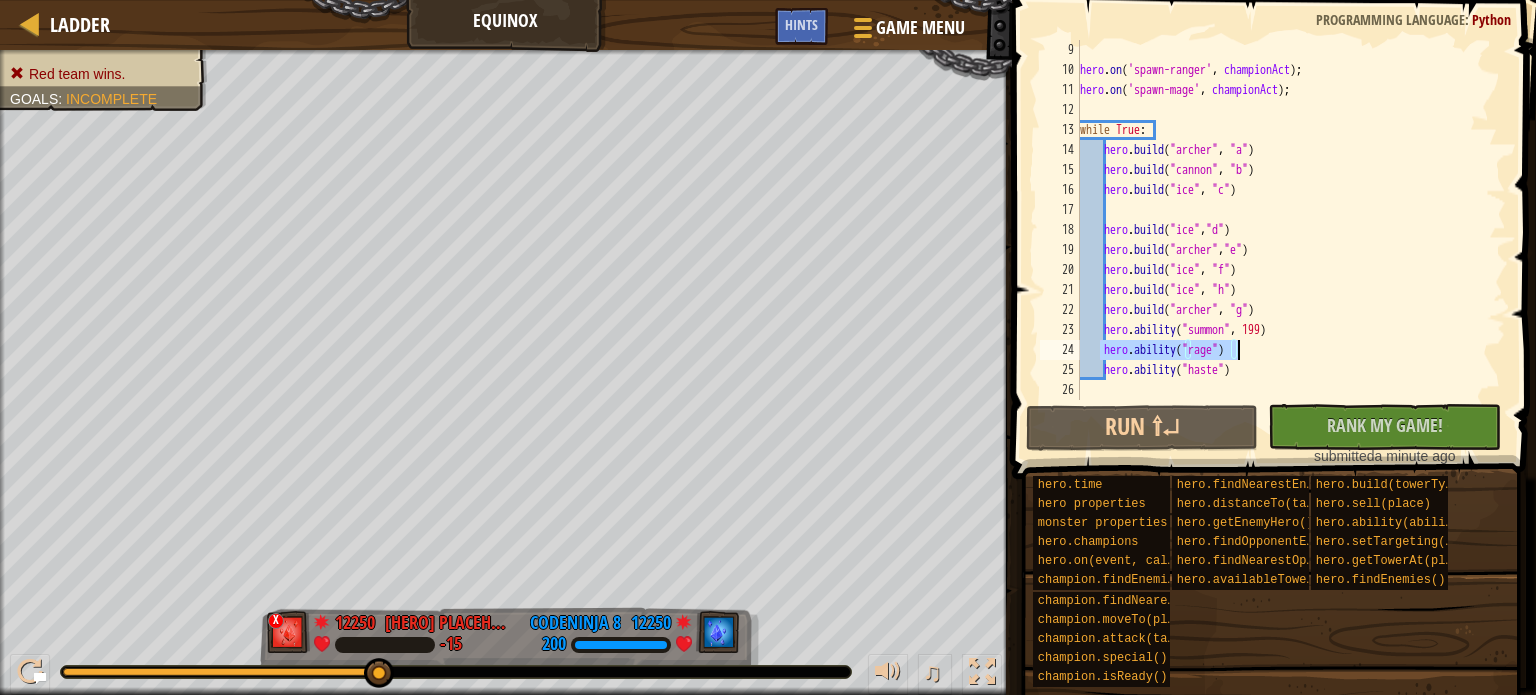 drag, startPoint x: 1102, startPoint y: 345, endPoint x: 1260, endPoint y: 356, distance: 158.38245 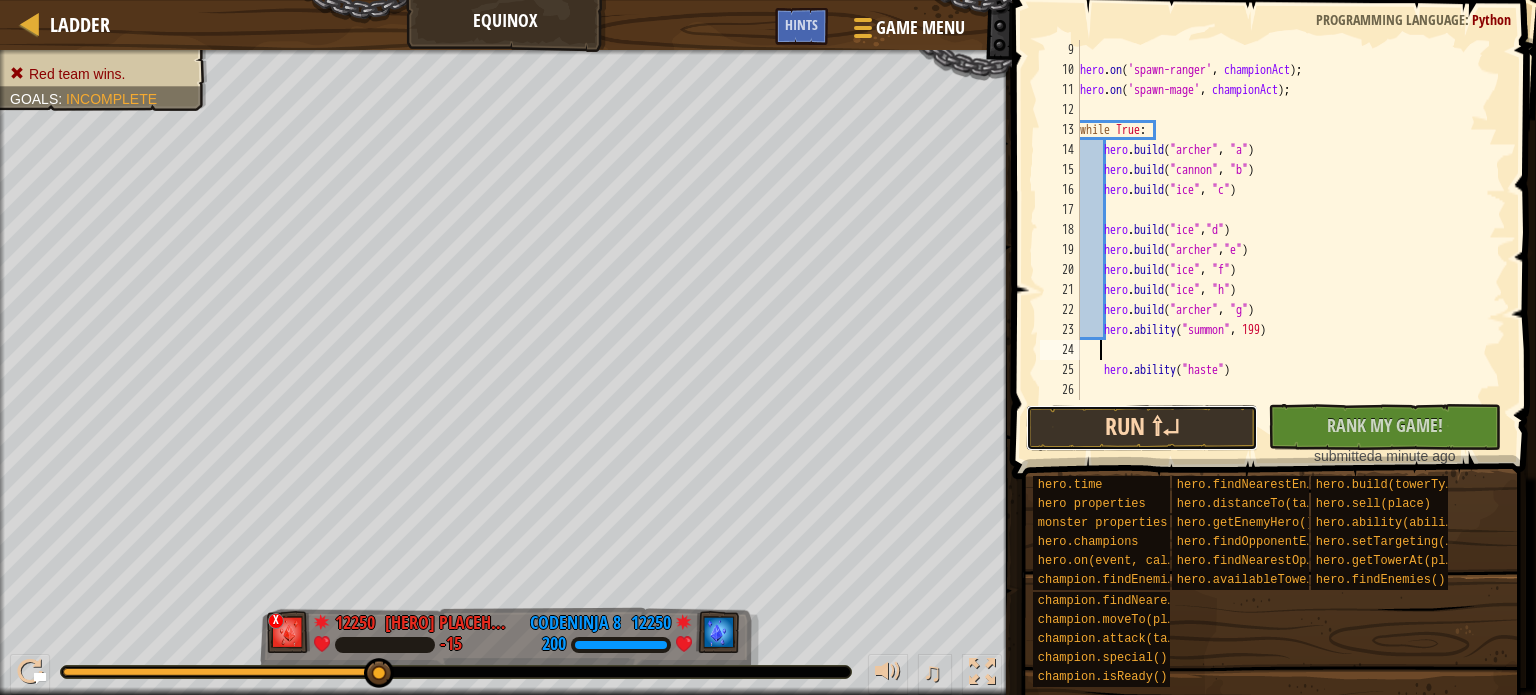 click on "Run ⇧↵" at bounding box center [1142, 428] 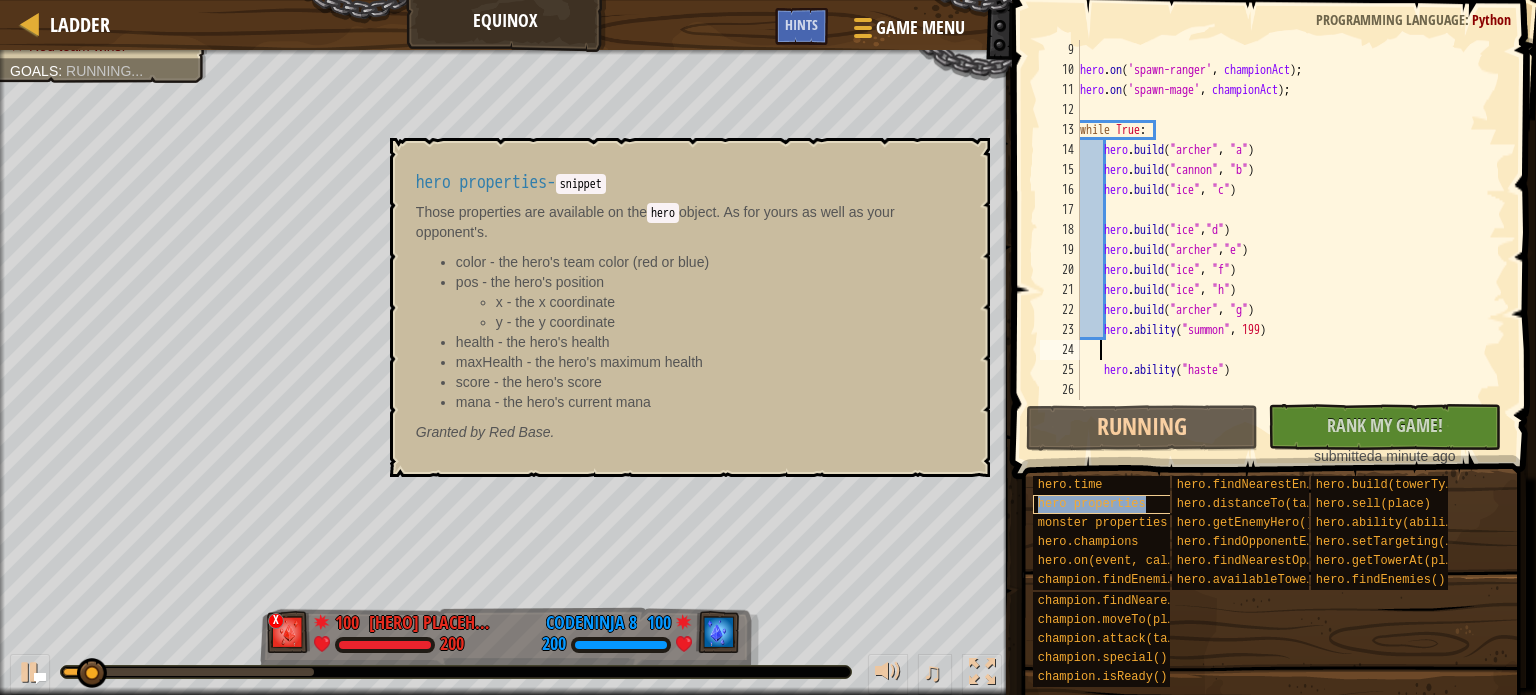 click on "hero properties" at bounding box center (1092, 504) 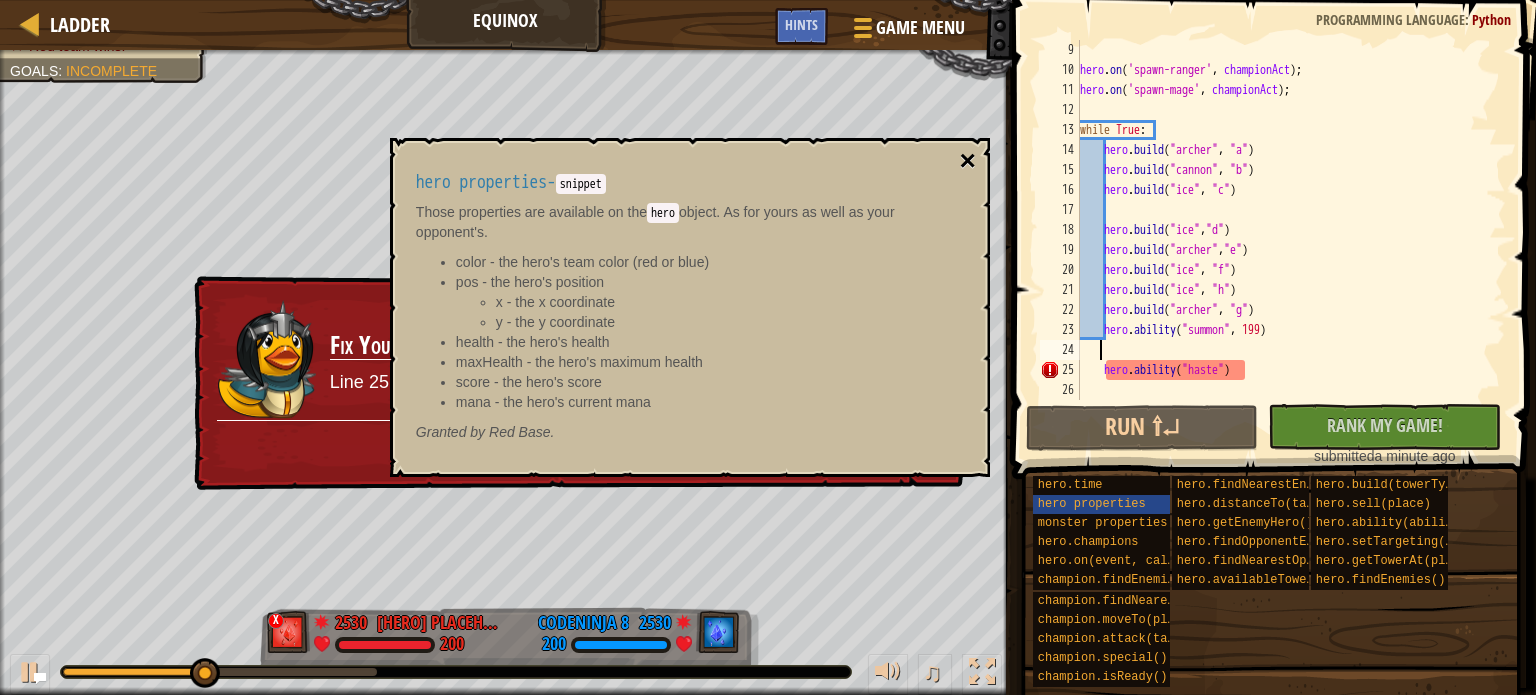click on "×" at bounding box center (968, 161) 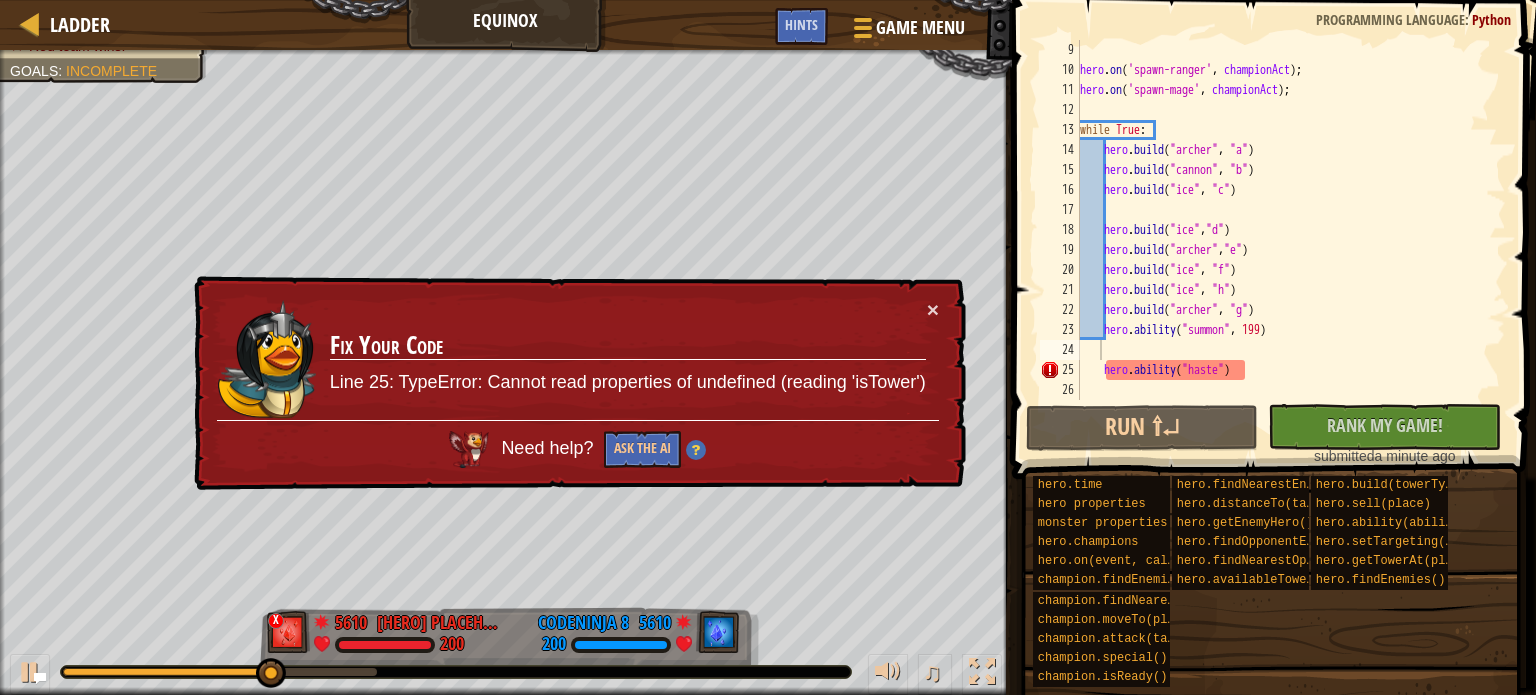 click on "× Fix Your Code Line 25: TypeError: Cannot read properties of undefined (reading 'isTower')
Need help? Ask the AI" at bounding box center [577, 383] 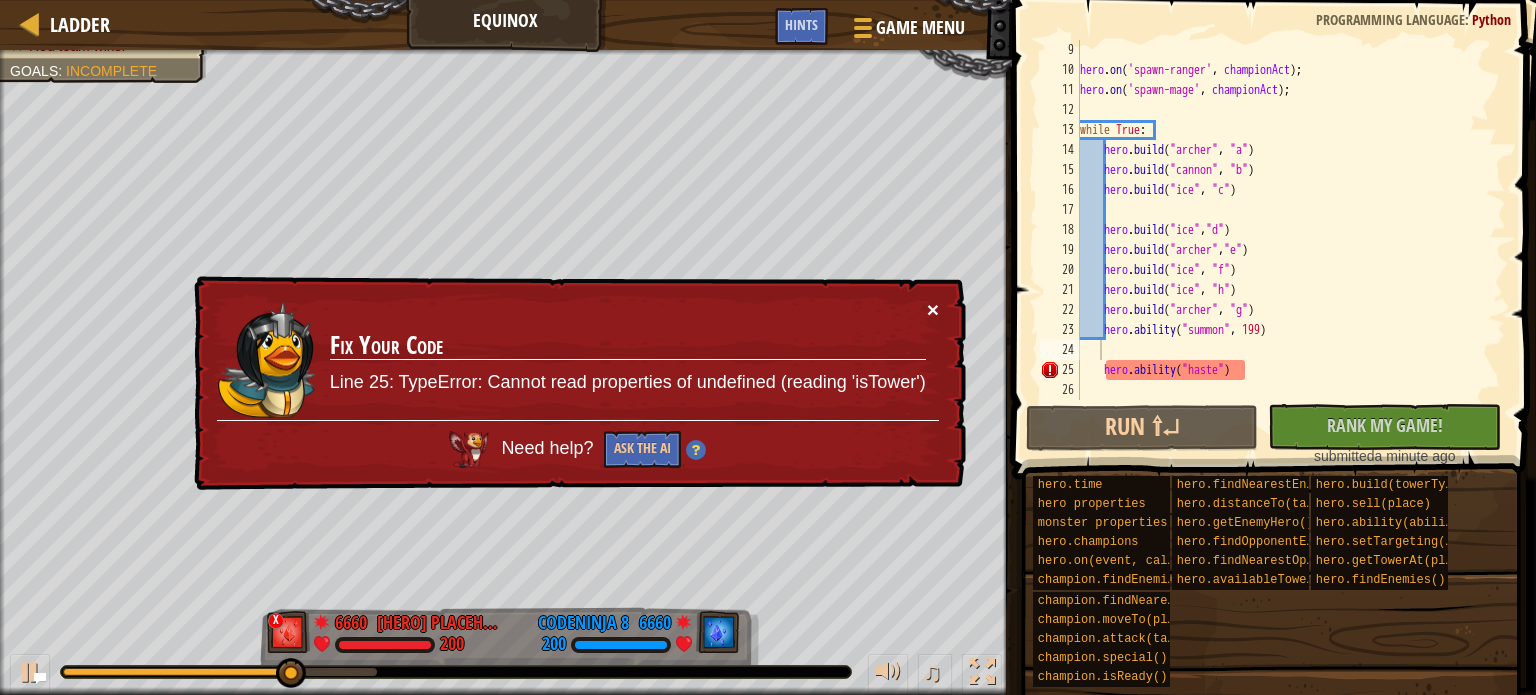 click on "×" at bounding box center (933, 309) 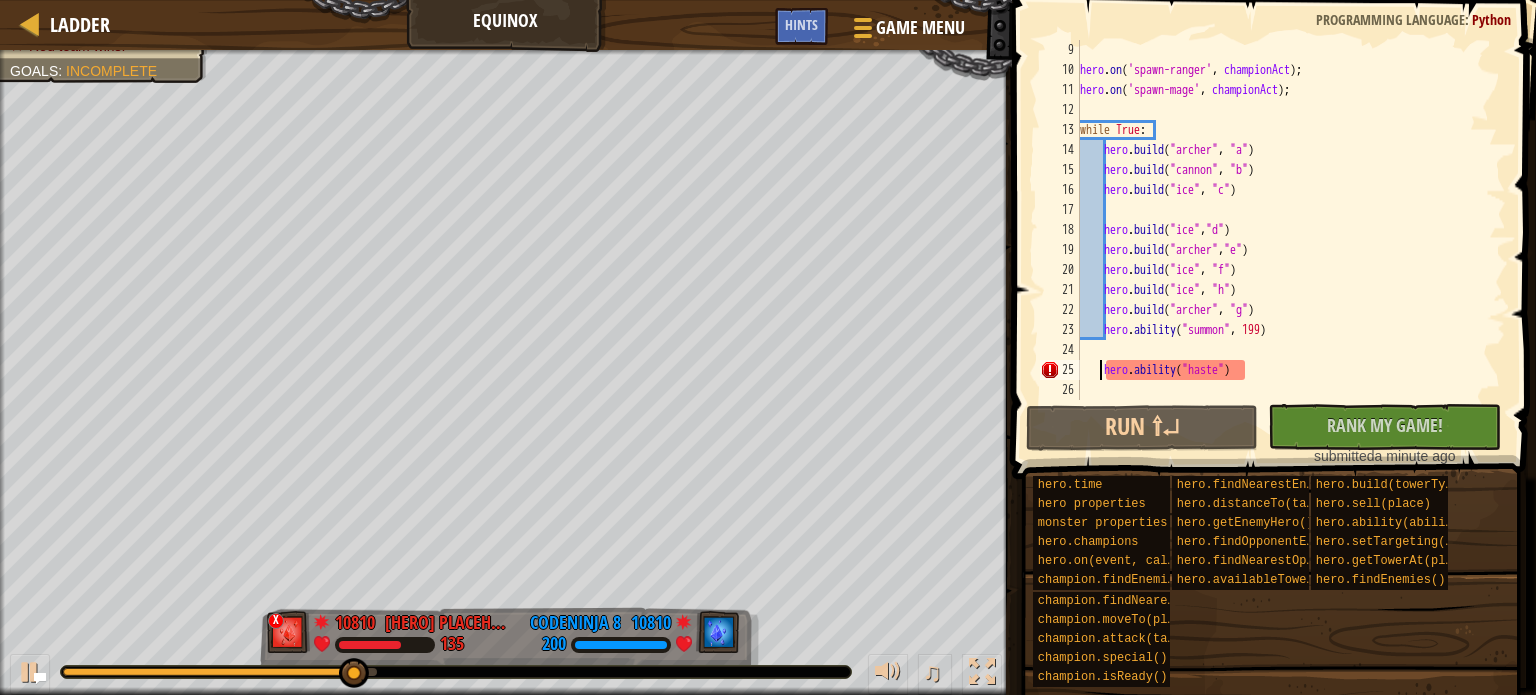 click on "hero . on ( 'spawn-ranger' ,   championAct ) ; hero . on ( 'spawn-mage' ,   championAct ) ; while   True :      hero . build ( "archer" ,   "a" )      hero . build ( "cannon" ,   "b" )      hero . build ( "ice" ,   "c" )             hero . build ( "ice" , "d" )      hero . build ( "archer" , "e" )      hero . build ( "ice" ,   "f" )      hero . build ( "ice" ,   "h" )      hero . build ( "archer" ,   "g" )      hero . ability ( "summon" ,   [NUMBER] )          hero . ability ( "haste" )" at bounding box center (1283, 240) 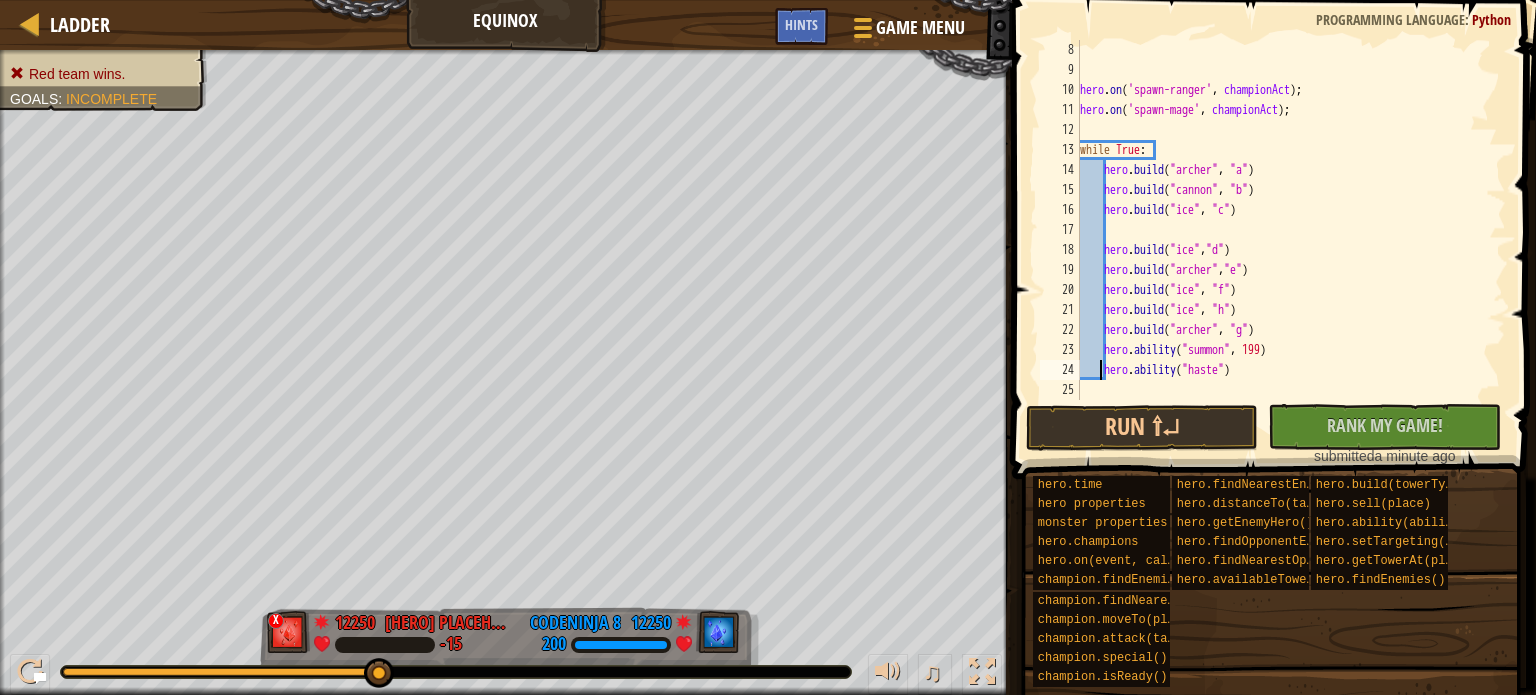 type on "hero.ability("haste")" 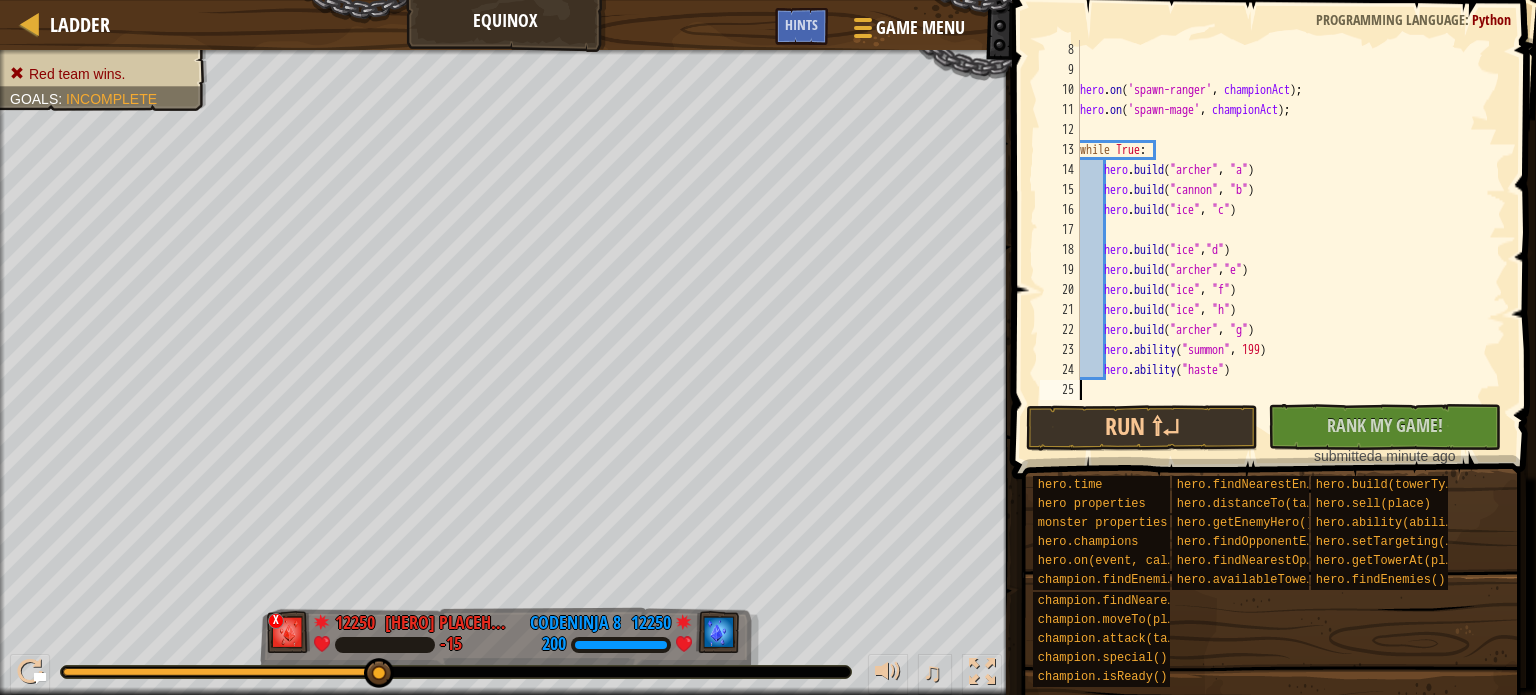 click on "hero . on ( 'spawn-ranger' ,   championAct ) ; hero . on ( 'spawn-mage' ,   championAct ) ; while   True :      hero . build ( "archer" ,   "a" )      hero . build ( "cannon" ,   "b" )      hero . build ( "ice" ,   "c" )             hero . build ( "ice" , "d" )      hero . build ( "archer" , "e" )      hero . build ( "ice" ,   "f" )      hero . build ( "ice" ,   "h" )      hero . build ( "archer" ,   "g" )      hero . ability ( "summon" ,   [NUMBER] )      hero . ability ( "haste" )" at bounding box center [1283, 240] 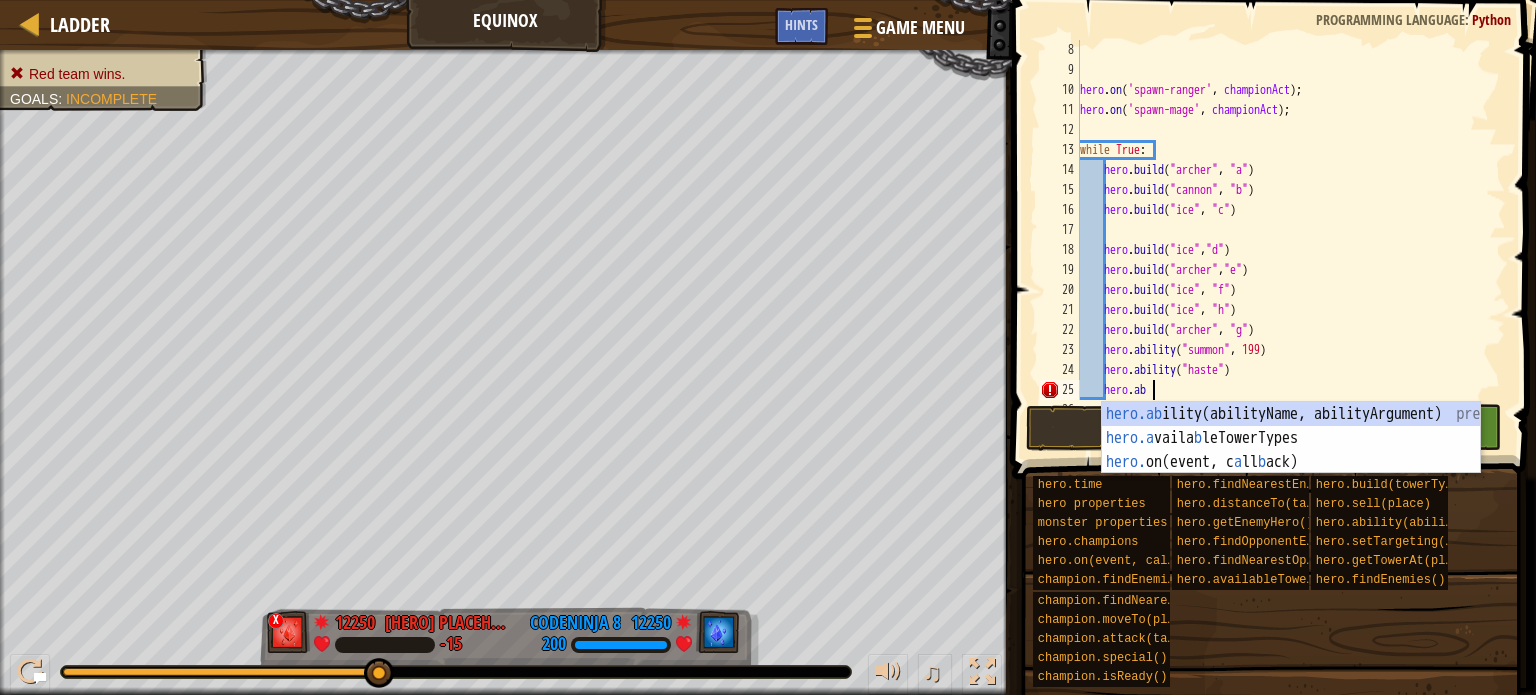 scroll, scrollTop: 9, scrollLeft: 4, axis: both 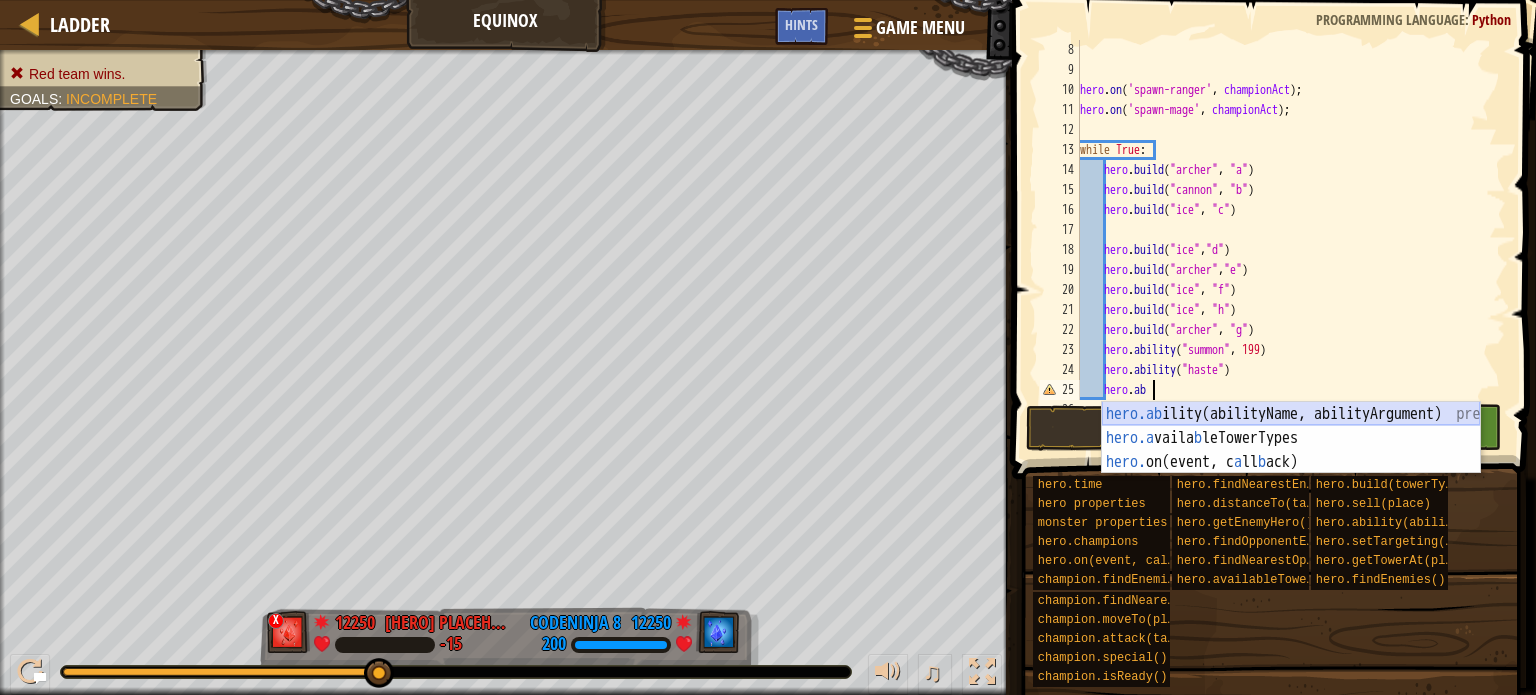 click on "hero.ab ility(abilityName, abilityArgument) press enter hero.a vaila b leTowerTypes press enter hero. on(event, c a ll b ack) press enter" at bounding box center [1291, 462] 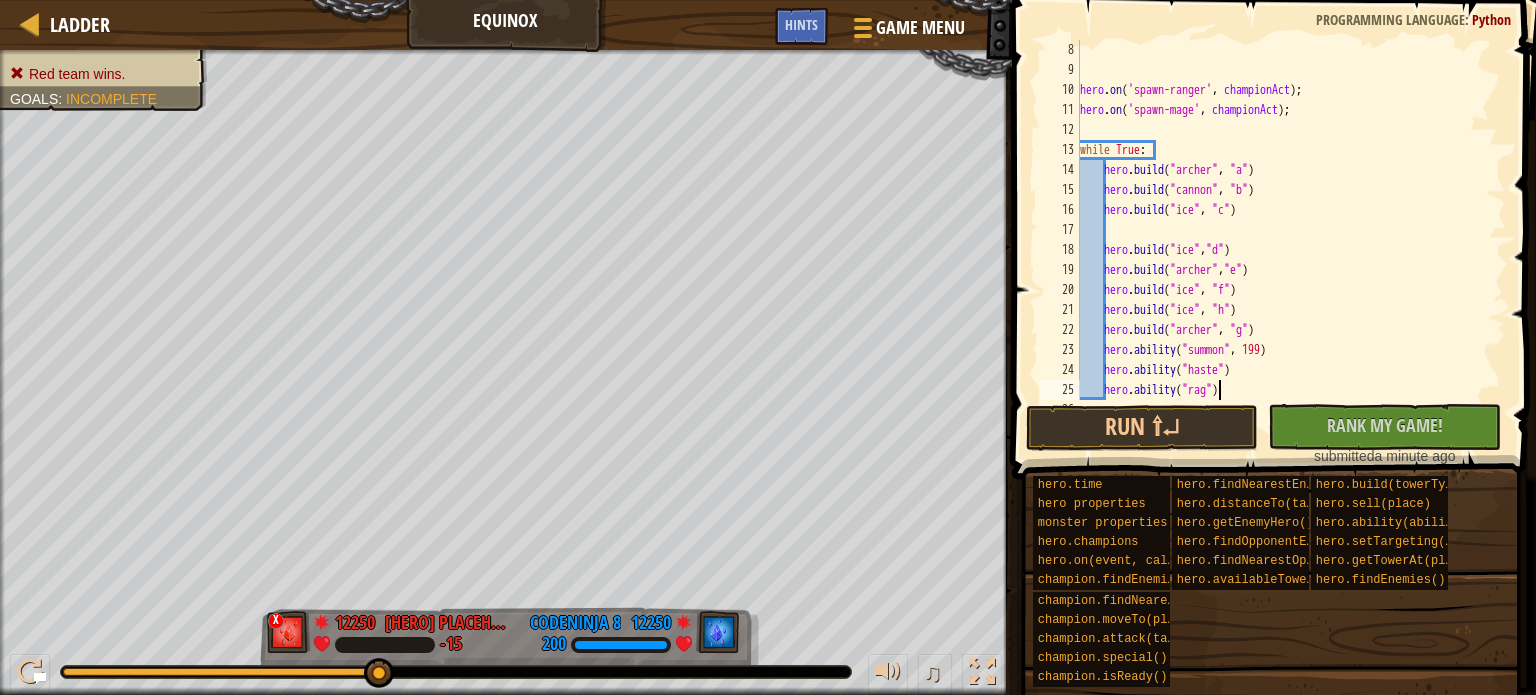 scroll, scrollTop: 9, scrollLeft: 12, axis: both 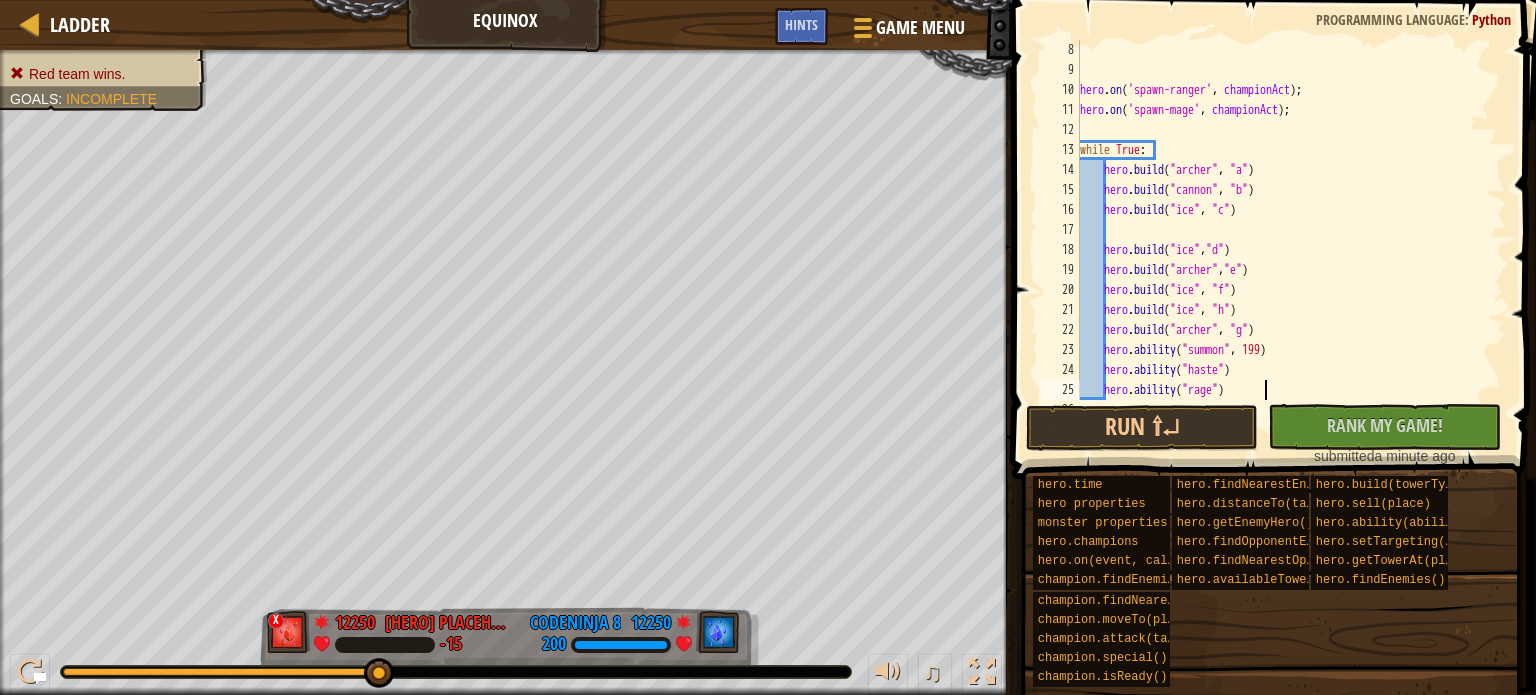 type on "hero.ability("rage")" 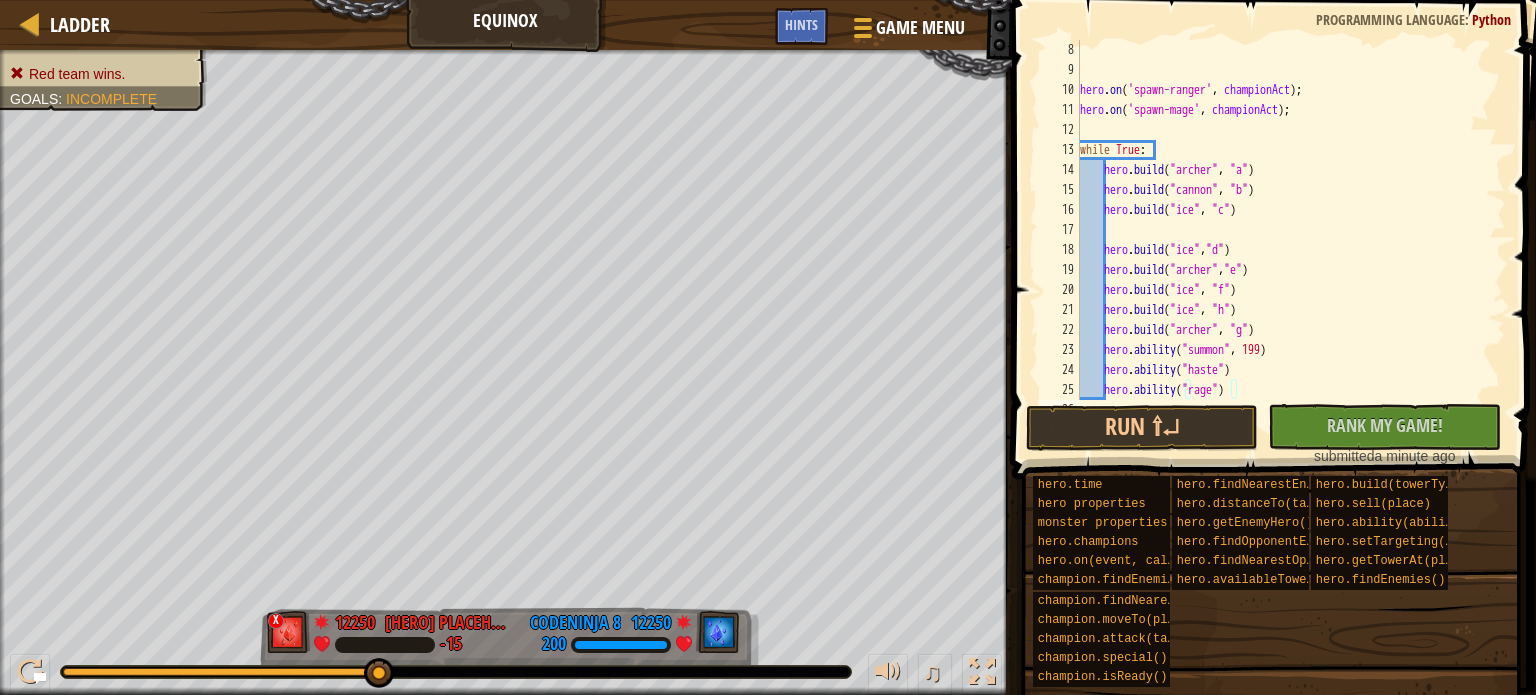 scroll, scrollTop: 9, scrollLeft: 0, axis: vertical 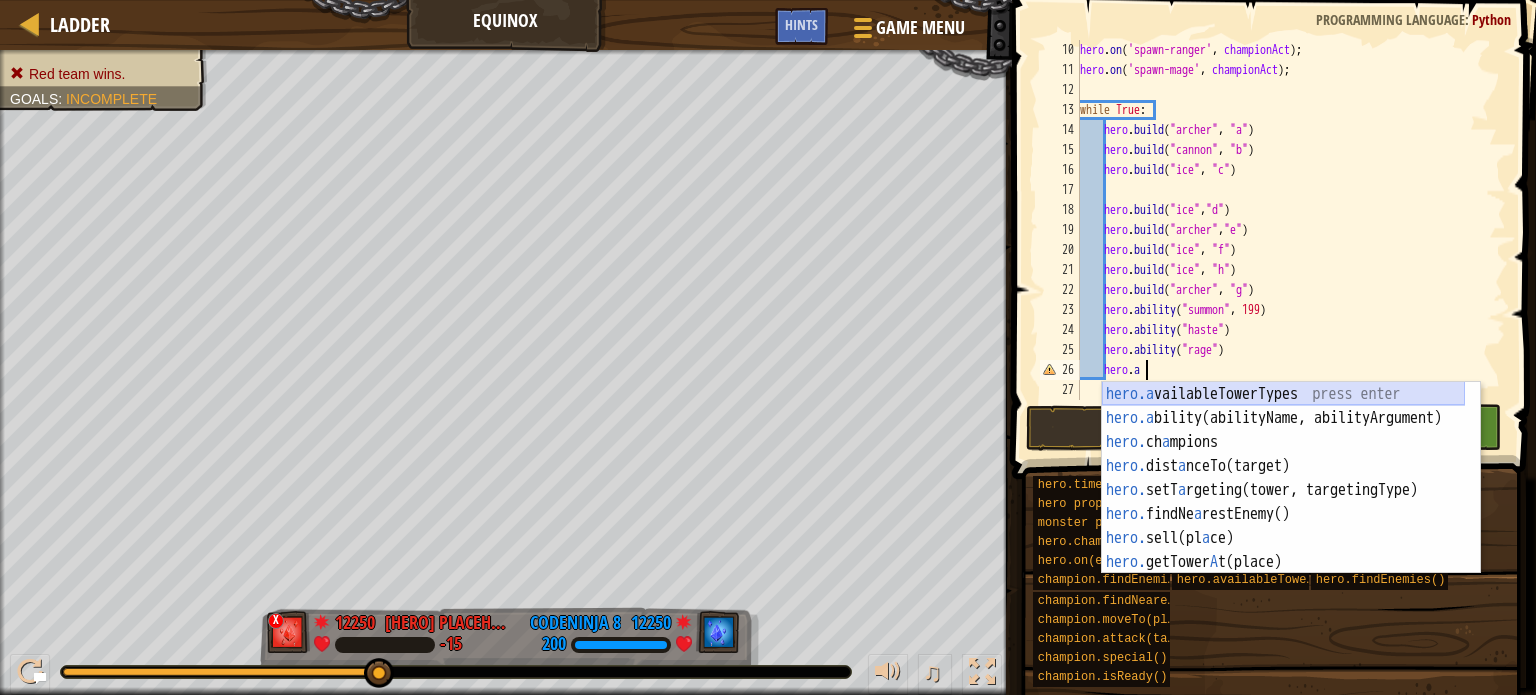 click on "hero.a vailableTowerTypes press enter hero.a bility(abilityName, abilityArgument) press enter hero. ch a mpions press enter hero. dist a nceTo(target) press enter hero. setT a rgeting(tower, targetingType) press enter hero. findNe a restEnemy() press enter hero. sell(pl a ce) press enter hero. getTower A t(place) press enter hero. on(event, c a llback) press enter" at bounding box center (1283, 502) 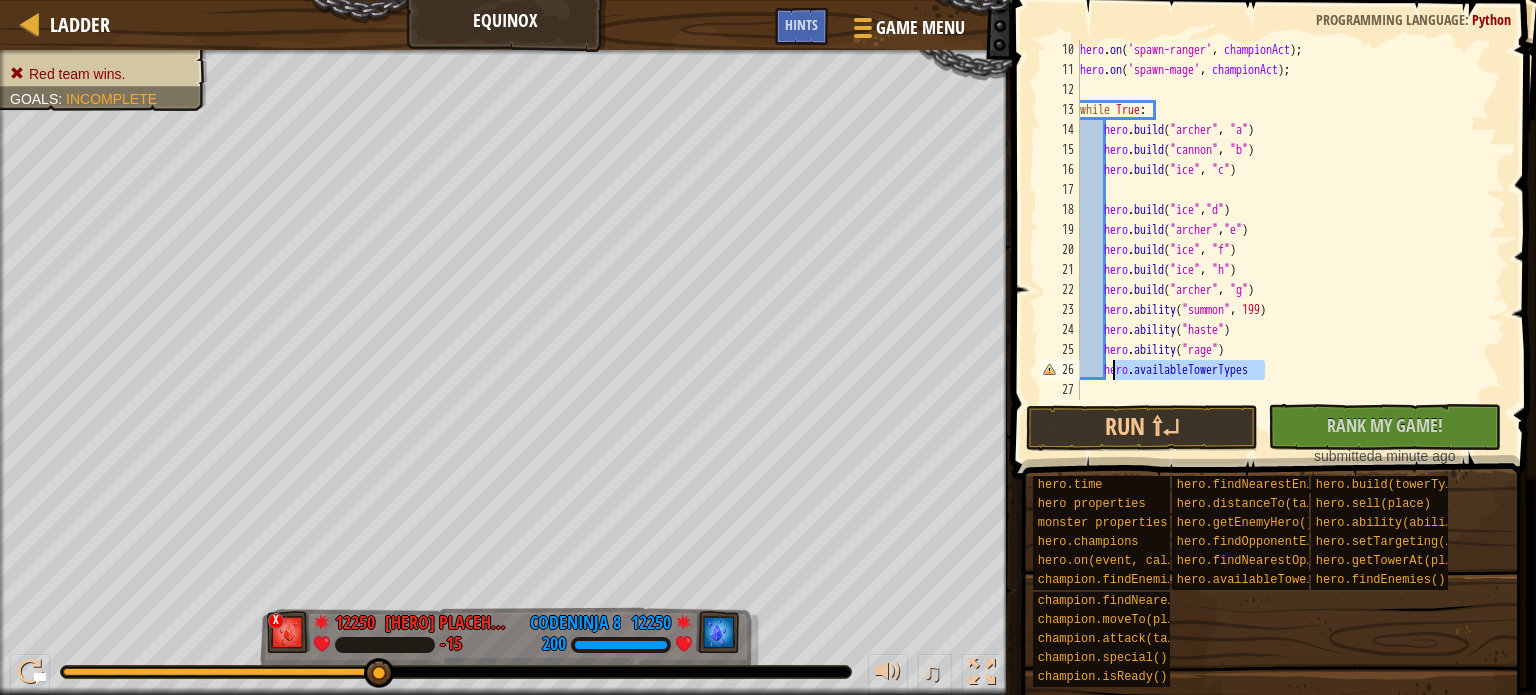 drag, startPoint x: 1289, startPoint y: 375, endPoint x: 1116, endPoint y: 363, distance: 173.41568 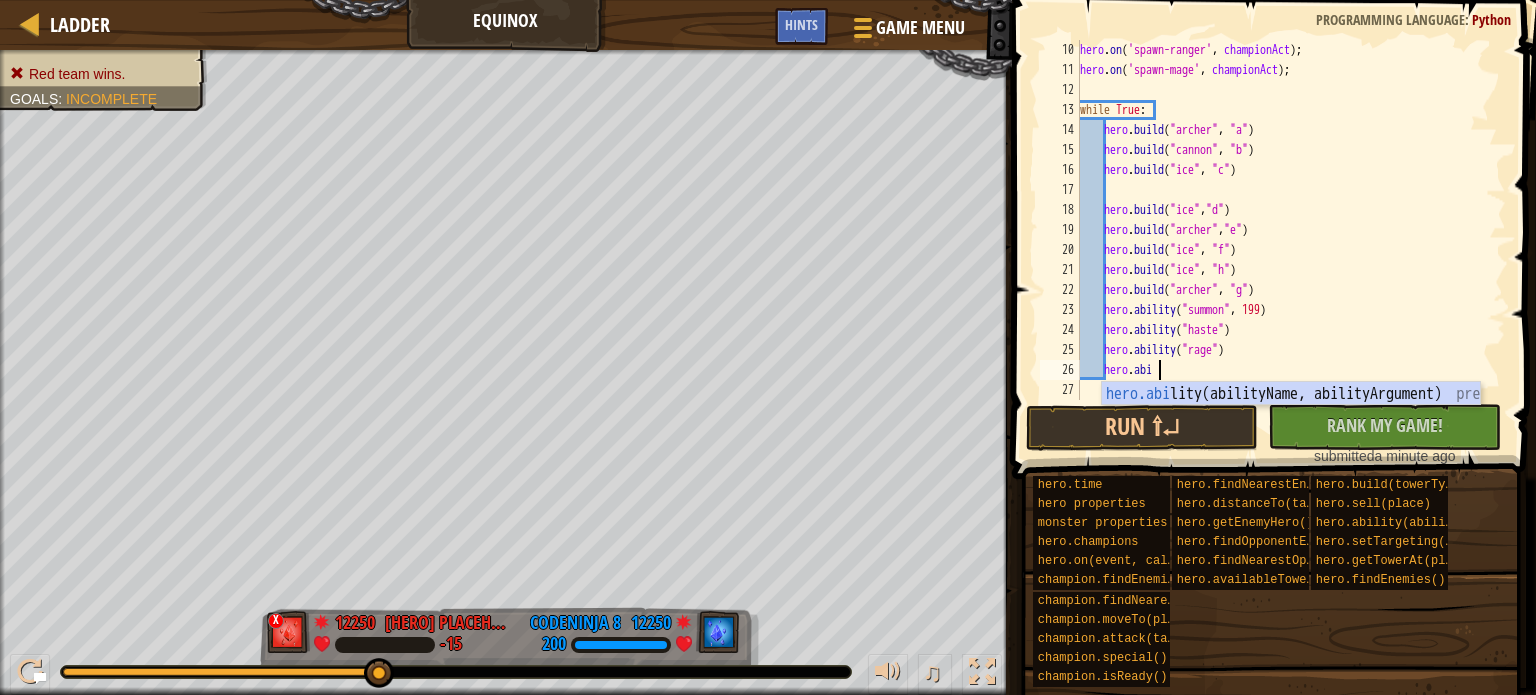 scroll, scrollTop: 9, scrollLeft: 5, axis: both 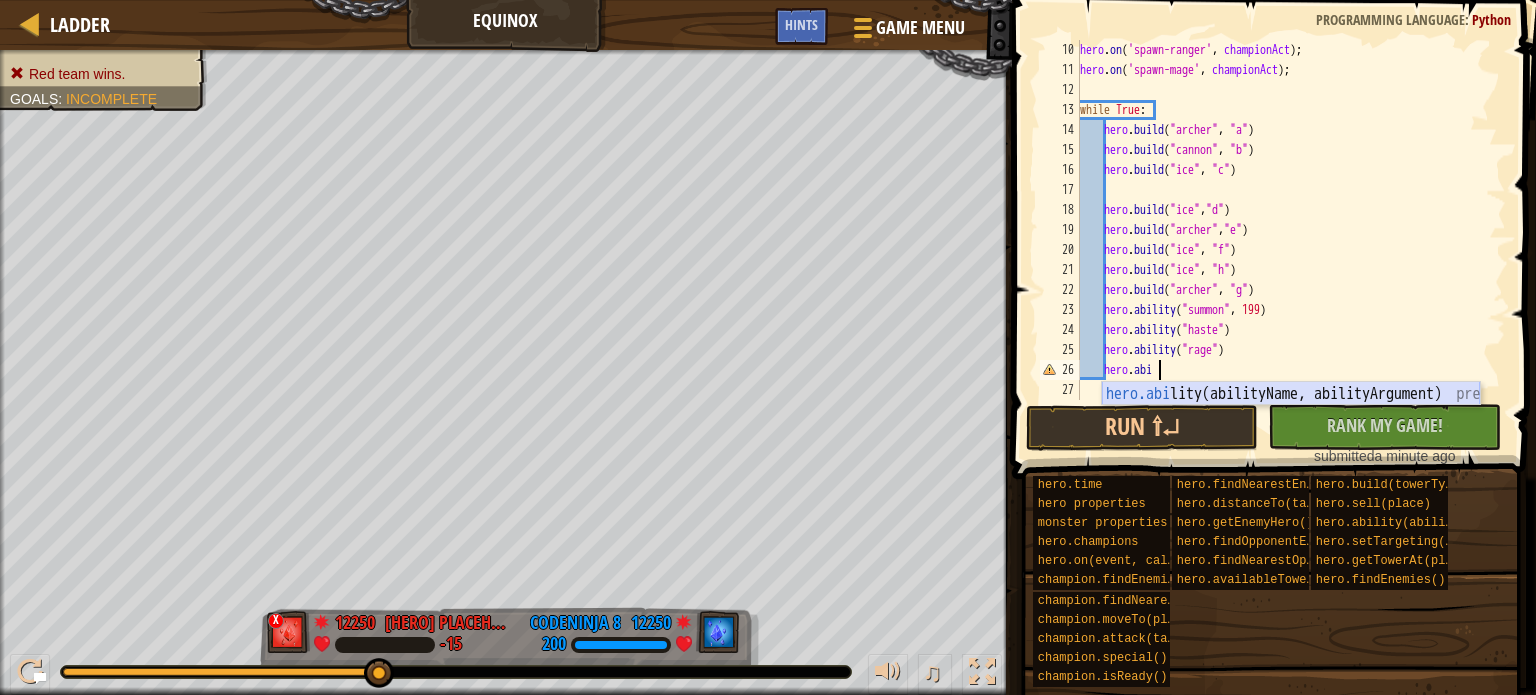 click on "hero.abi lity(abilityName, abilityArgument) press enter" at bounding box center (1291, 418) 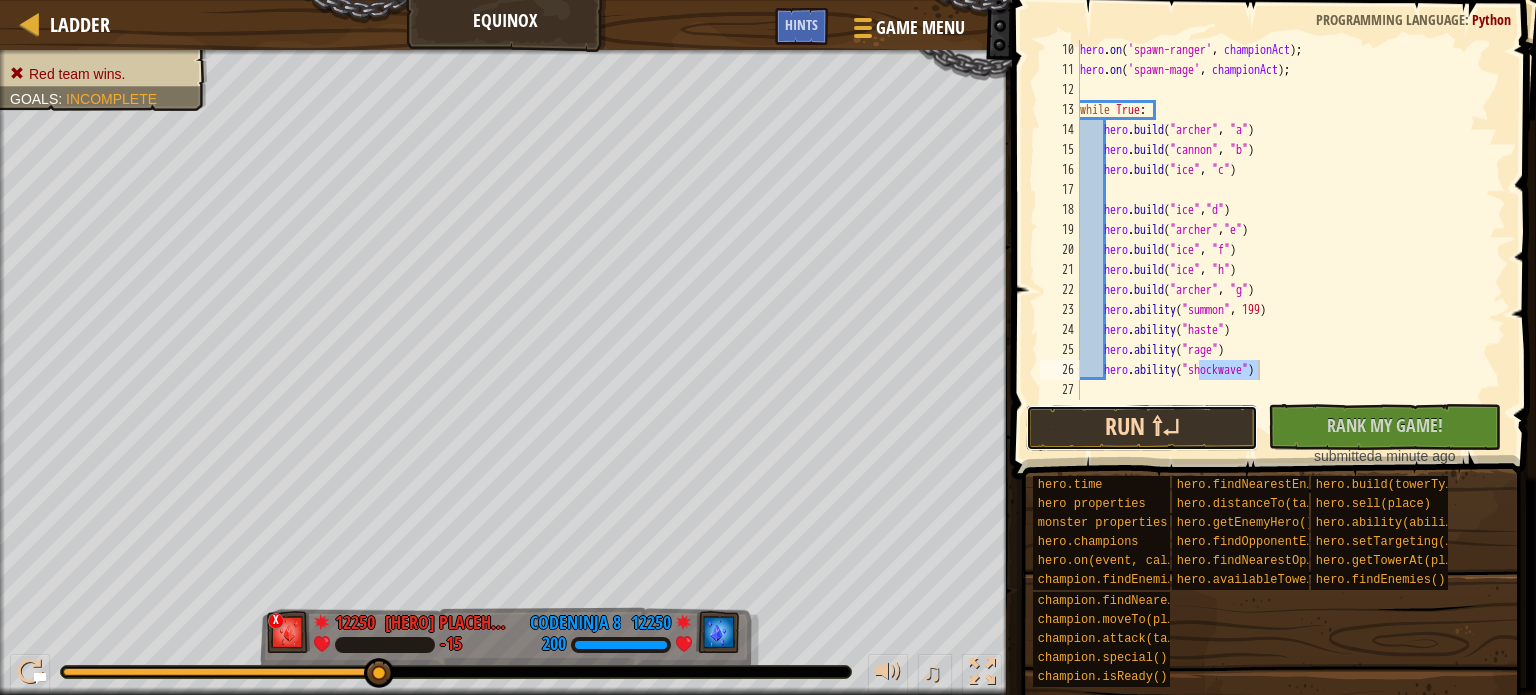 click on "Run ⇧↵" at bounding box center (1142, 428) 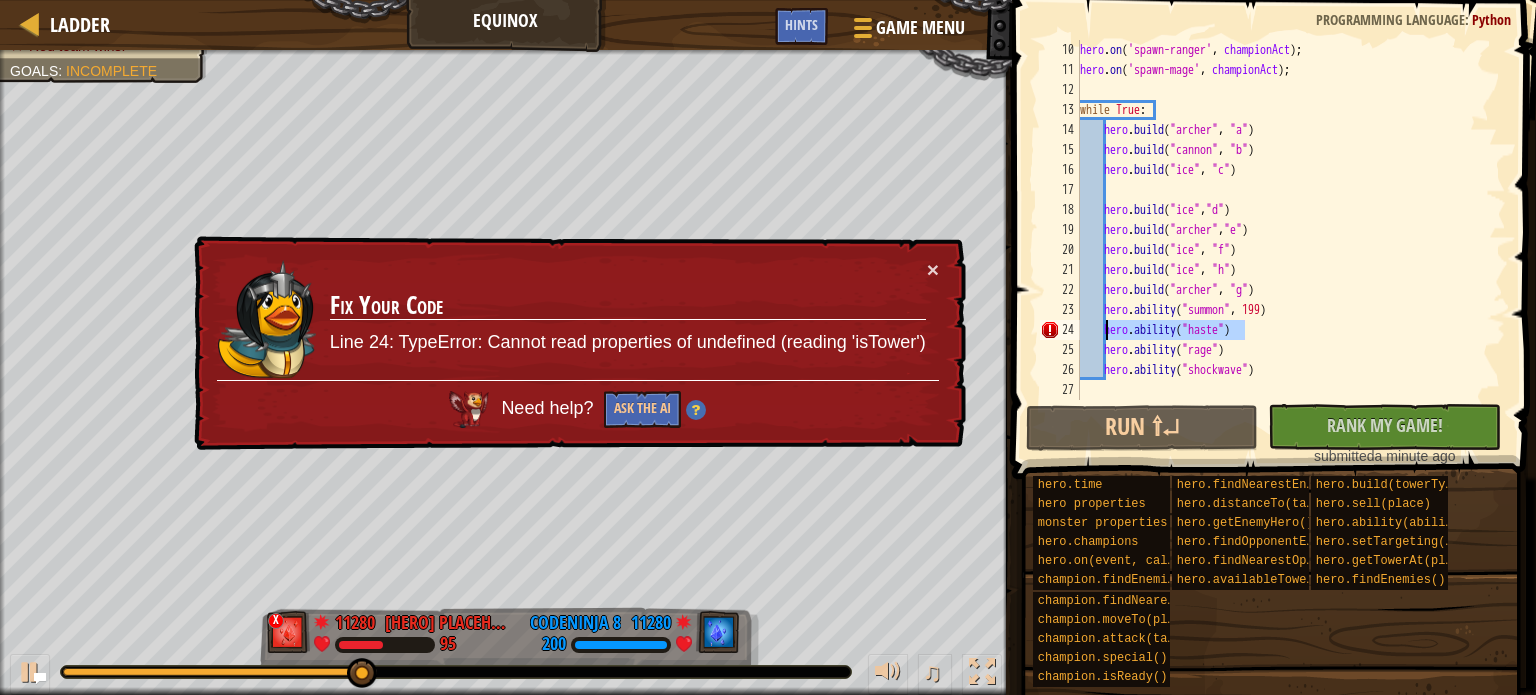 drag, startPoint x: 1260, startPoint y: 331, endPoint x: 1109, endPoint y: 327, distance: 151.05296 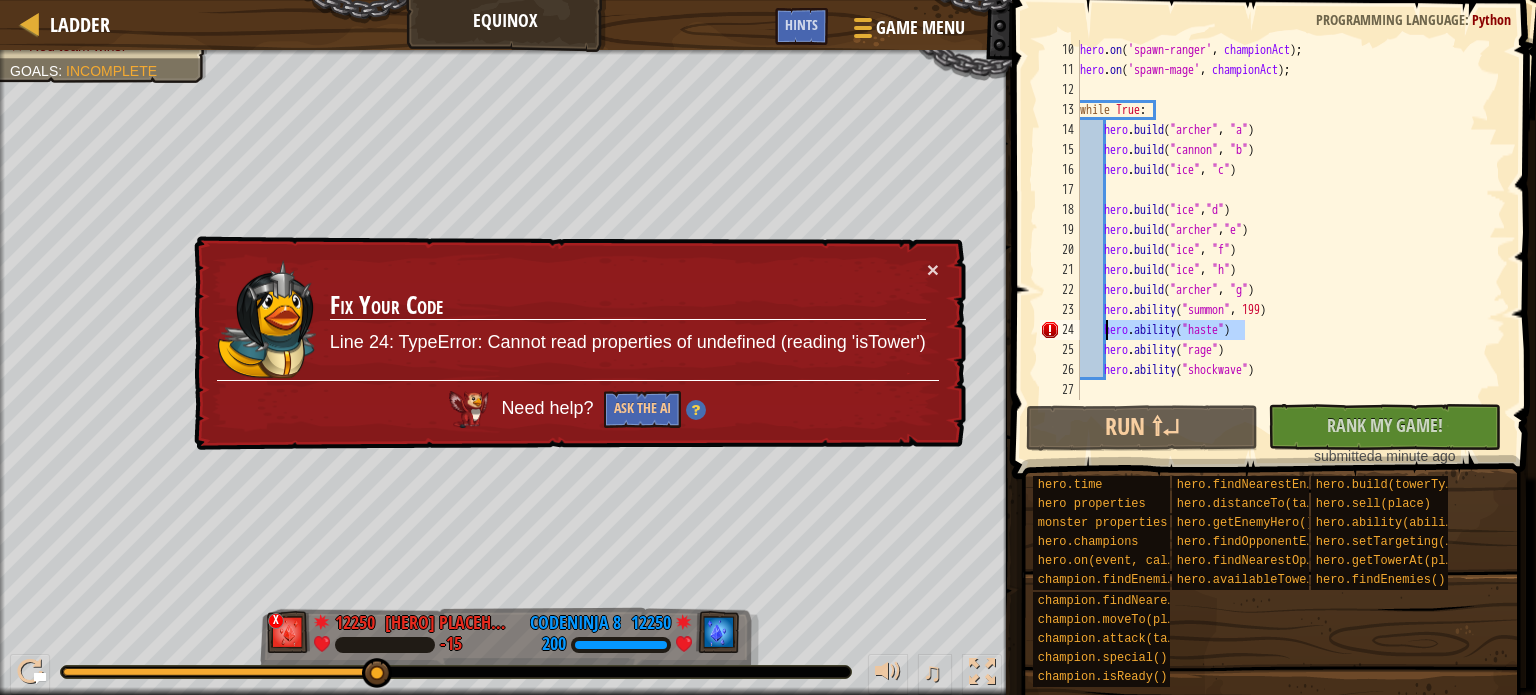 type on "\" 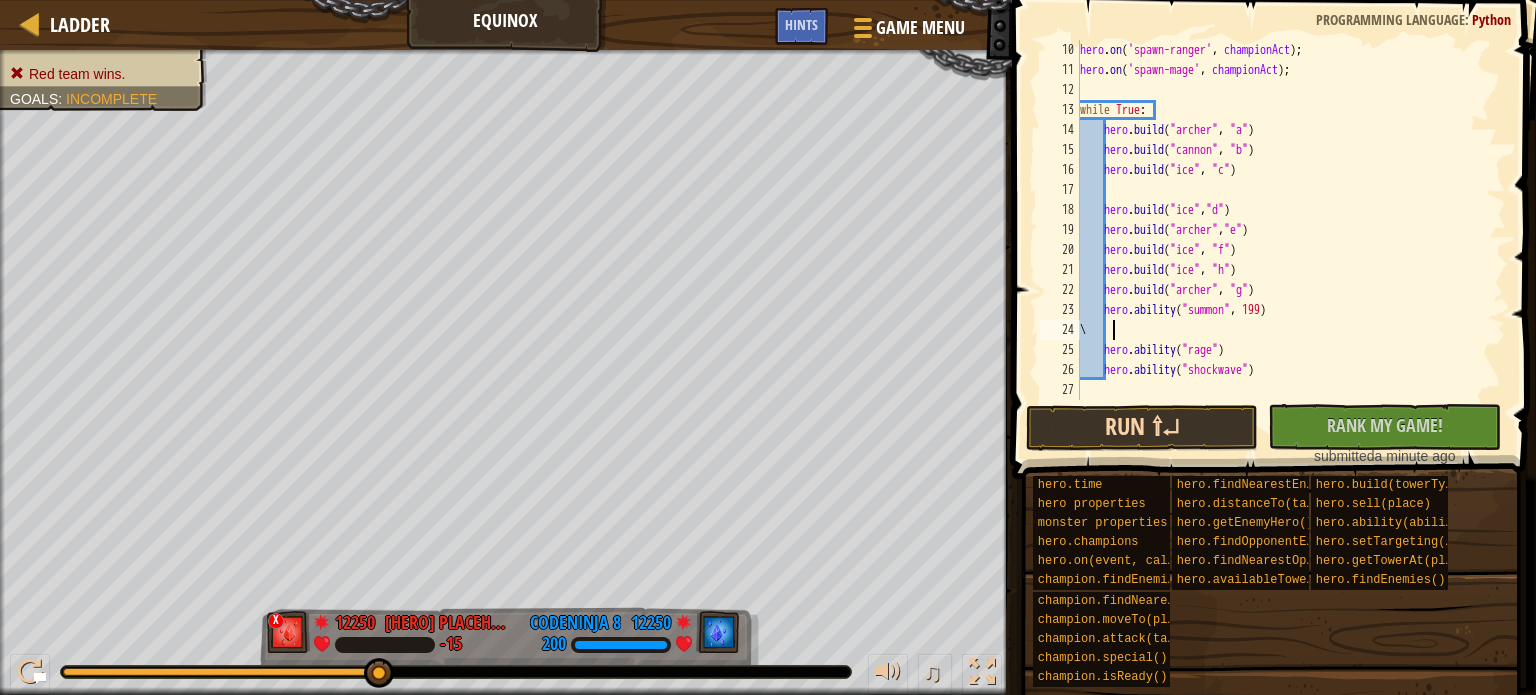 scroll, scrollTop: 9, scrollLeft: 0, axis: vertical 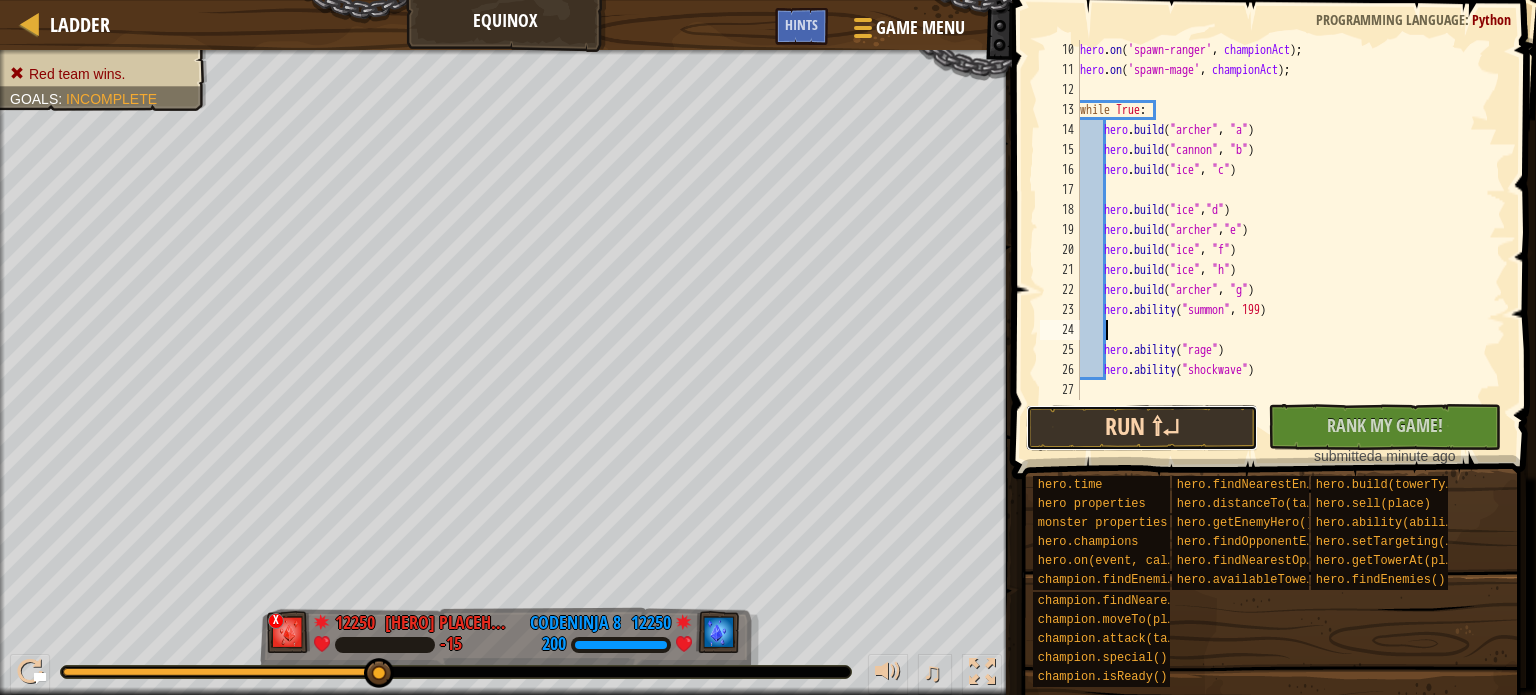 click on "Run ⇧↵" at bounding box center (1142, 428) 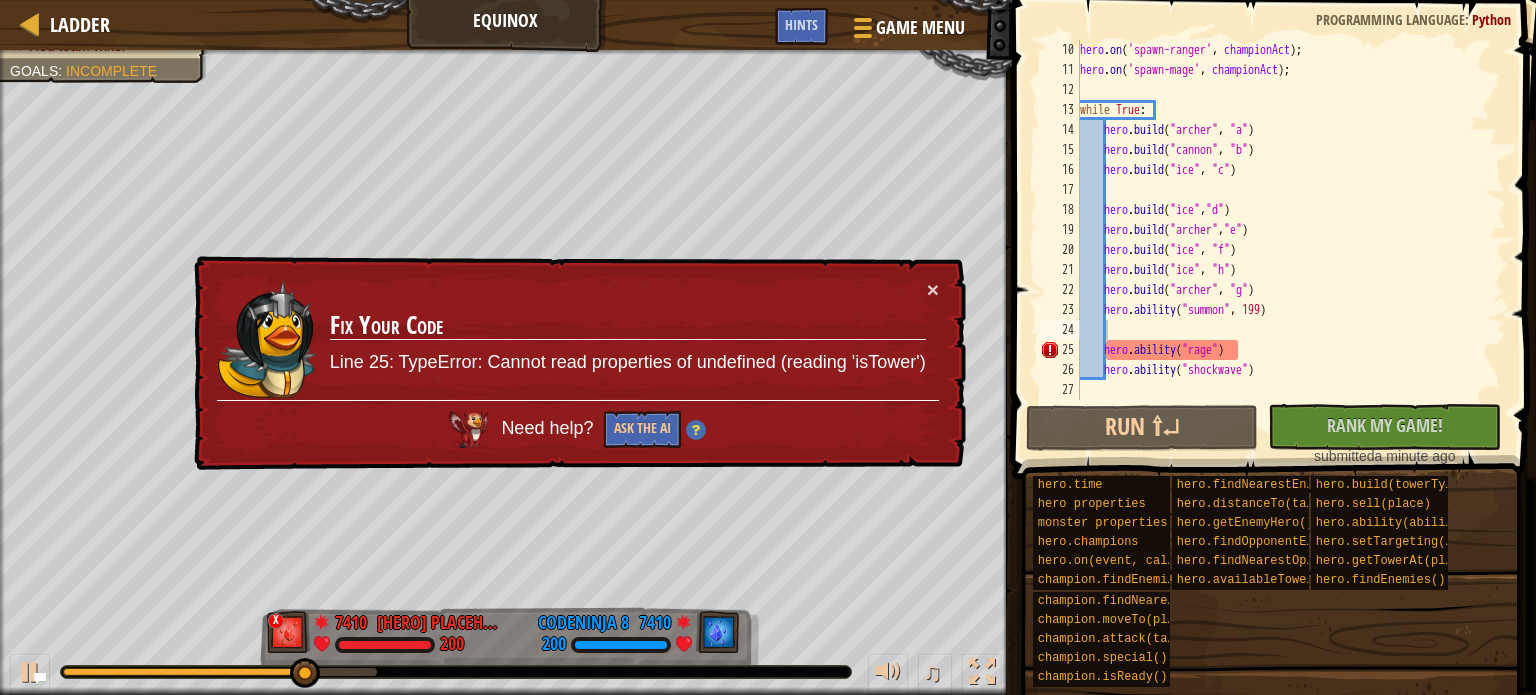 drag, startPoint x: 367, startPoint y: 347, endPoint x: 486, endPoint y: 363, distance: 120.070816 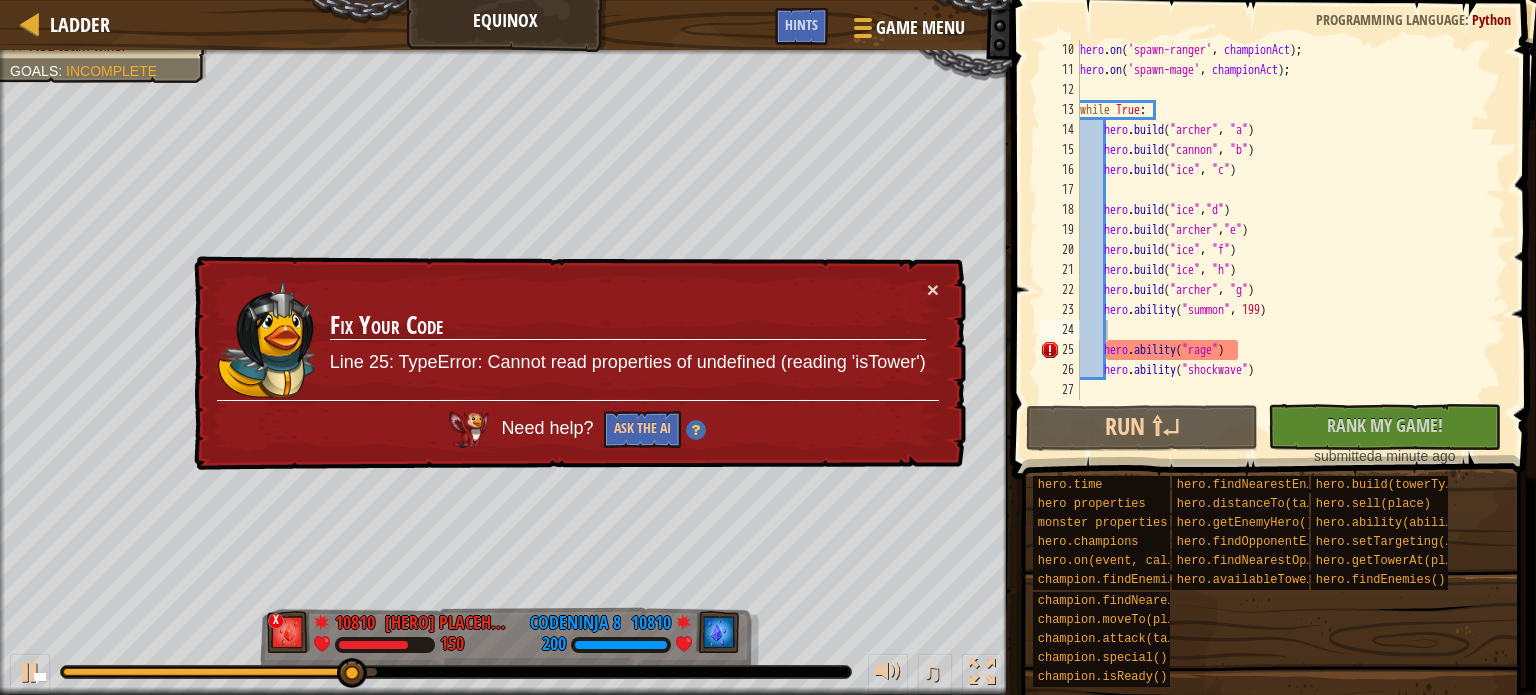 click at bounding box center [268, 340] 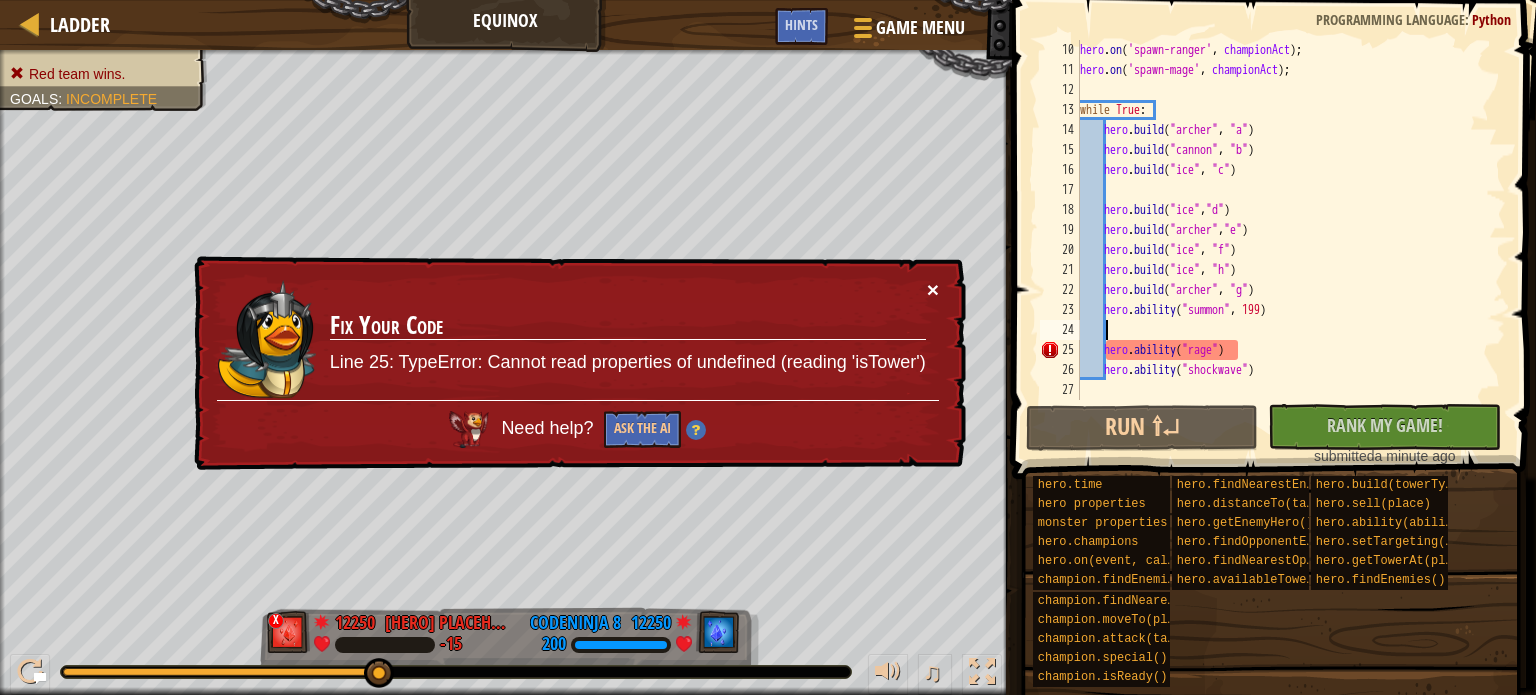 click on "×" at bounding box center [933, 289] 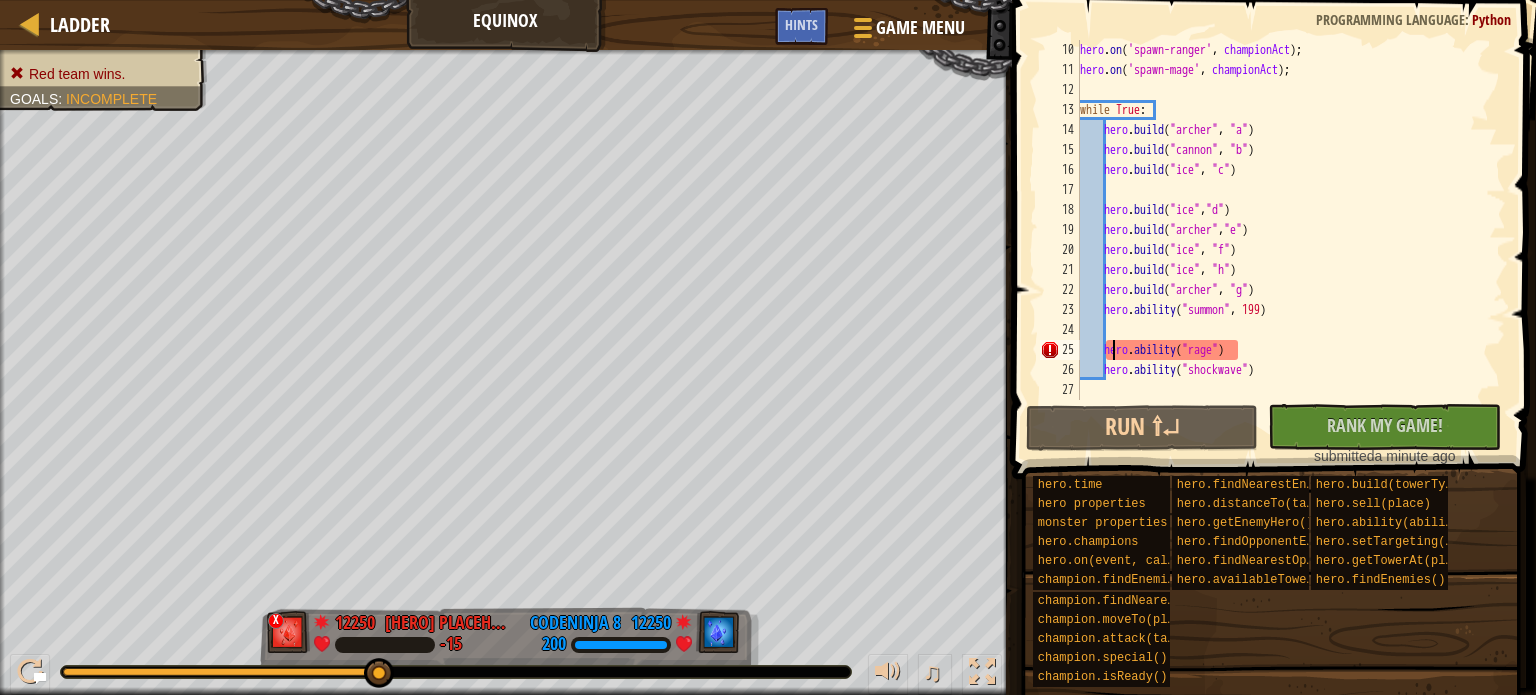 click on "hero . on ( 'spawn-ranger' ,   championAct ) ; hero . on ( 'spawn-mage' ,   championAct ) ; while   True :      hero . build ( "archer" ,   "a" )      hero . build ( "cannon" ,   "b" )      hero . build ( "ice" ,   "c" )             hero . build ( "ice" , "d" )      hero . build ( "archer" , "e" )      hero . build ( "ice" ,   "f" )      hero . build ( "ice" ,   "h" )      hero . build ( "archer" ,   "g" )      hero . ability ( "summon" ,   199 )           hero . ability ( "rage" )      hero . ability ( "shockwave" )" at bounding box center [1283, 240] 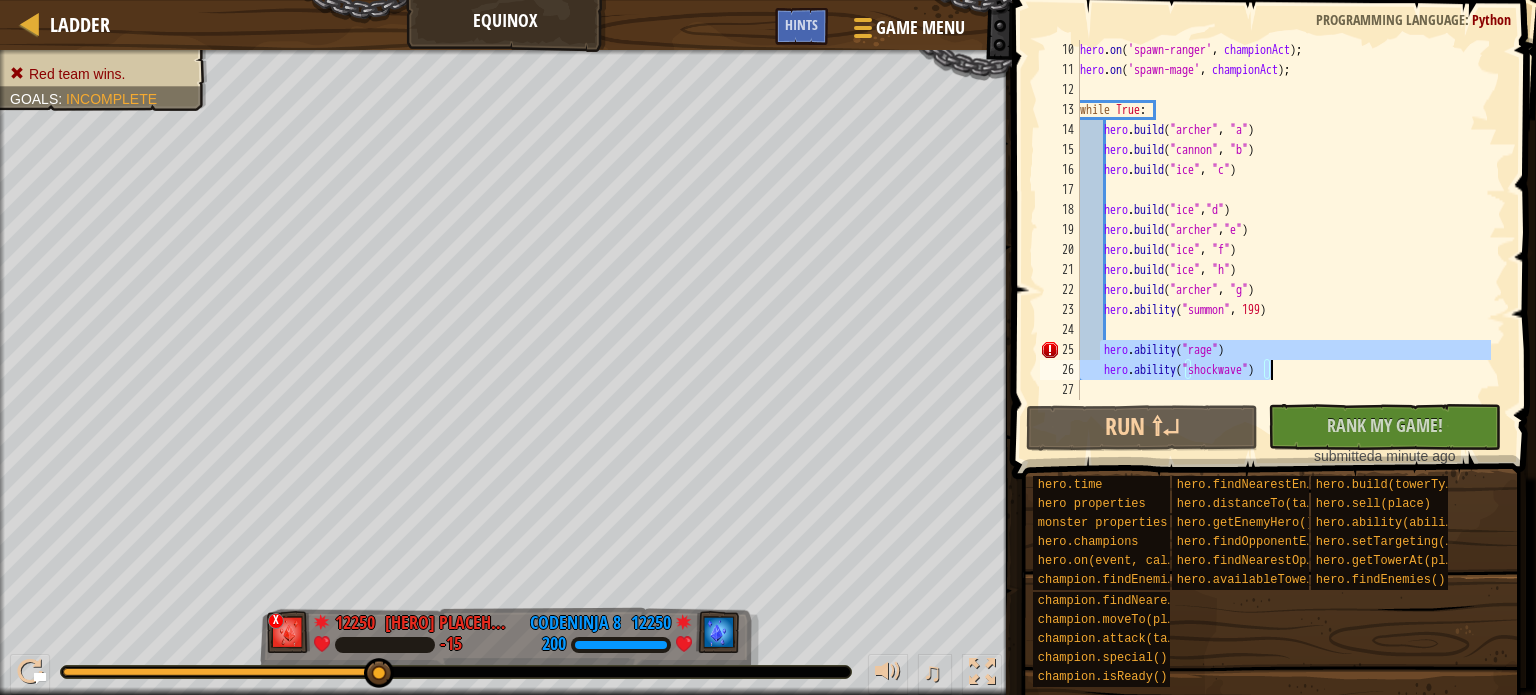 drag, startPoint x: 1102, startPoint y: 349, endPoint x: 1284, endPoint y: 371, distance: 183.32484 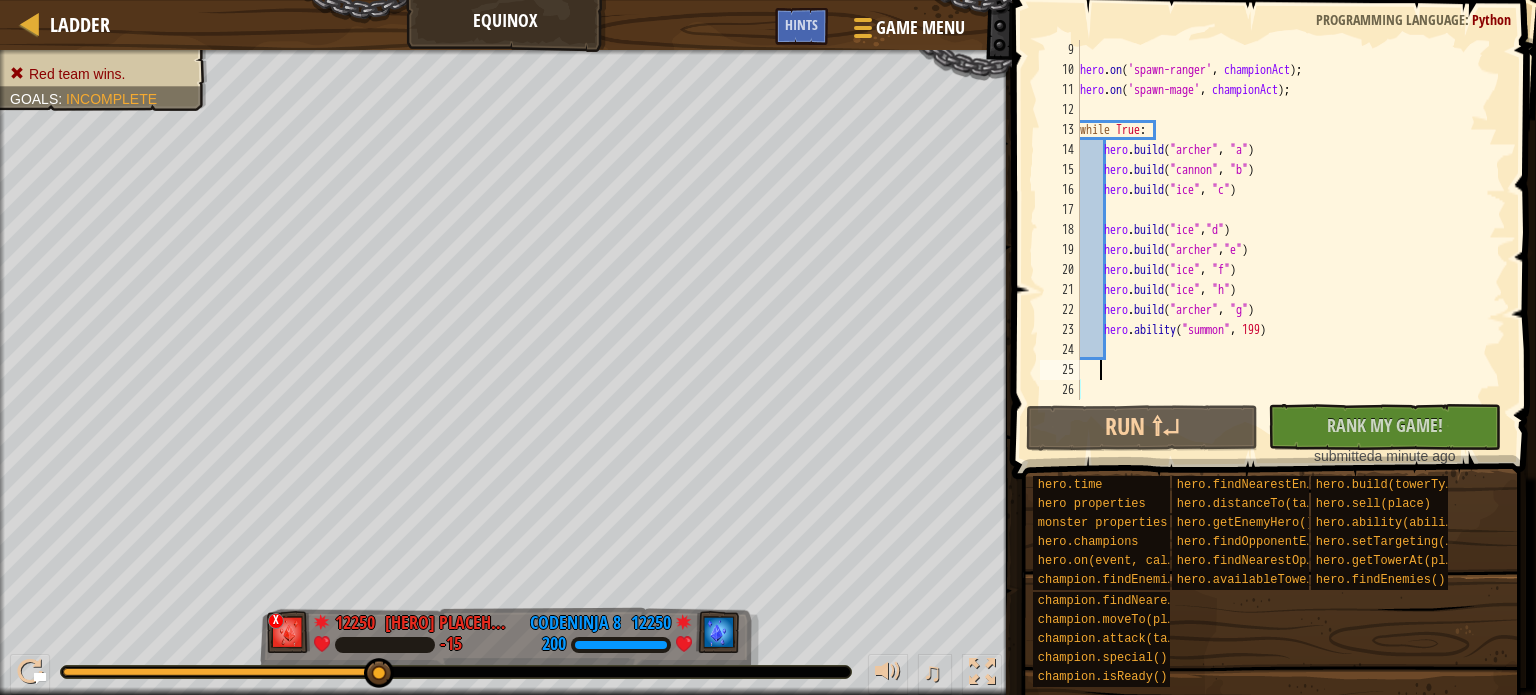 scroll, scrollTop: 9, scrollLeft: 0, axis: vertical 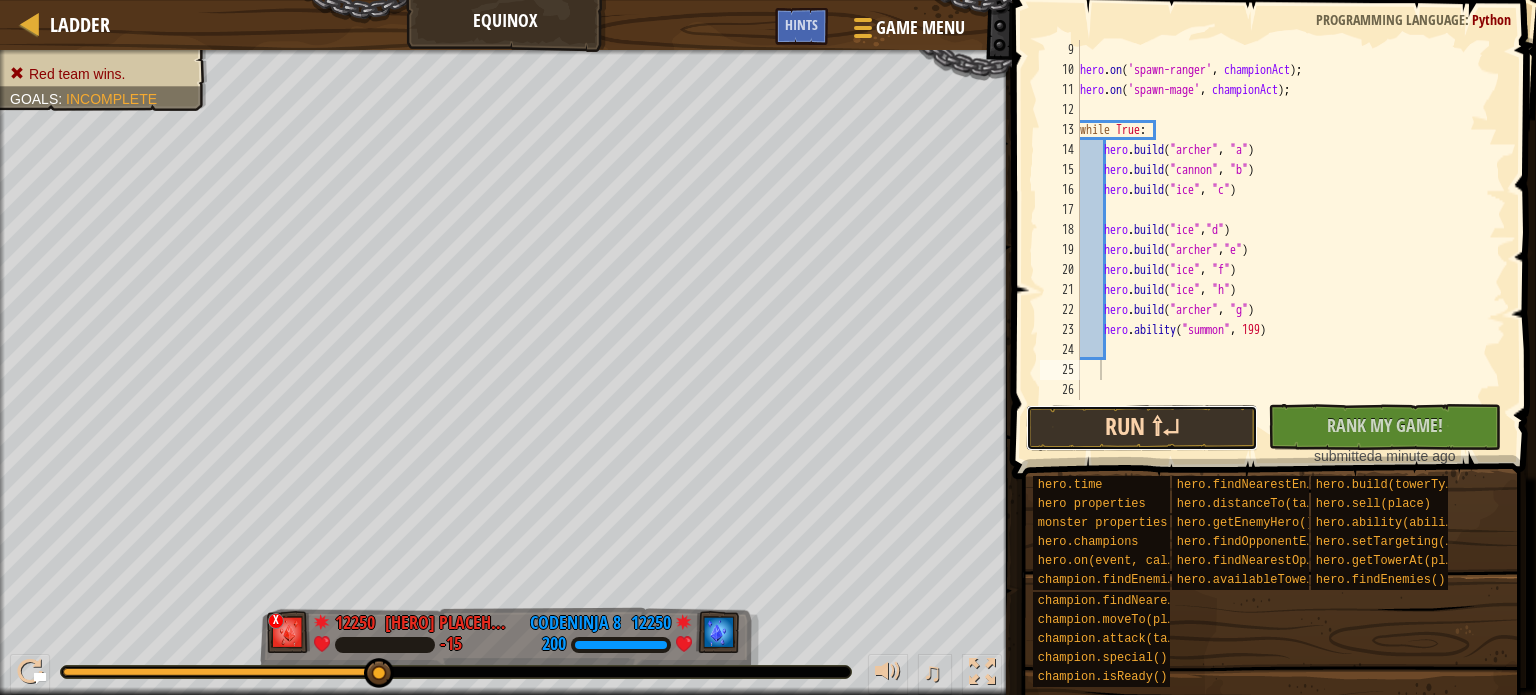 click on "Run ⇧↵" at bounding box center [1142, 428] 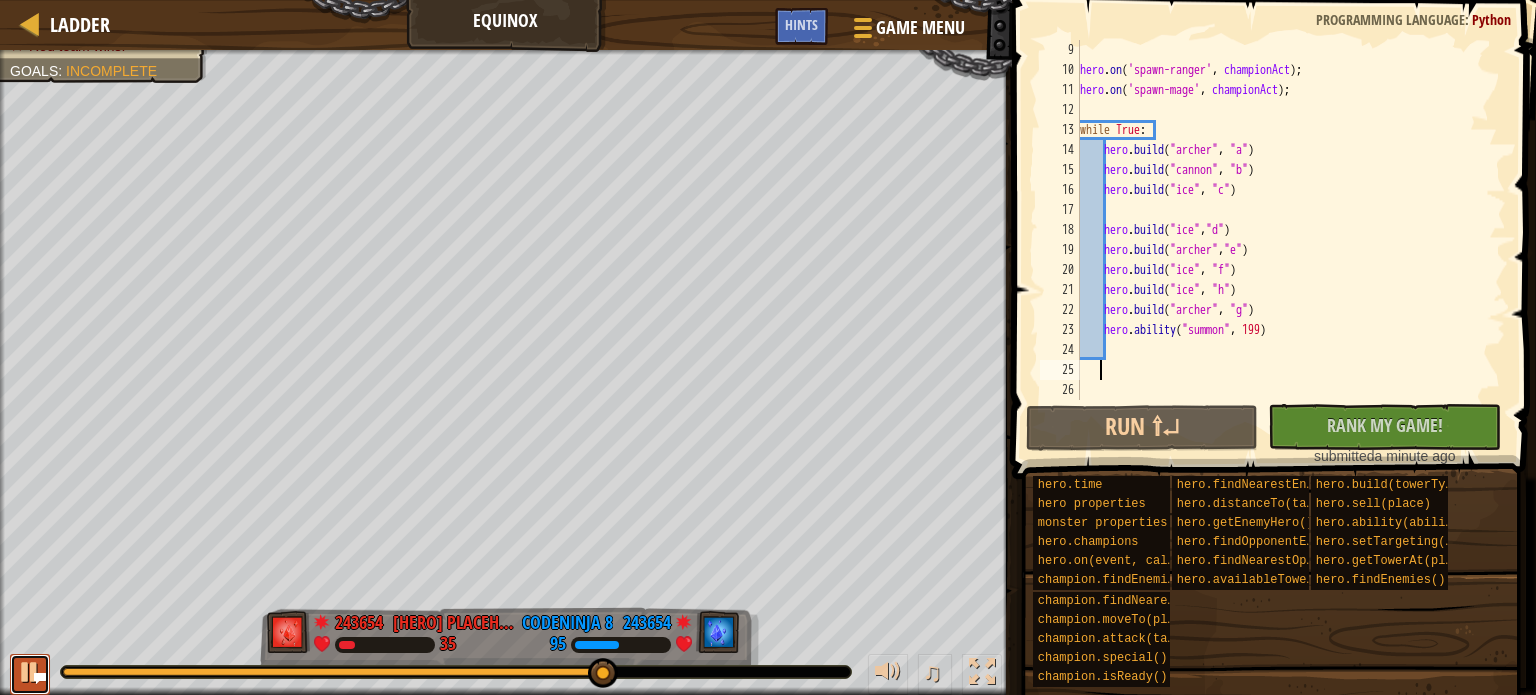 click at bounding box center [30, 672] 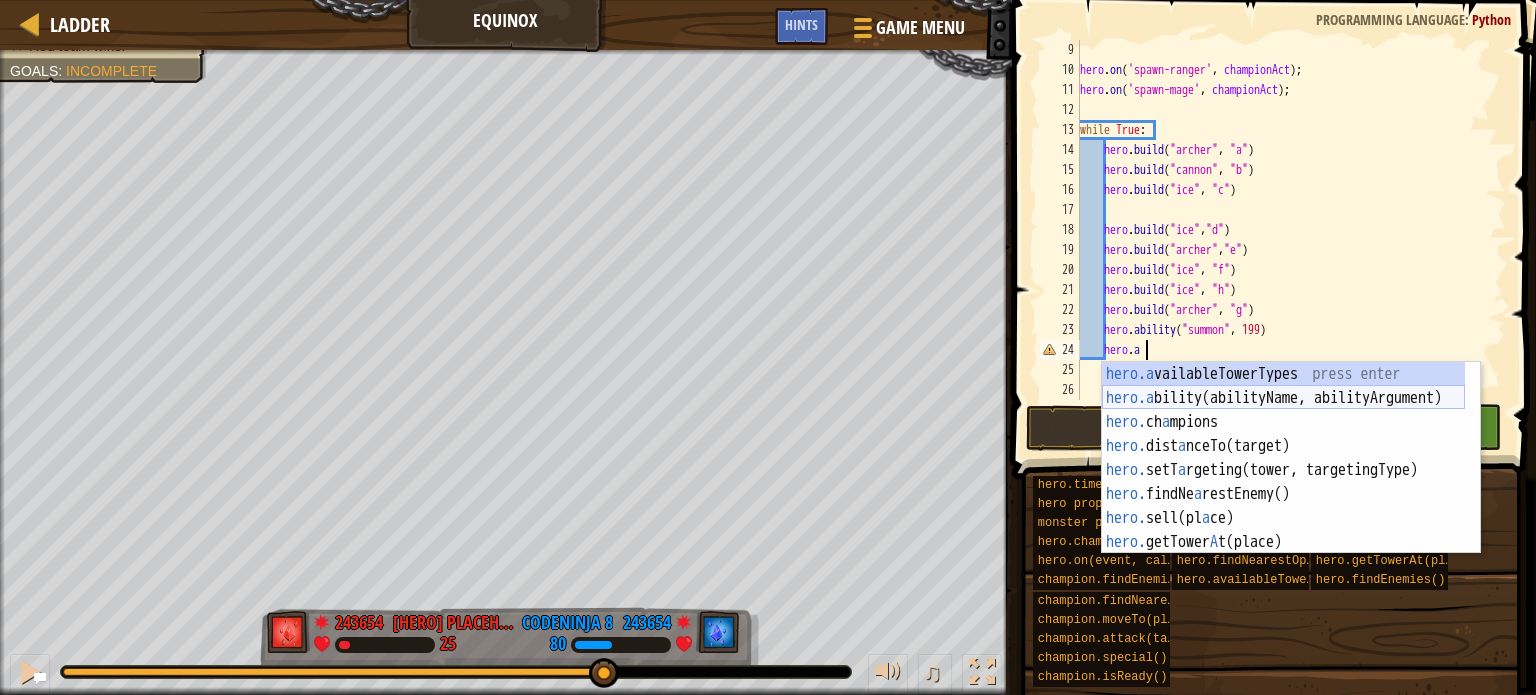 scroll, scrollTop: 9, scrollLeft: 4, axis: both 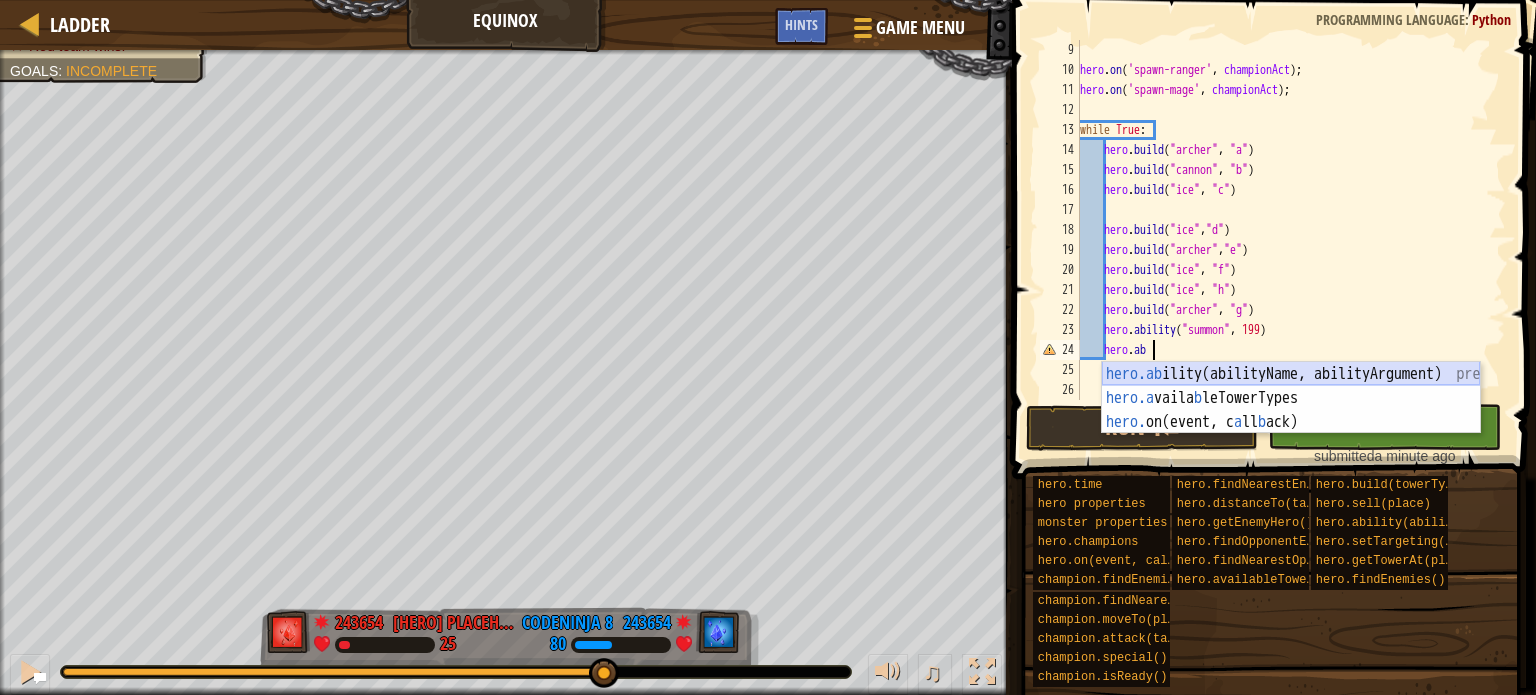 click on "hero.ab ility(abilityName, abilityArgument) press enter hero.a vaila b leTowerTypes press enter hero. on(event, c a ll b ack) press enter" at bounding box center (1291, 422) 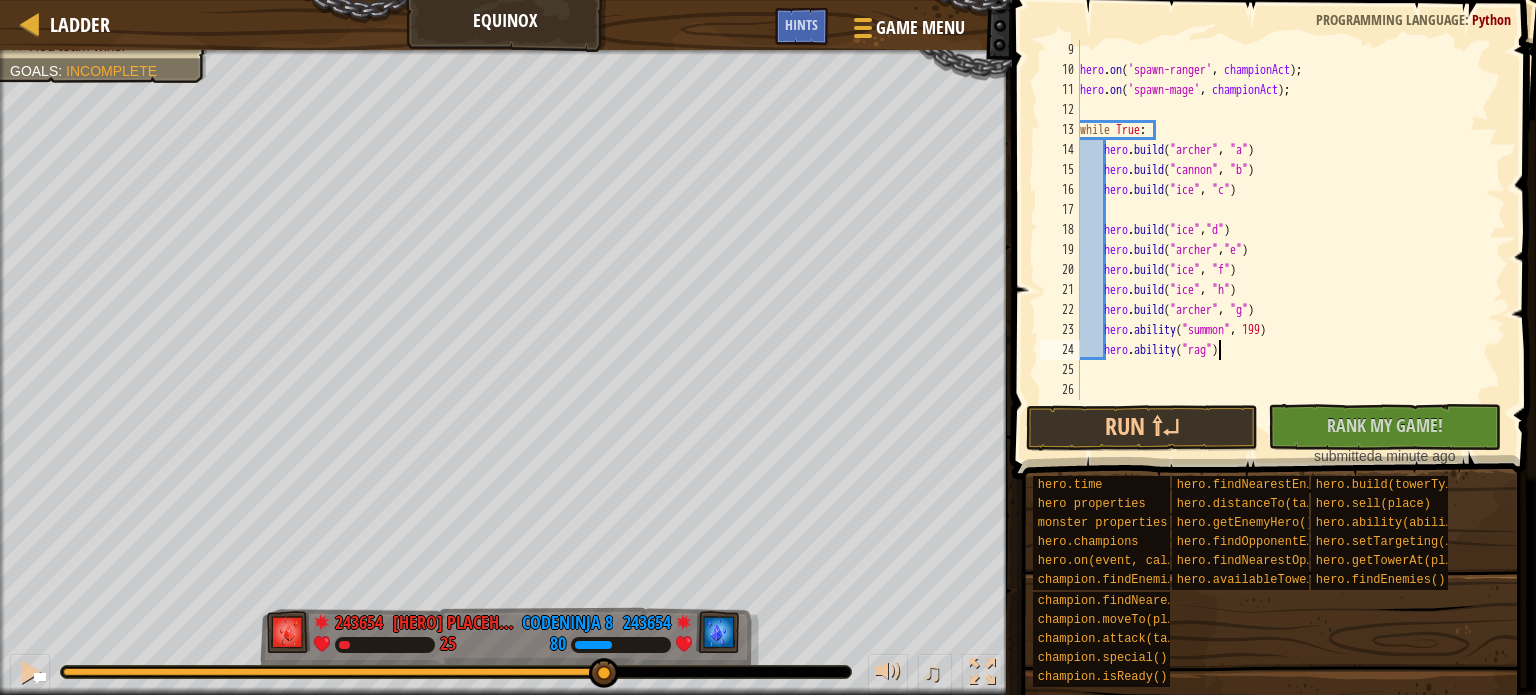 scroll, scrollTop: 9, scrollLeft: 12, axis: both 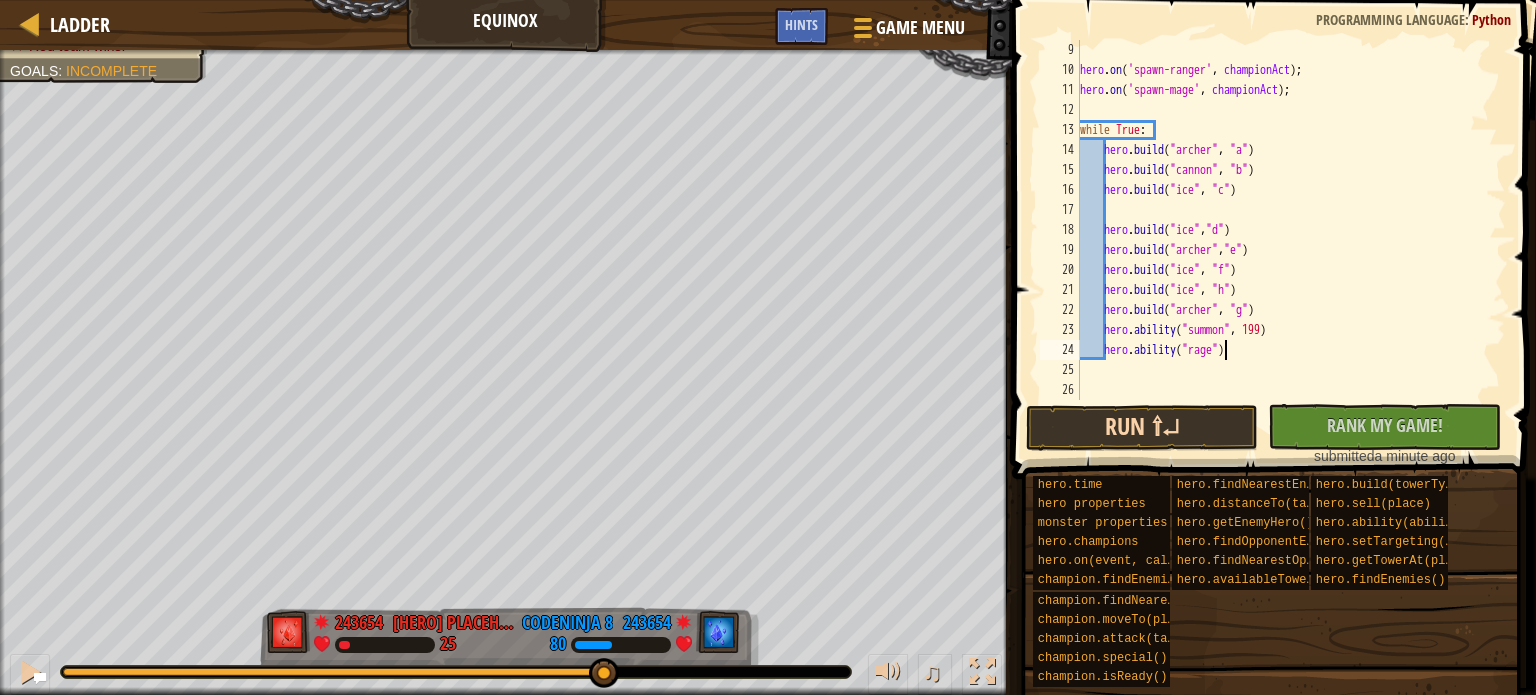 type on "hero.ability("rage")" 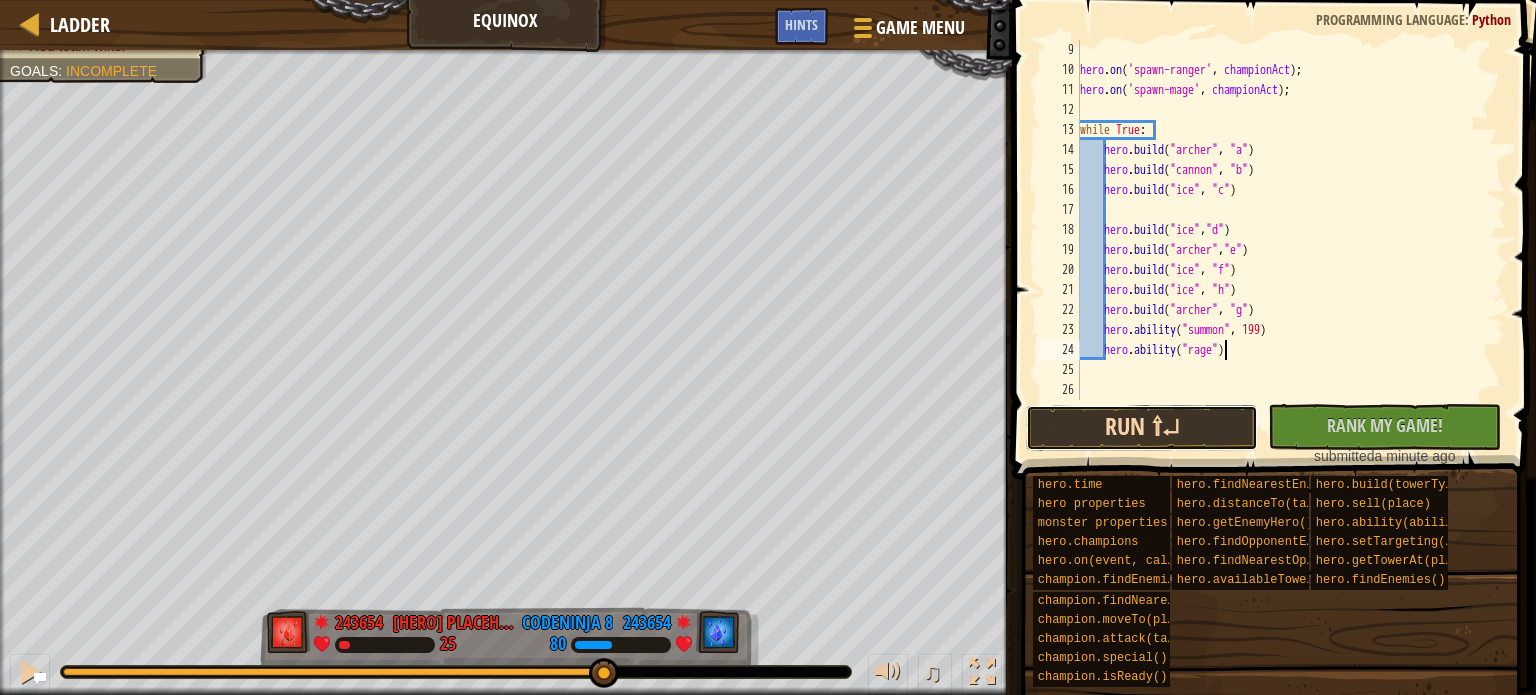 click on "Run ⇧↵" at bounding box center [1142, 428] 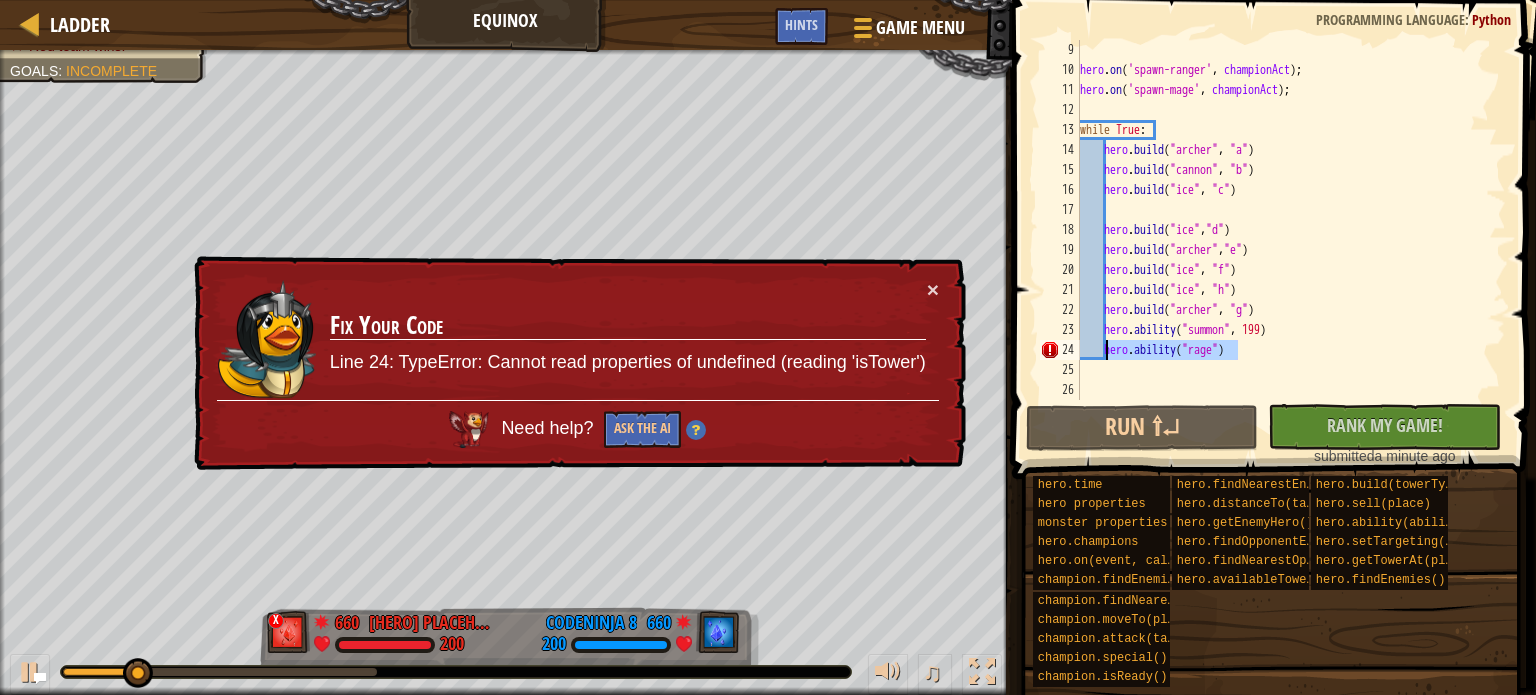 drag, startPoint x: 1244, startPoint y: 357, endPoint x: 1107, endPoint y: 347, distance: 137.36447 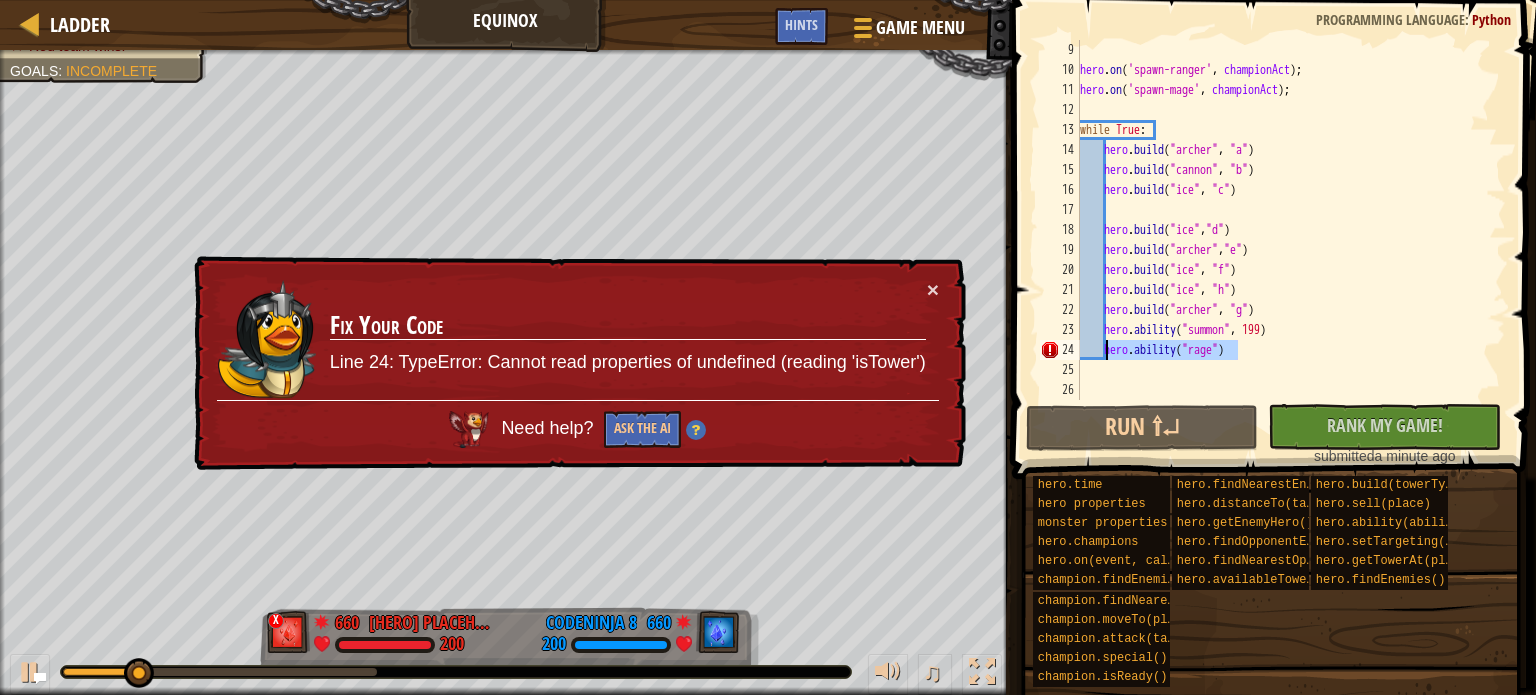 scroll, scrollTop: 9, scrollLeft: 0, axis: vertical 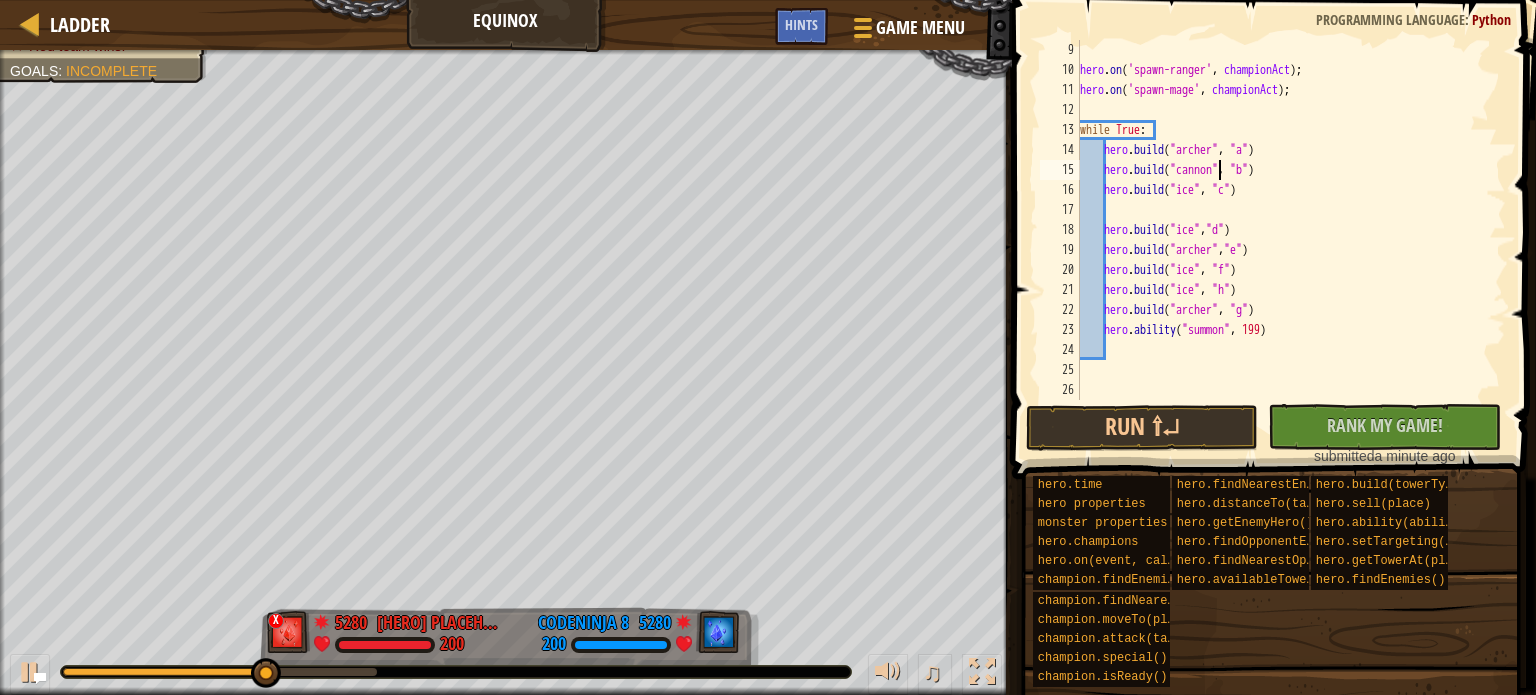 click on "hero . on ( 'spawn-ranger' ,   championAct ) ; hero . on ( 'spawn-mage' ,   championAct ) ; while   True :      hero . build ( "archer" ,   "a" )      hero . build ( "cannon" ,   "b" )      hero . build ( "ice" ,   "c" )             hero . build ( "ice" , "d" )      hero . build ( "archer" , "e" )      hero . build ( "ice" ,   "f" )      hero . build ( "ice" ,   "h" )      hero . build ( "archer" ,   "g" )      hero . ability ( "summon" ,   199 )" at bounding box center (1283, 240) 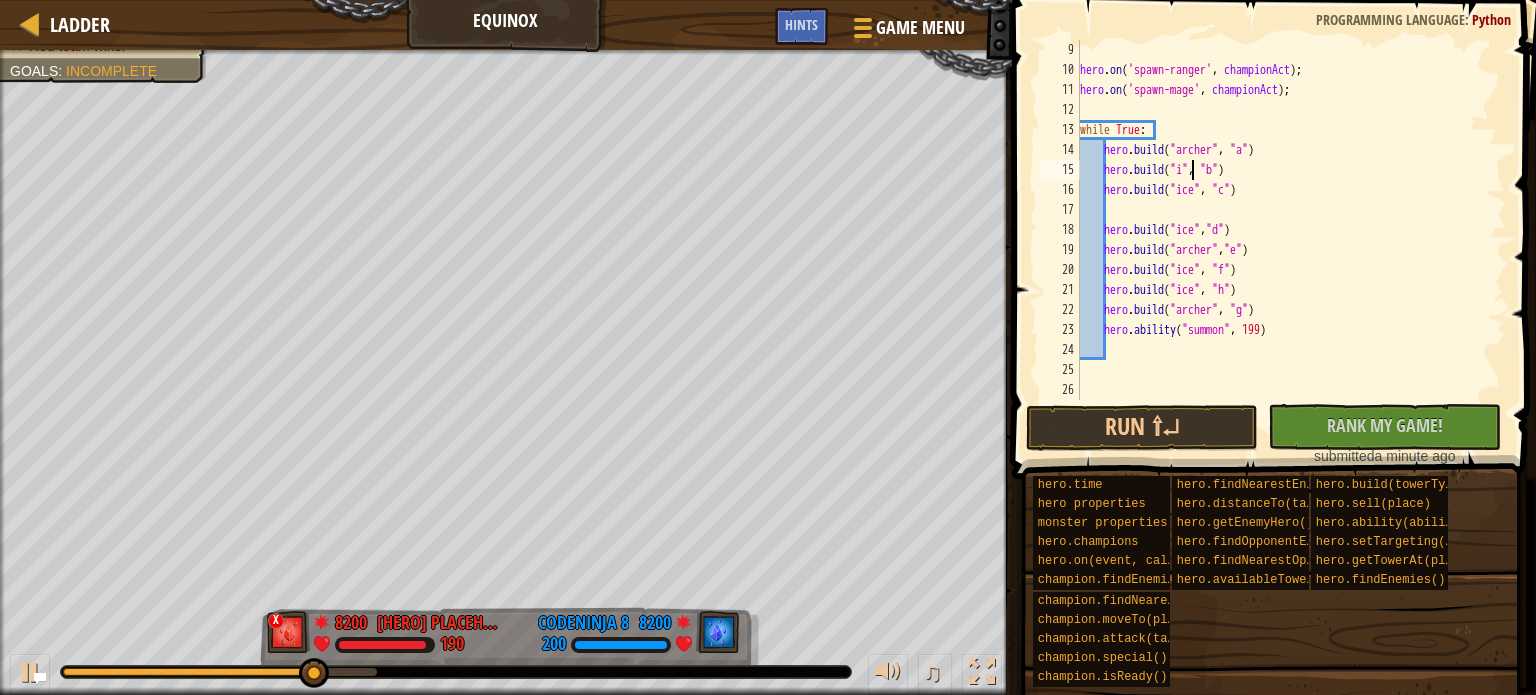 scroll, scrollTop: 9, scrollLeft: 9, axis: both 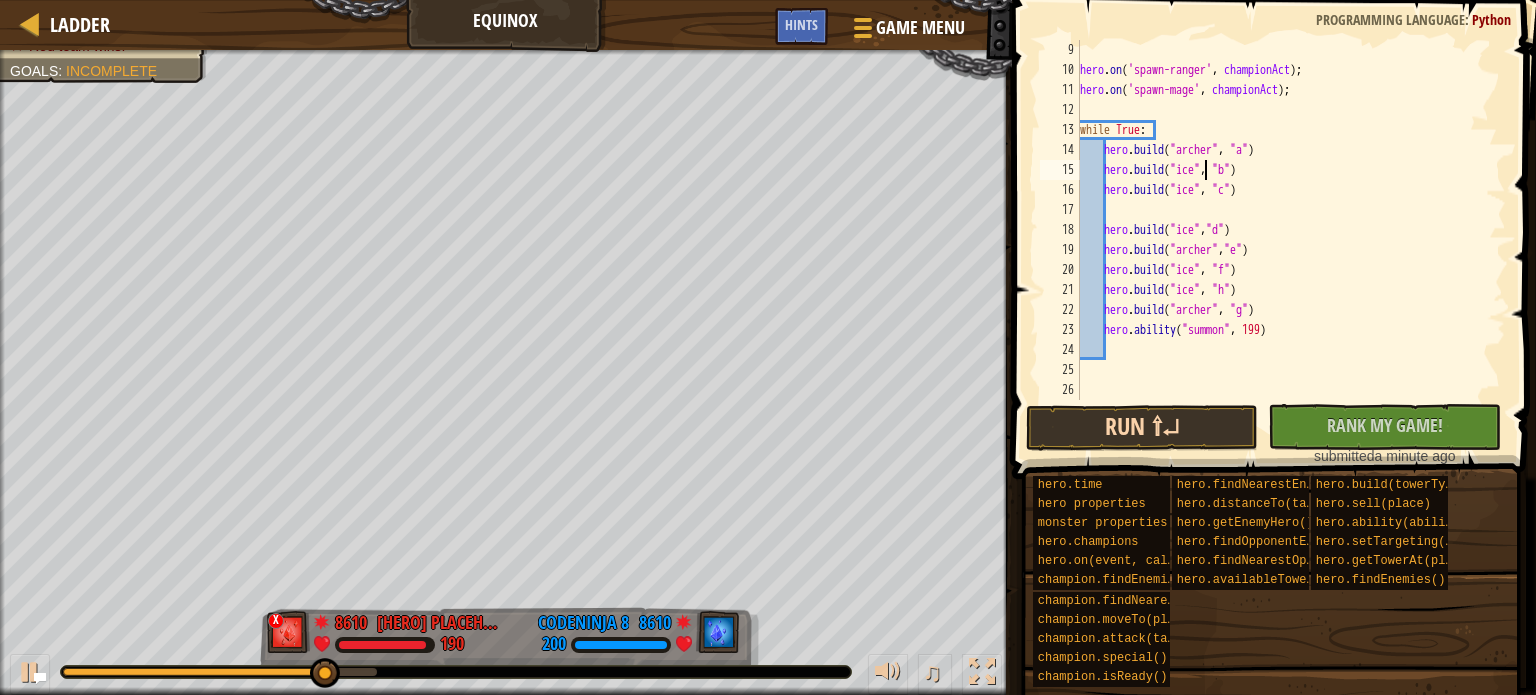 type on "hero.build("ice", "b")" 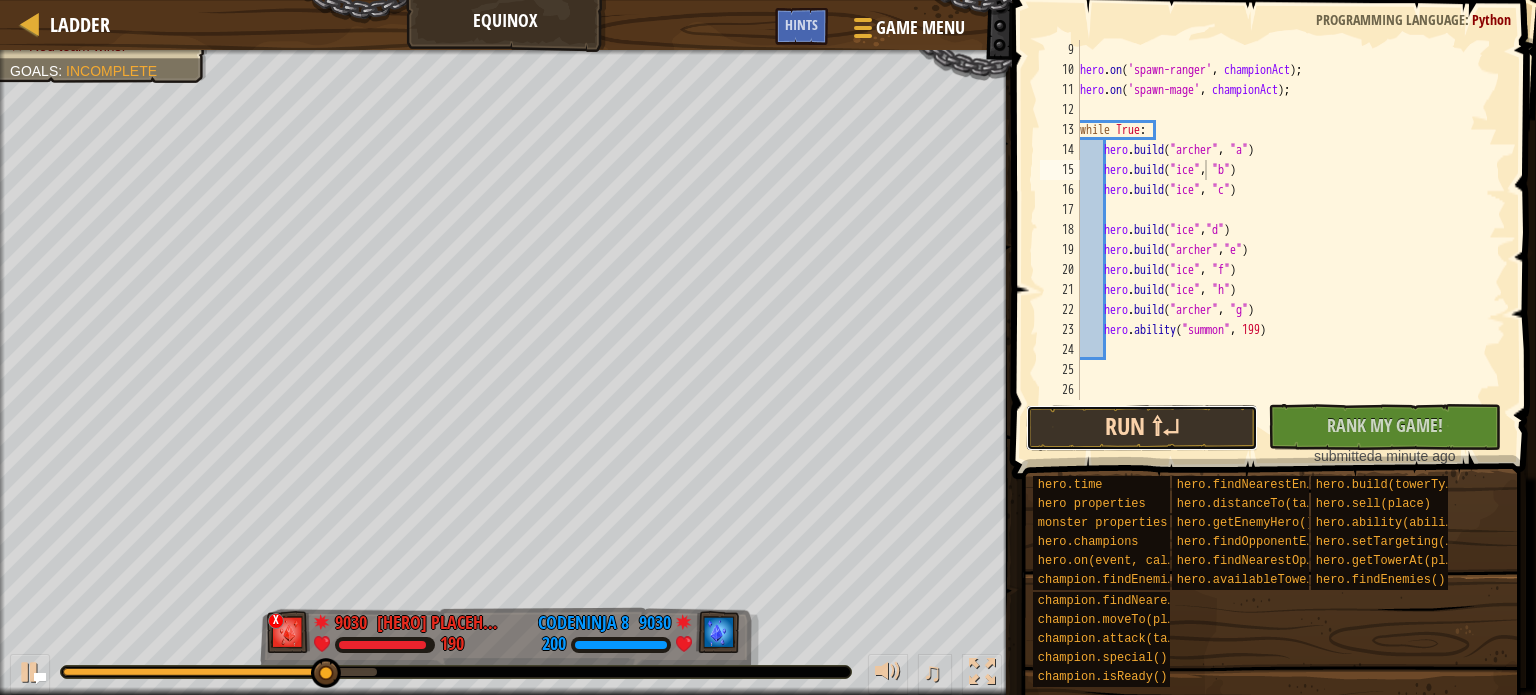 click on "Run ⇧↵" at bounding box center (1142, 428) 